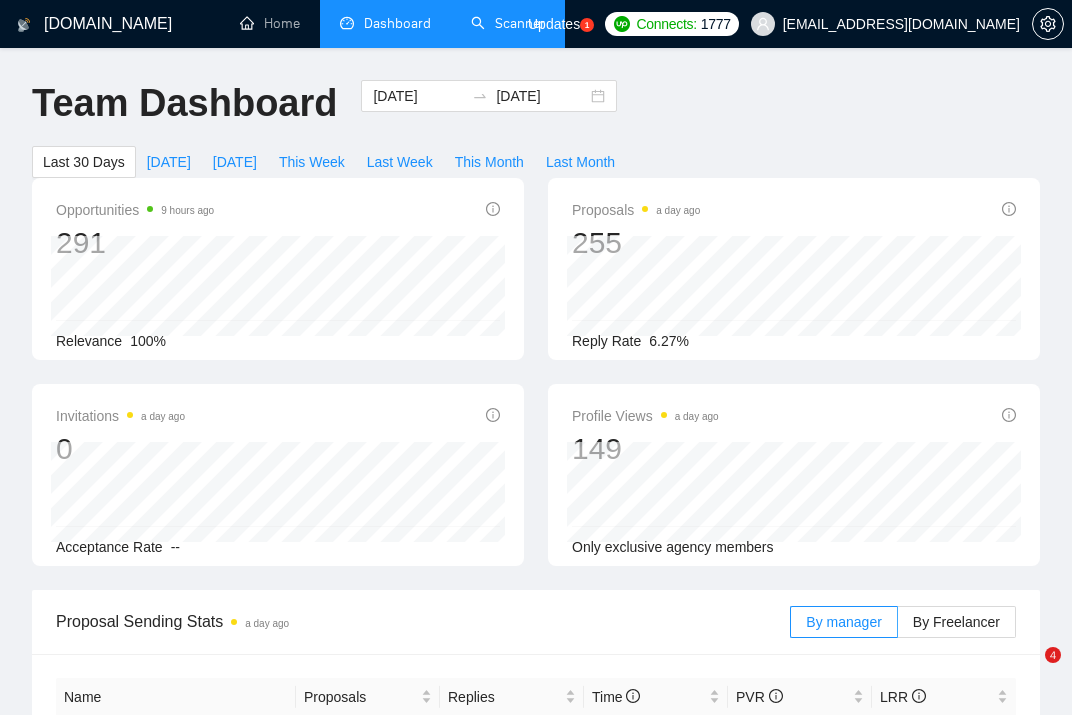 scroll, scrollTop: 0, scrollLeft: 0, axis: both 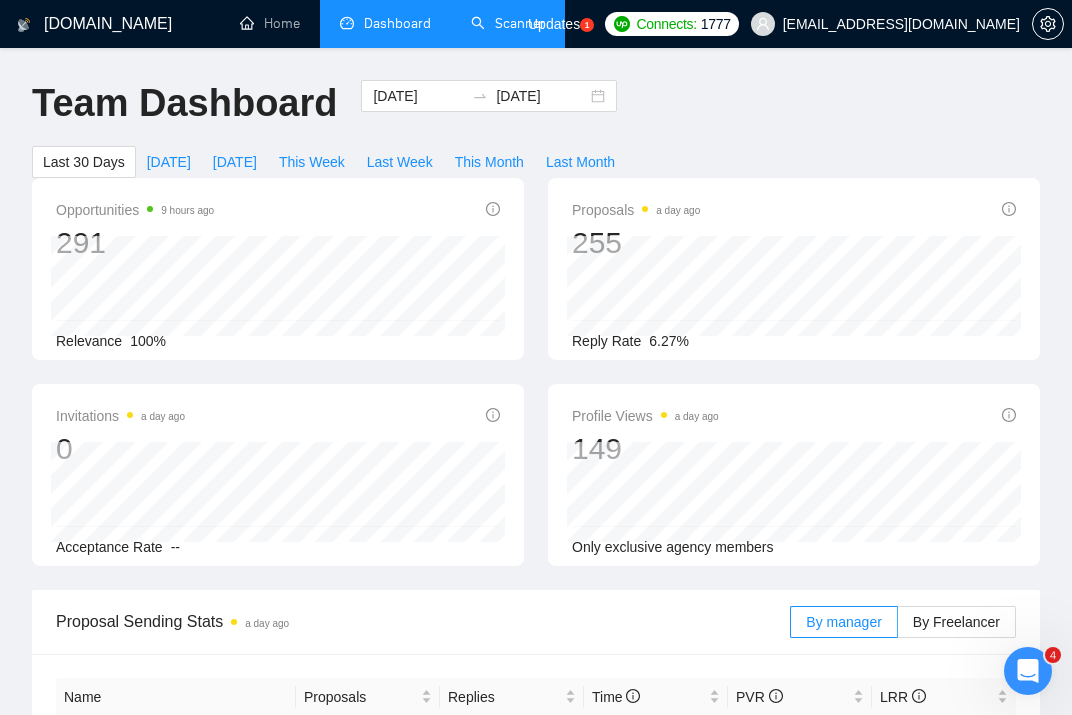 click on "Scanner" at bounding box center [508, 23] 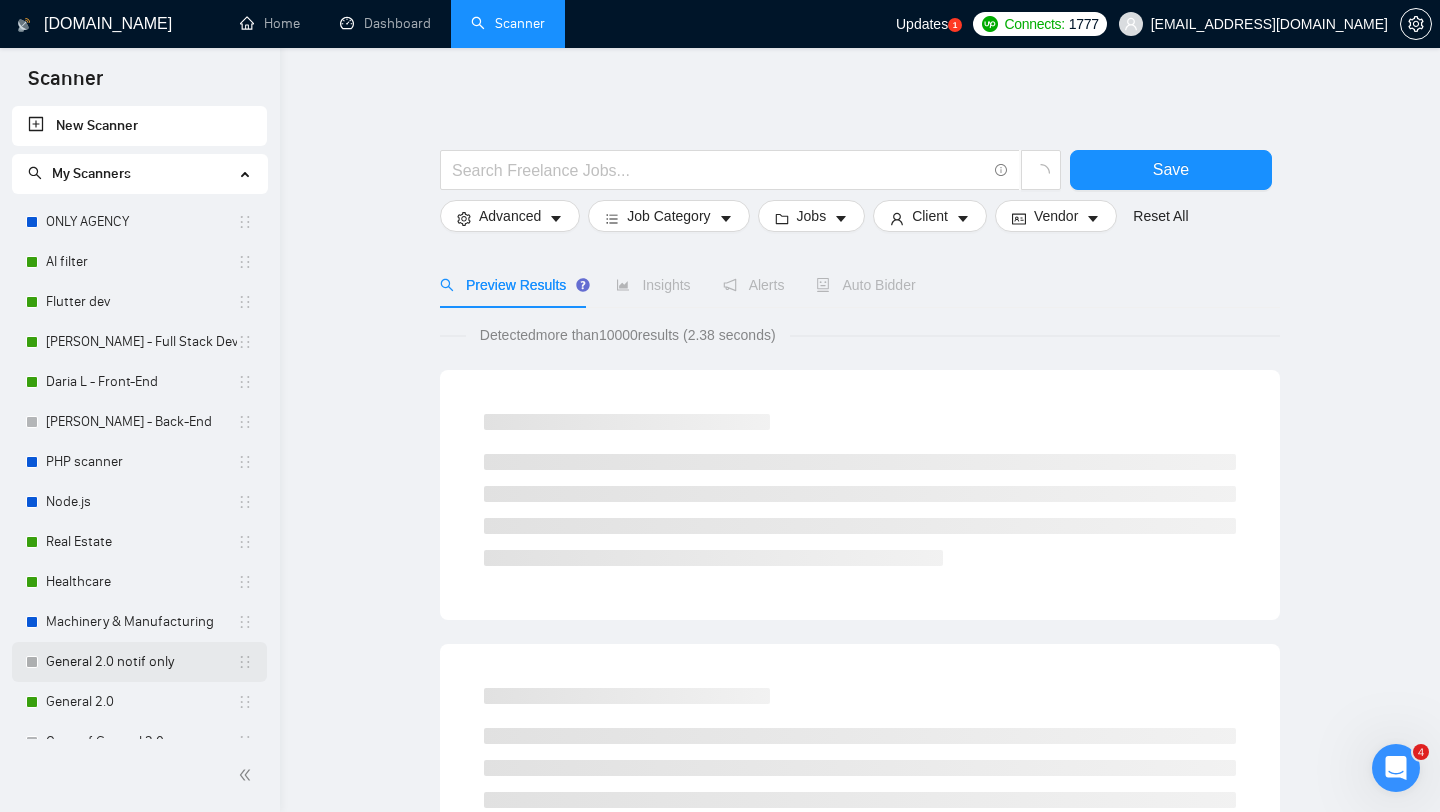scroll, scrollTop: 10, scrollLeft: 0, axis: vertical 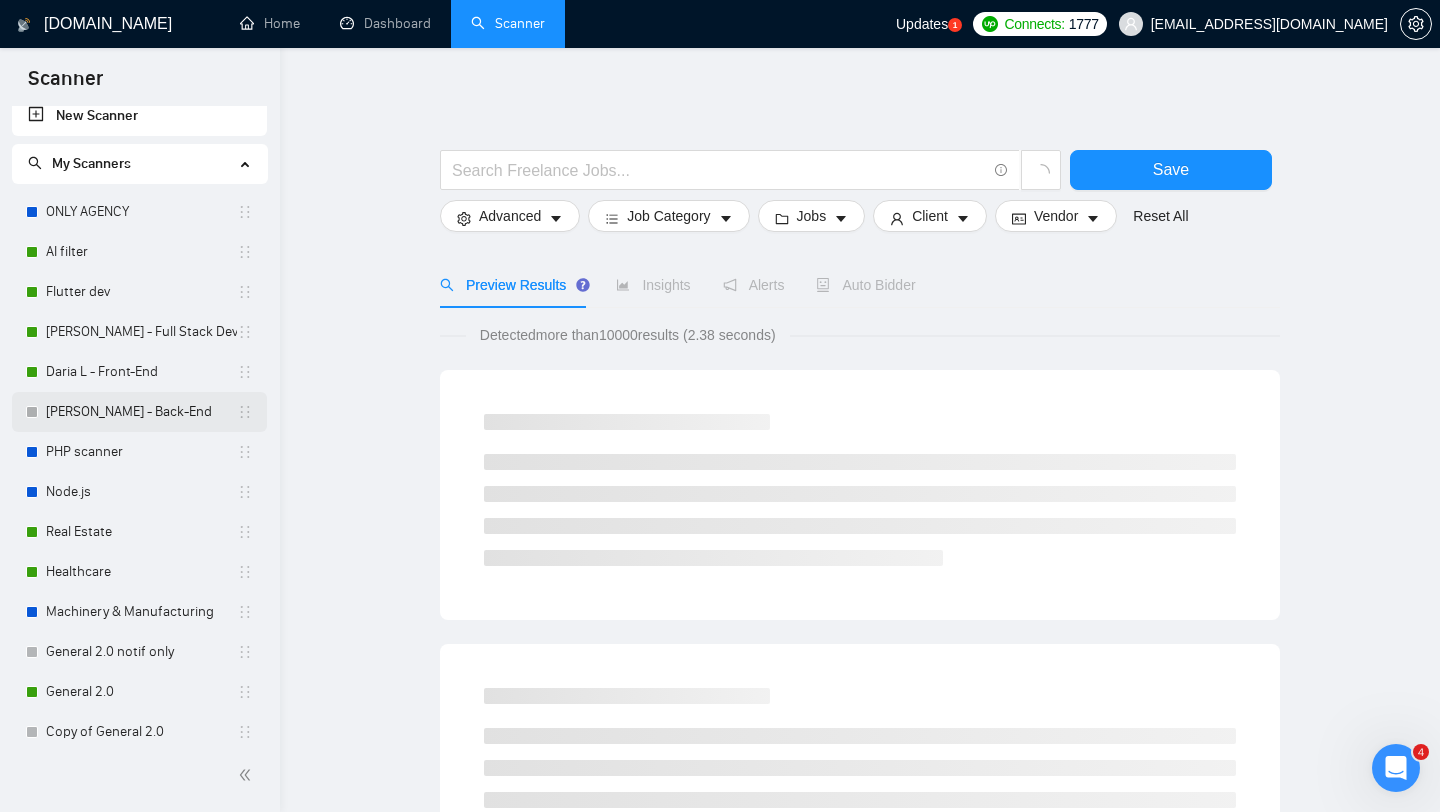 click on "[PERSON_NAME] - Back-End" at bounding box center (141, 412) 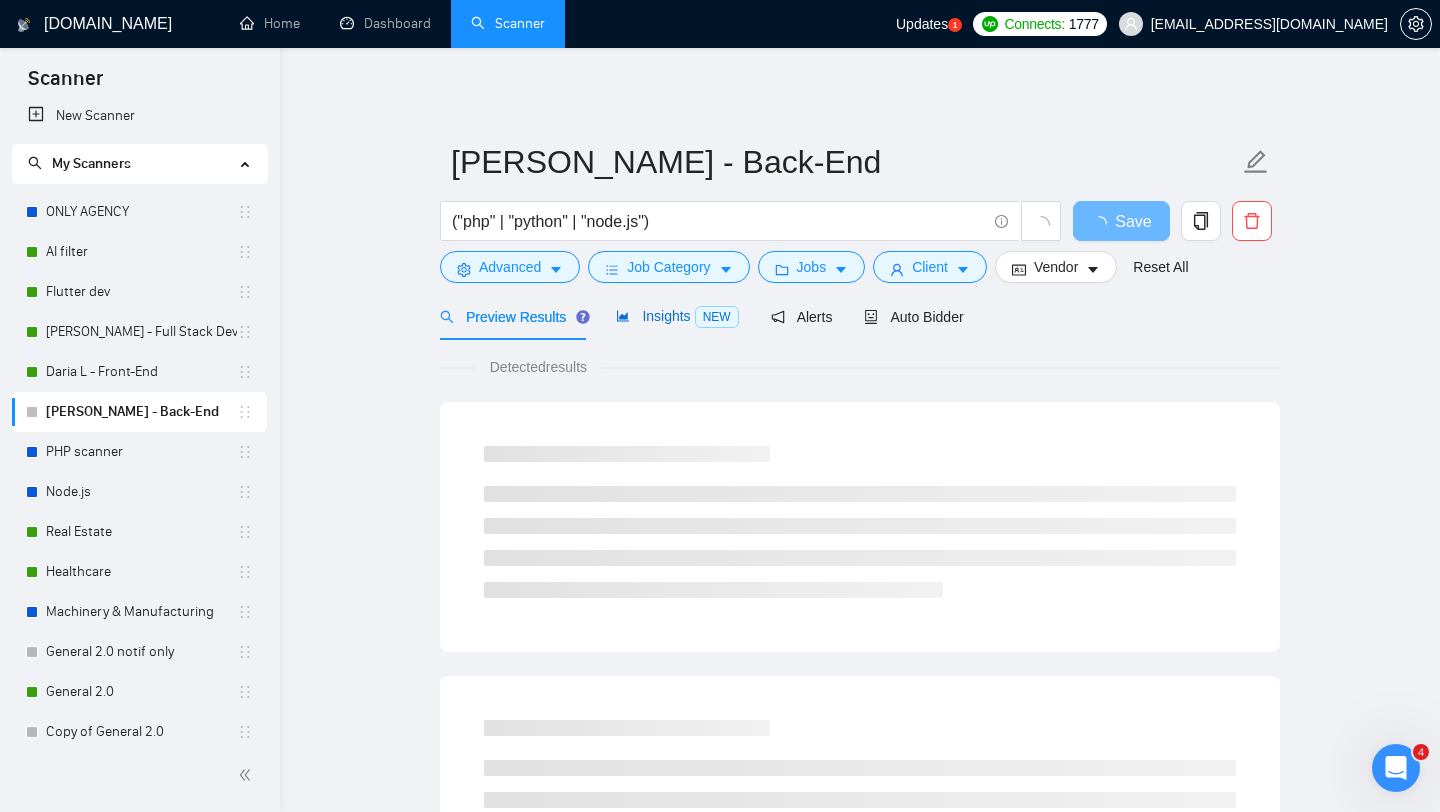 click on "Insights NEW" at bounding box center (677, 316) 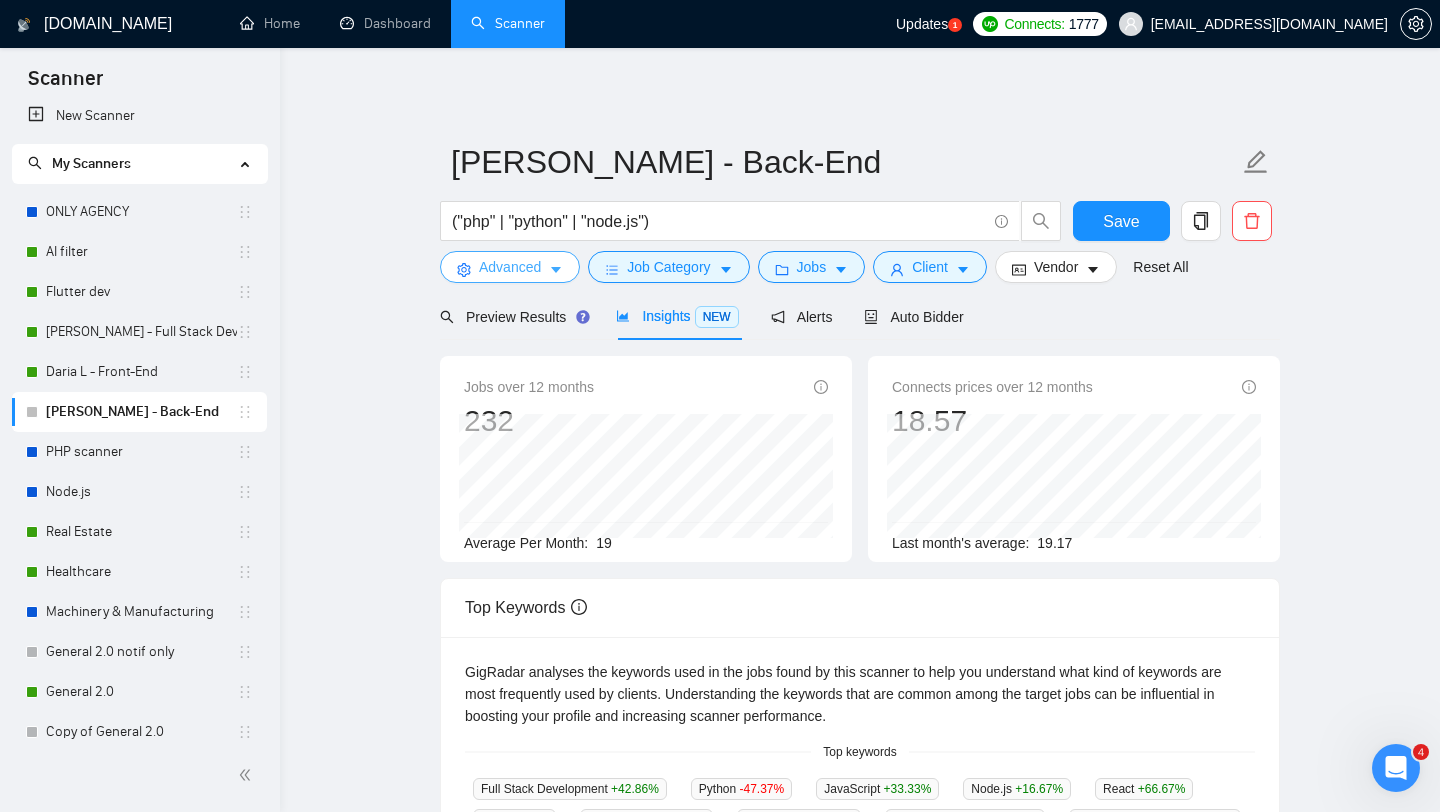 click 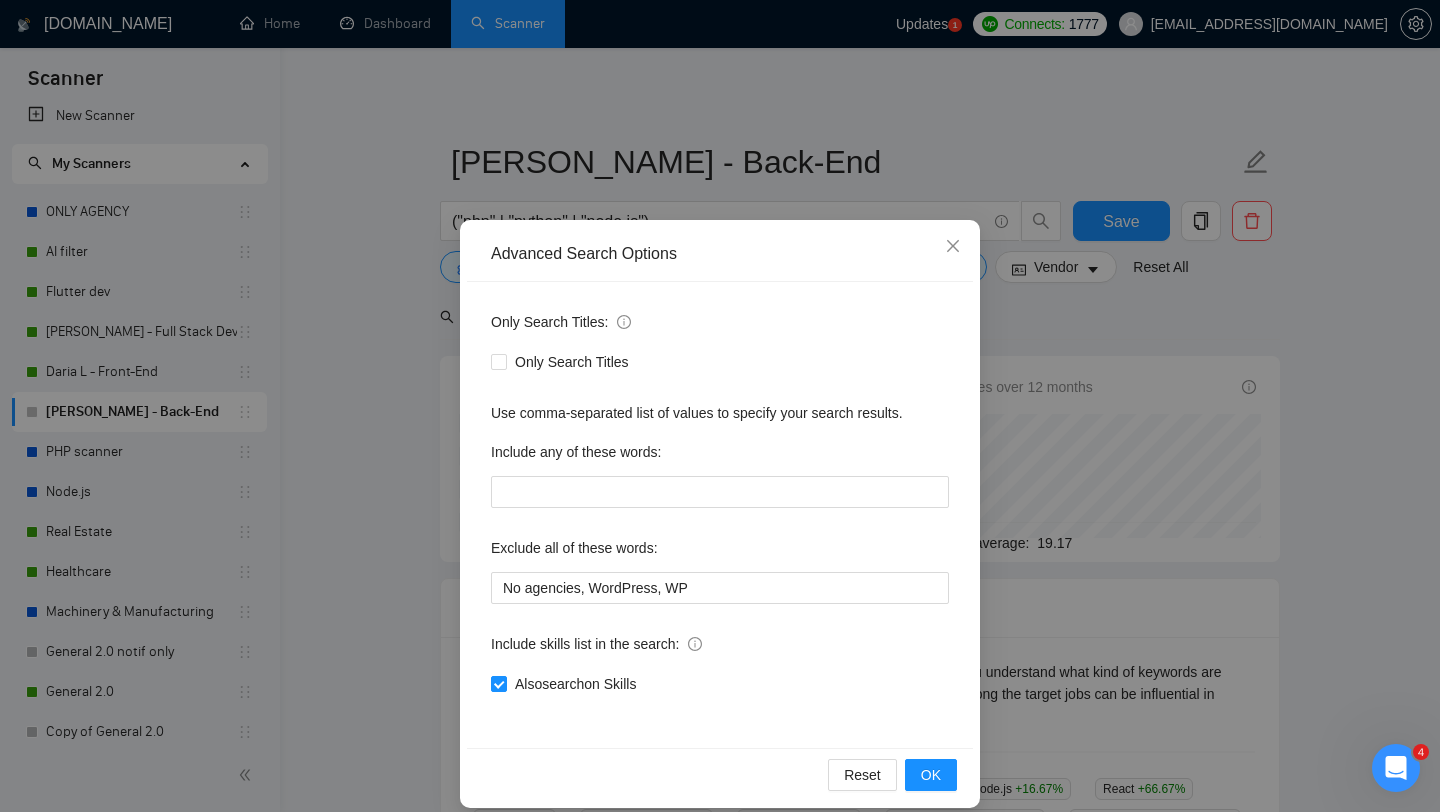 click on "Advanced Search Options Only Search Titles:   Only Search Titles Use comma-separated list of values to specify your search results. Include any of these words: Exclude all of these words: No agencies, WordPress, WP Include skills list in the search:   Also  search  on Skills Reset OK" at bounding box center [720, 406] 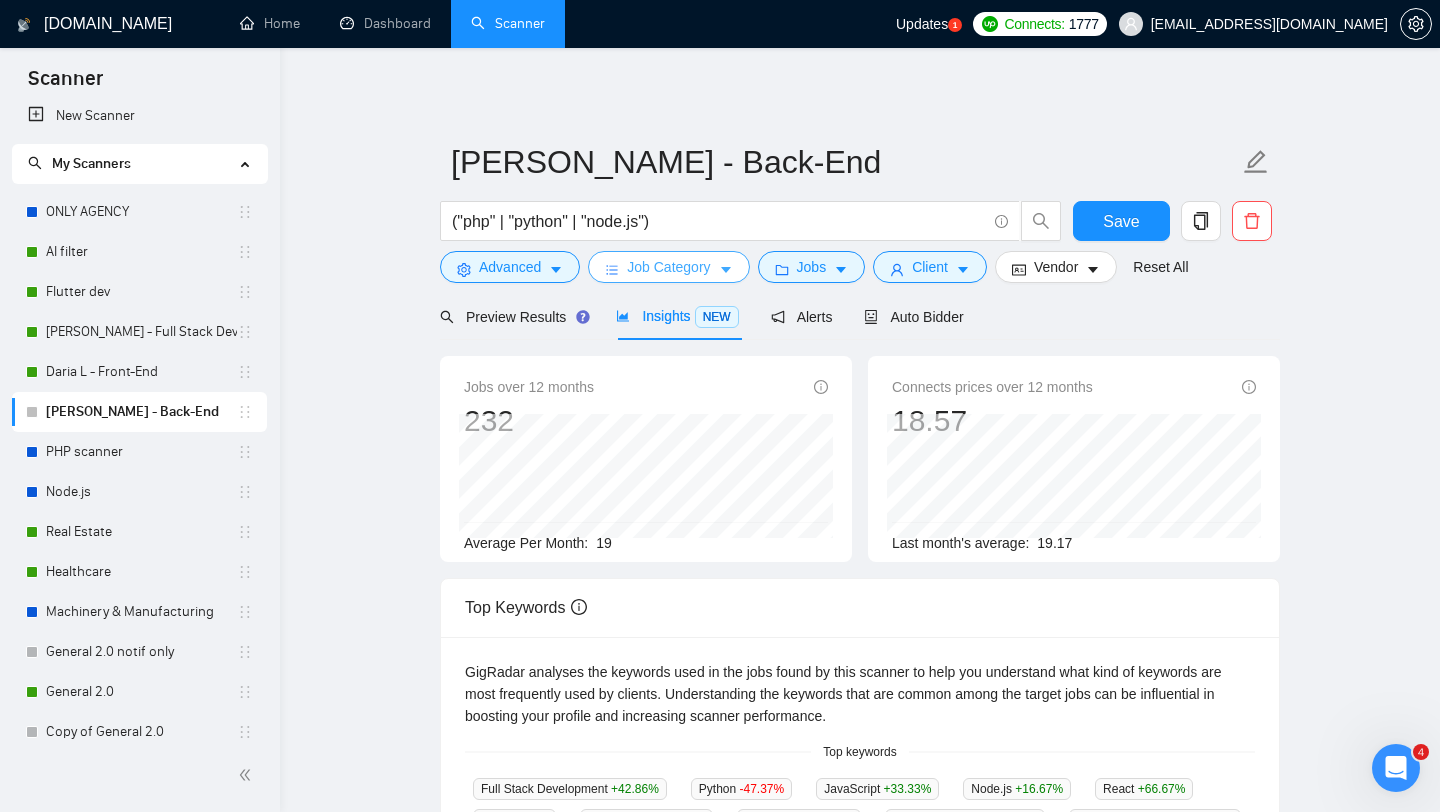 click on "Job Category" at bounding box center (668, 267) 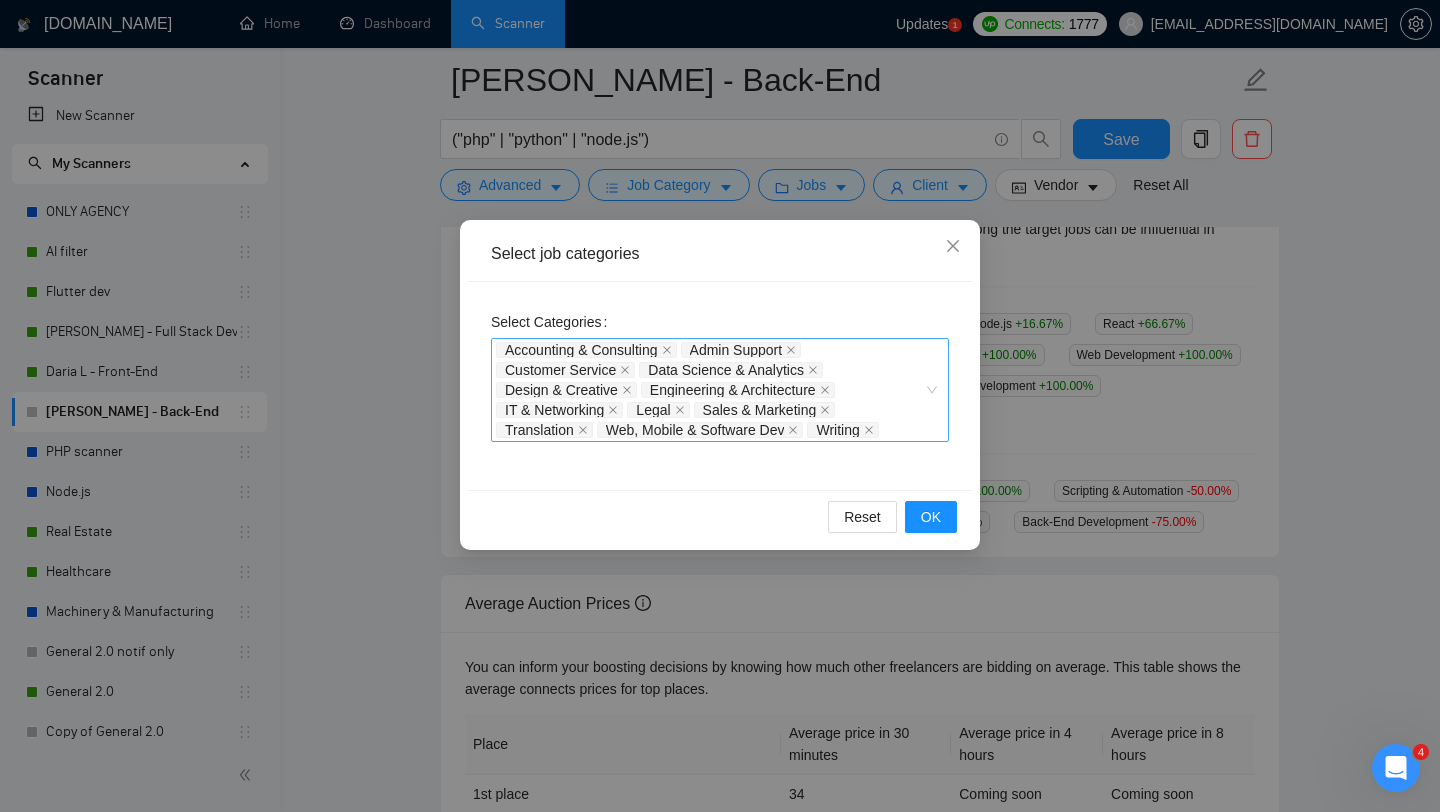 scroll, scrollTop: 583, scrollLeft: 0, axis: vertical 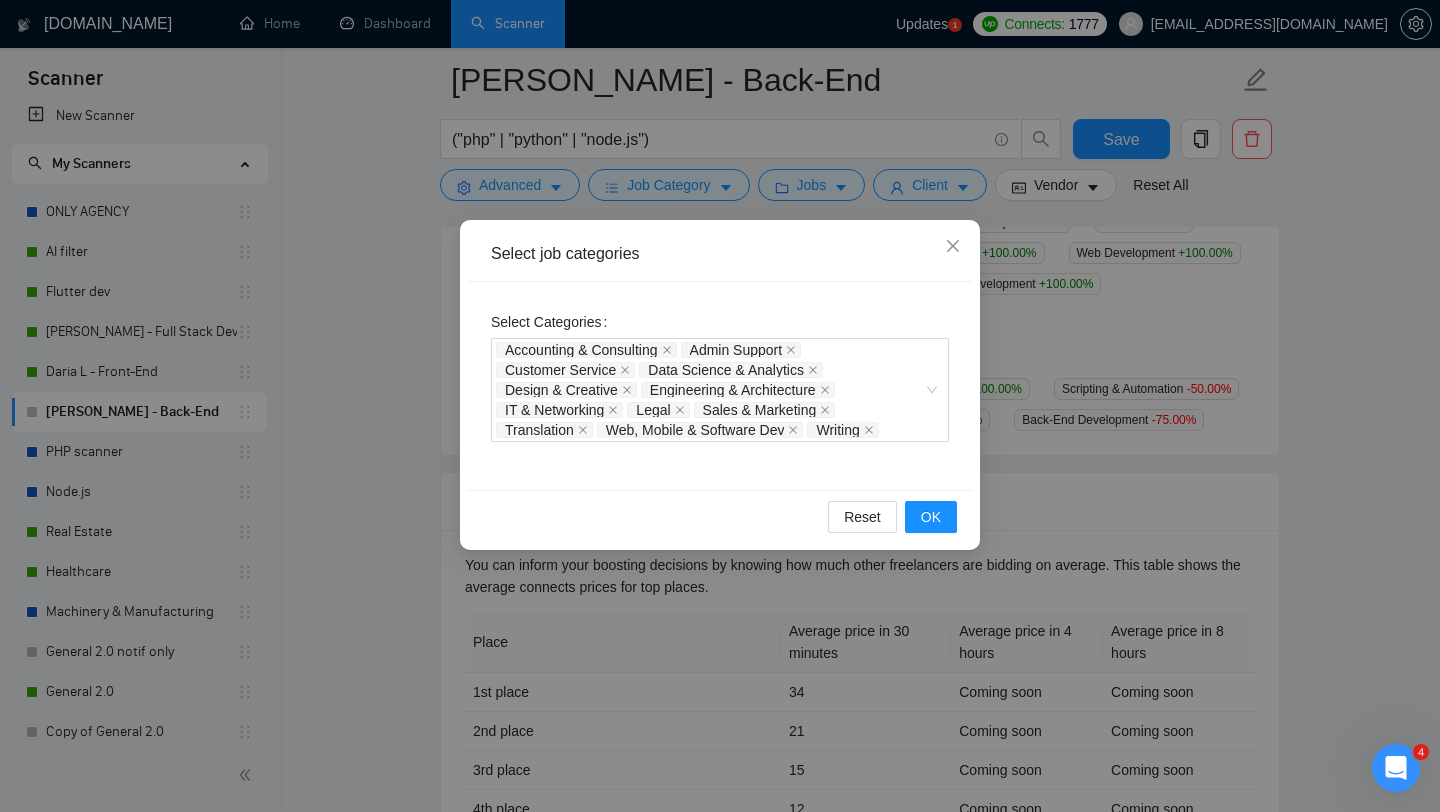 click on "Select job categories Select Categories Accounting & Consulting Admin Support Customer Service Data Science & Analytics Design & Creative Engineering & Architecture IT & Networking Legal Sales & Marketing Translation Web, Mobile & Software Dev Writing   Reset OK" at bounding box center [720, 406] 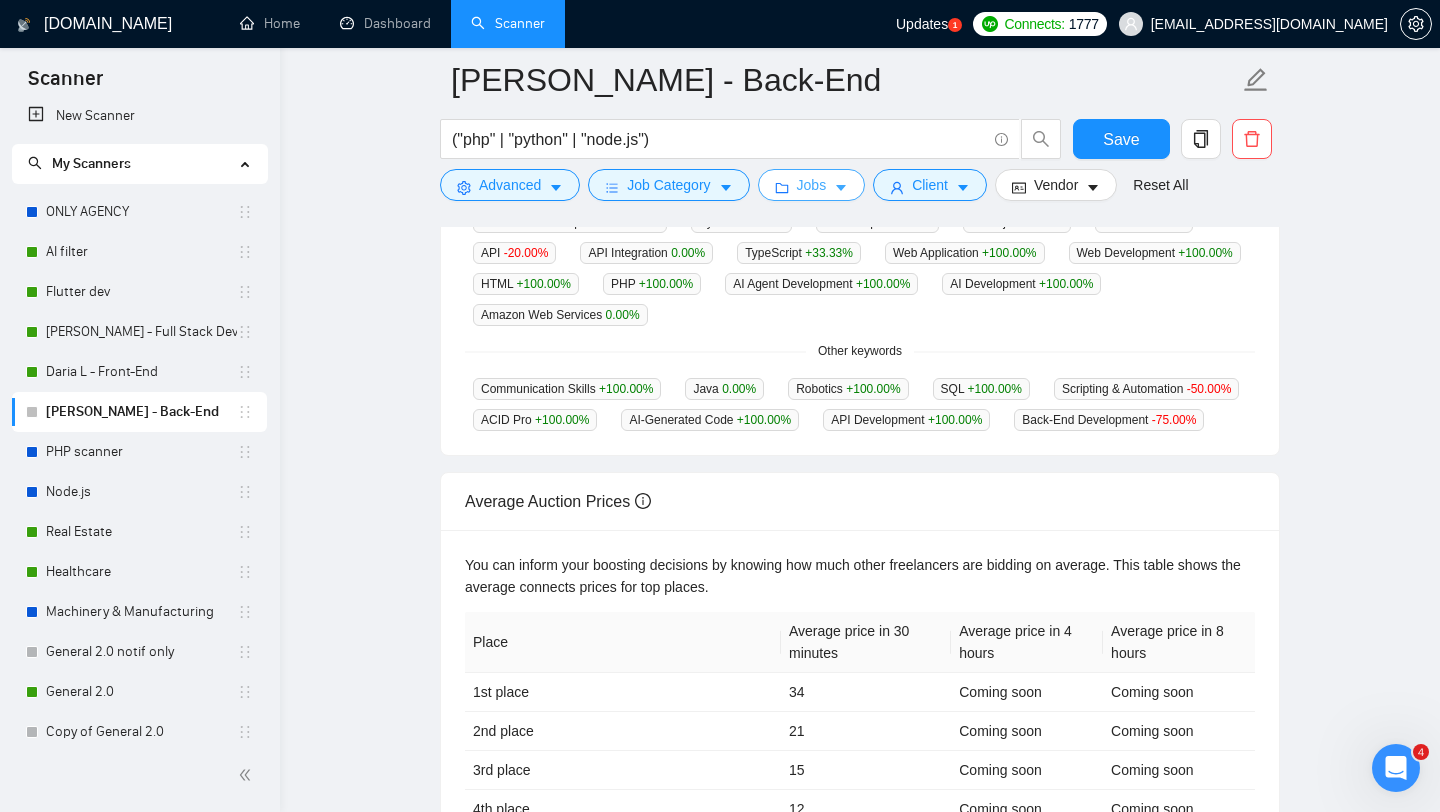 click on "Jobs" at bounding box center [812, 185] 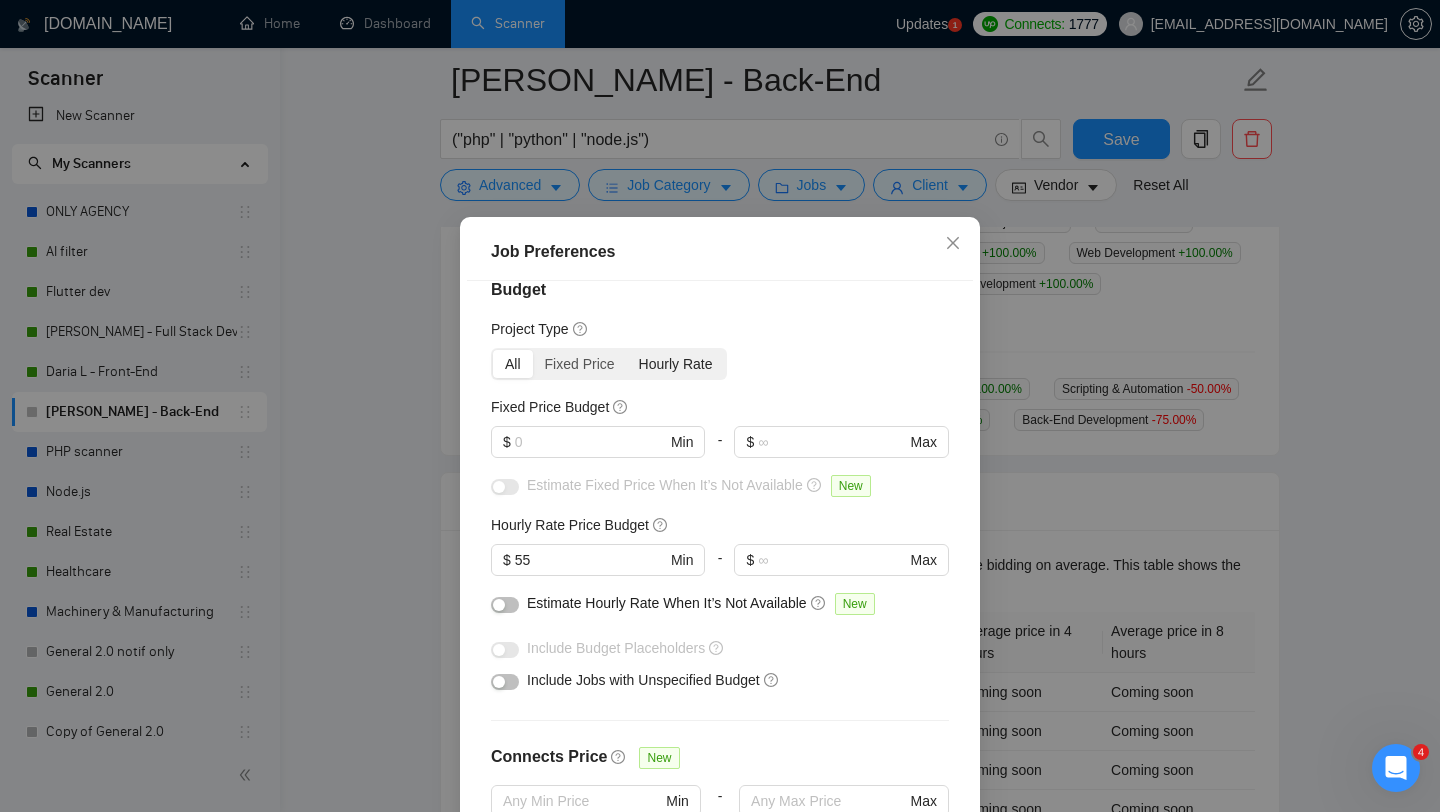 scroll, scrollTop: 28, scrollLeft: 0, axis: vertical 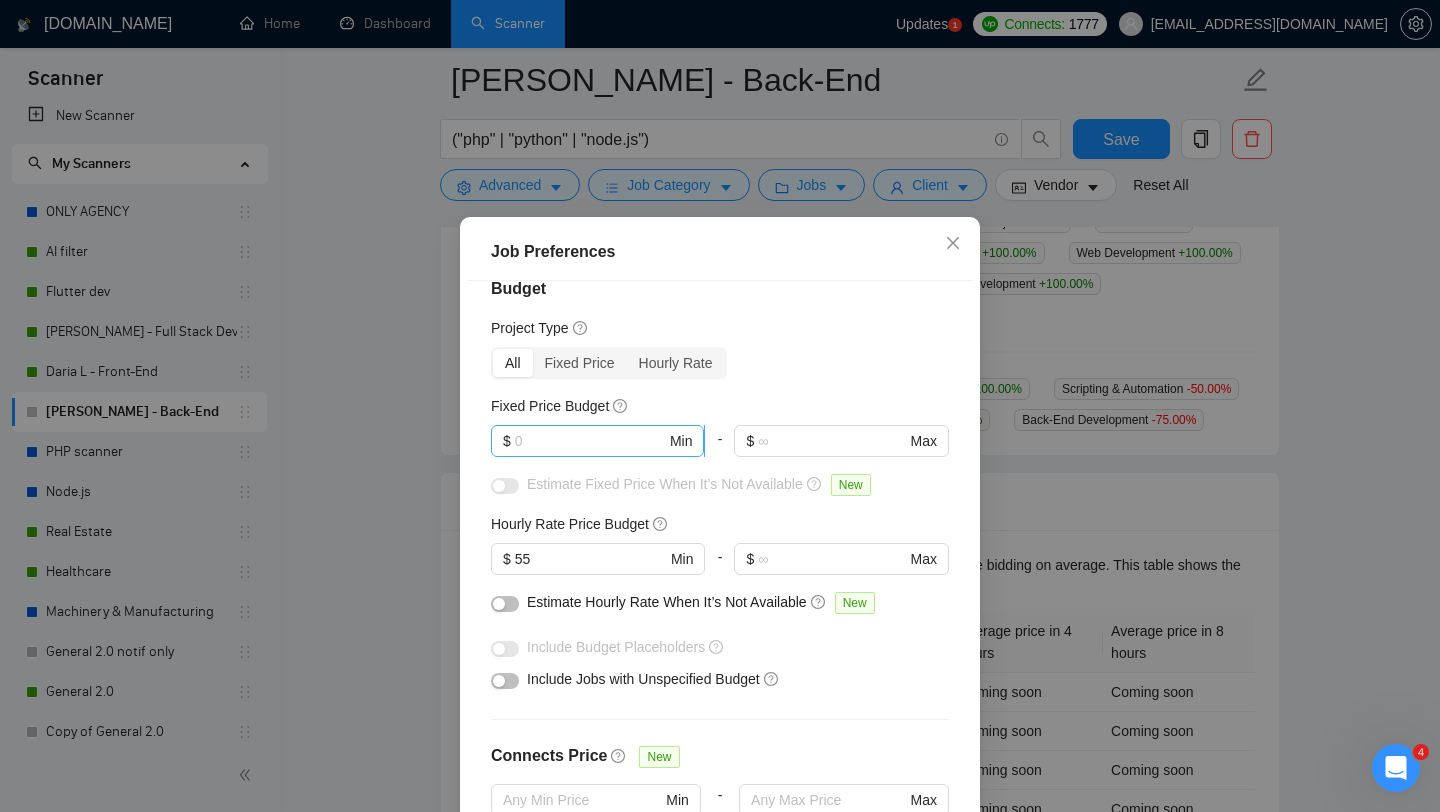 click at bounding box center [590, 441] 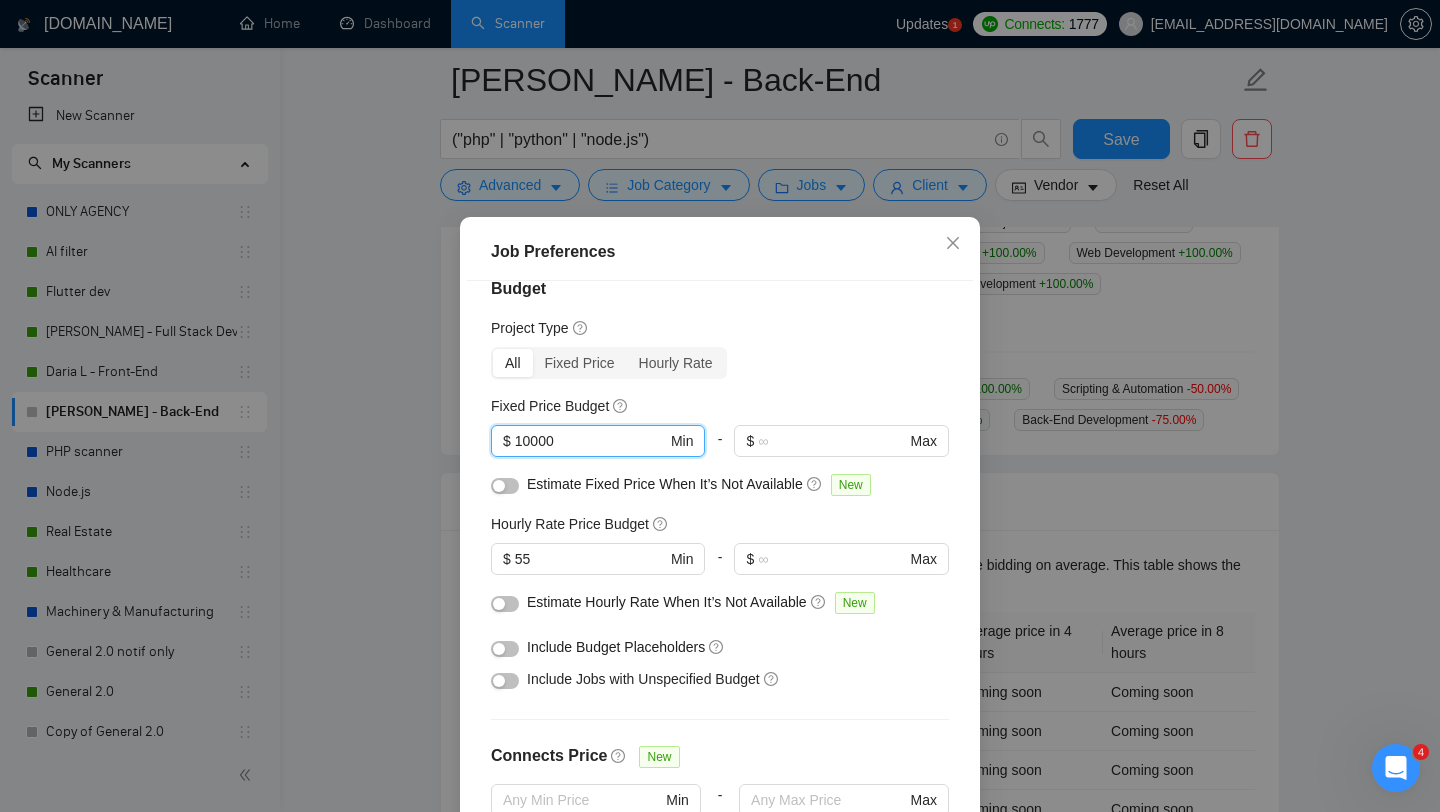 scroll, scrollTop: 54, scrollLeft: 0, axis: vertical 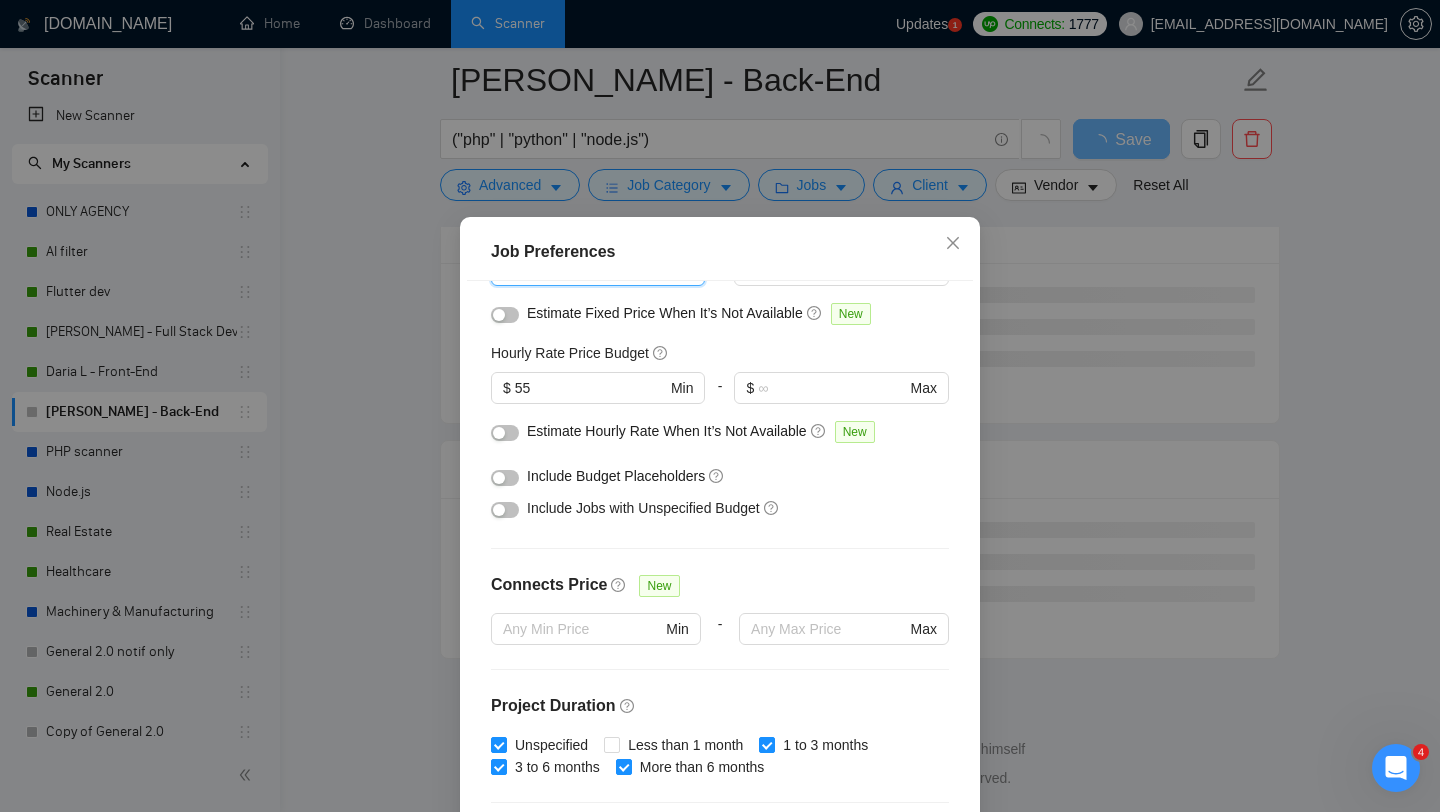 type on "10000" 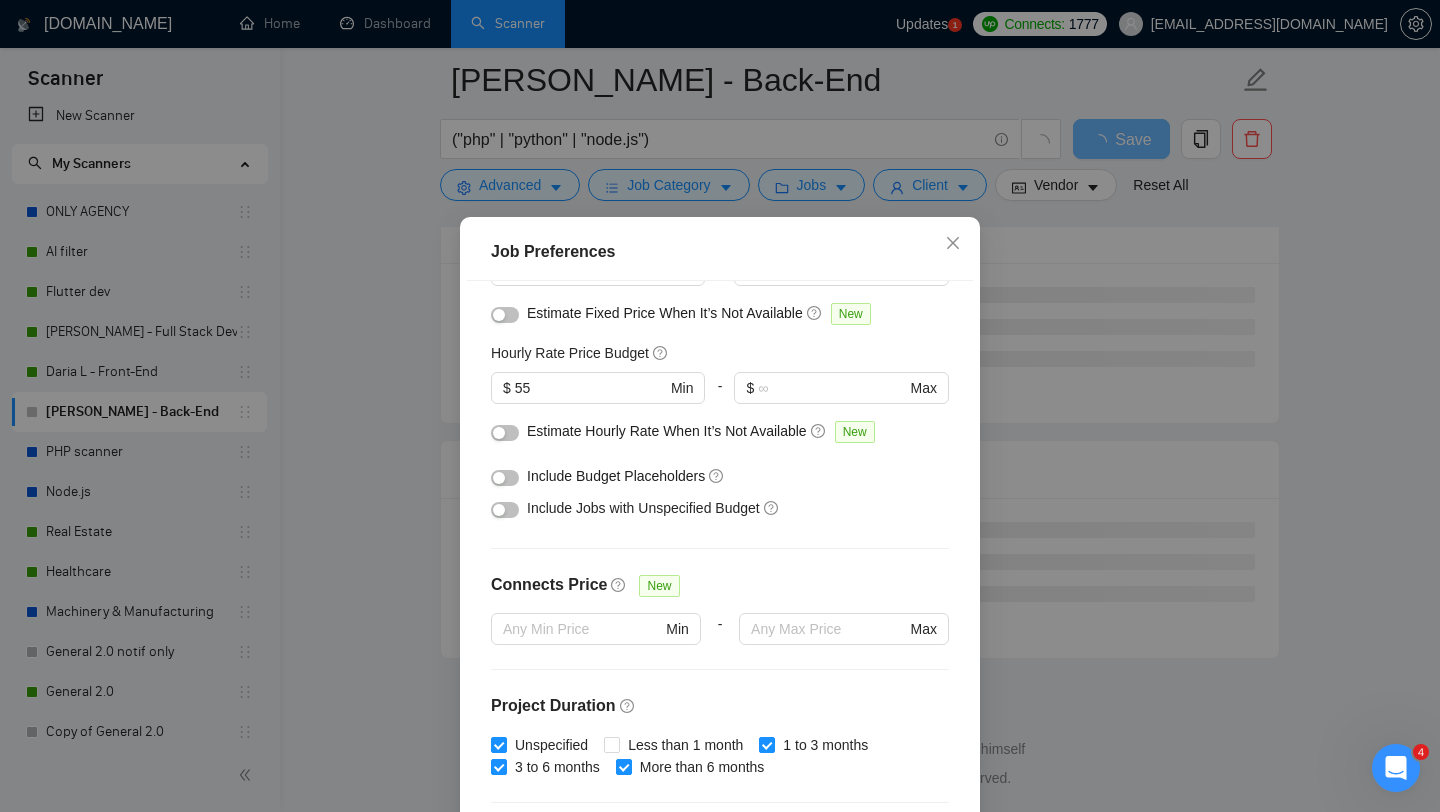 click at bounding box center (505, 510) 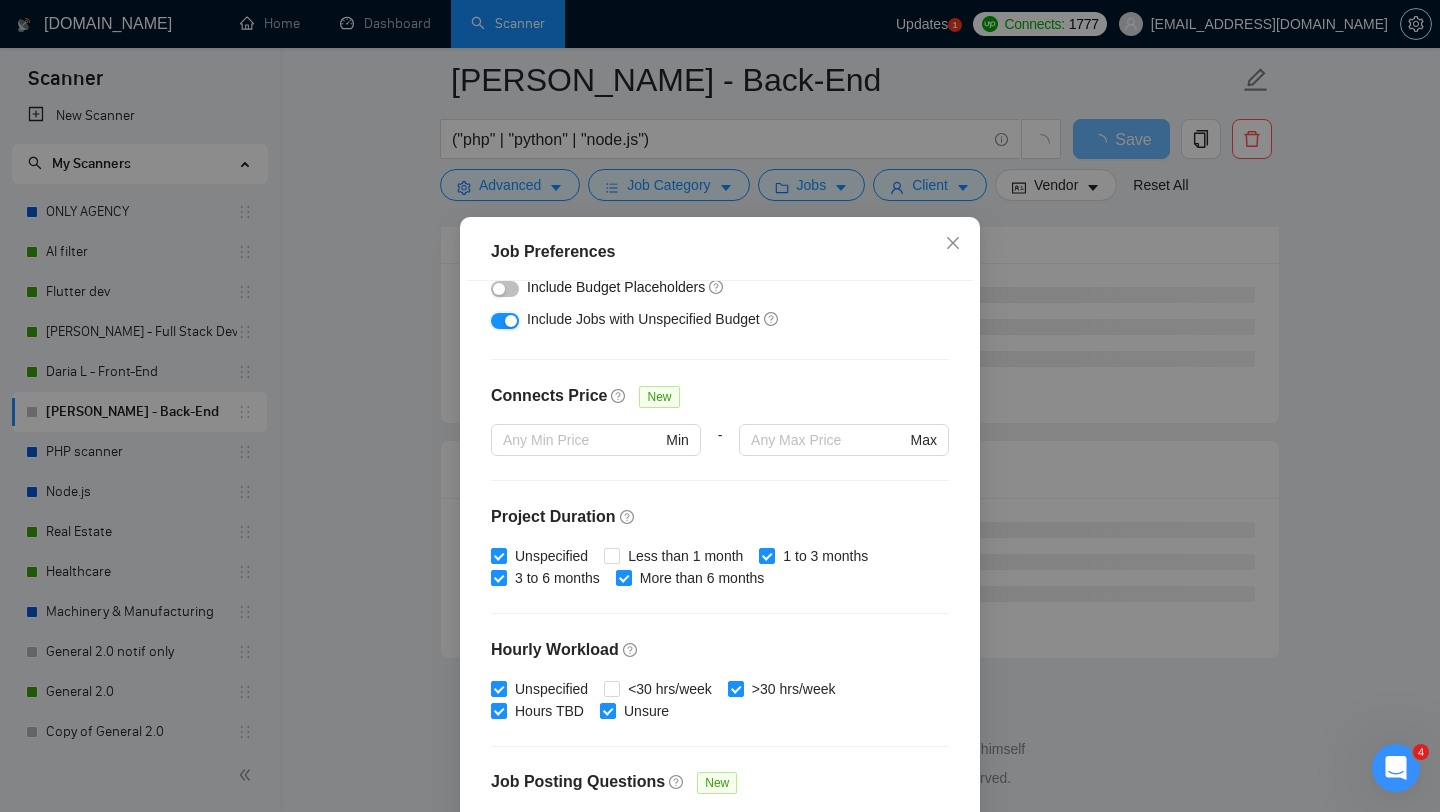 scroll, scrollTop: 559, scrollLeft: 0, axis: vertical 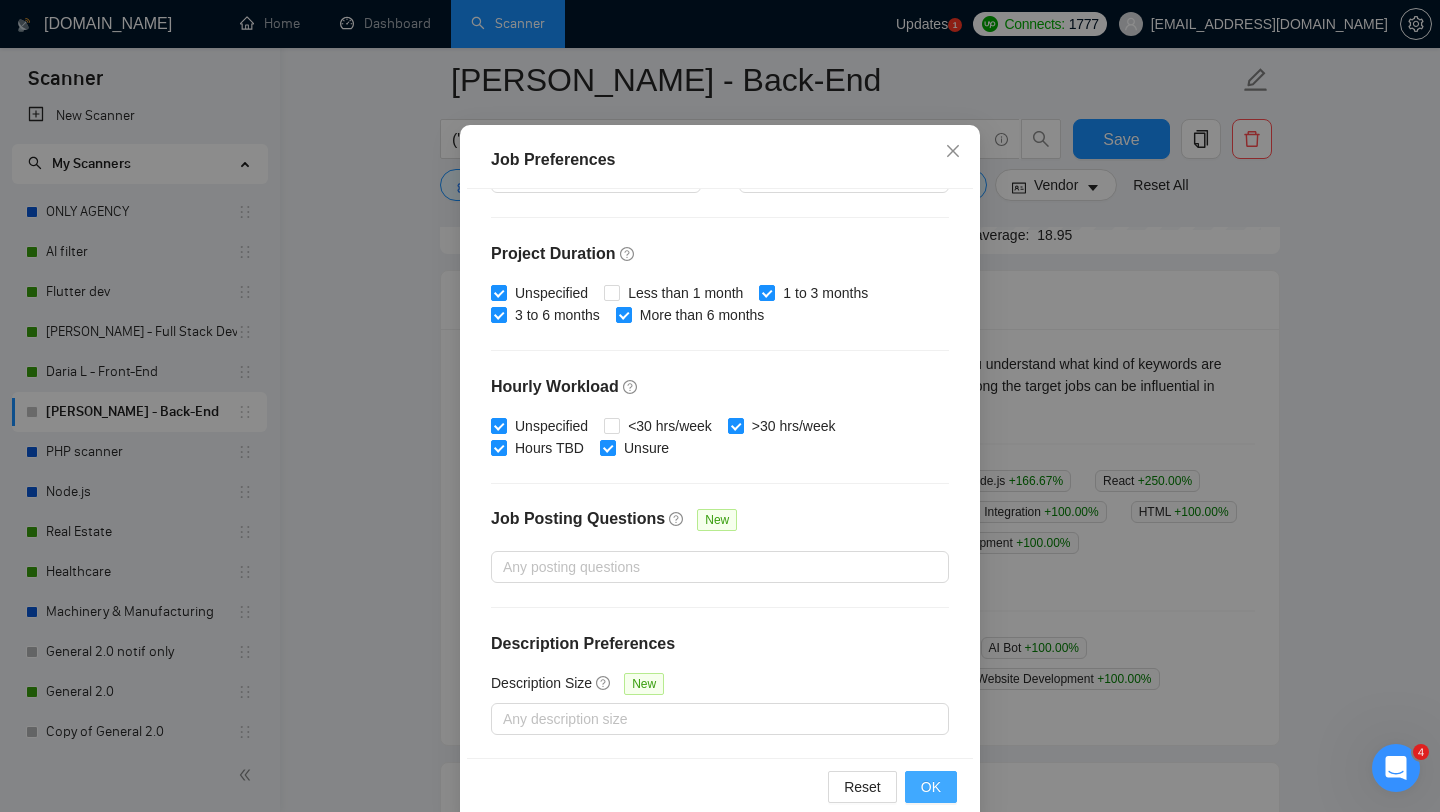 click on "OK" at bounding box center [931, 787] 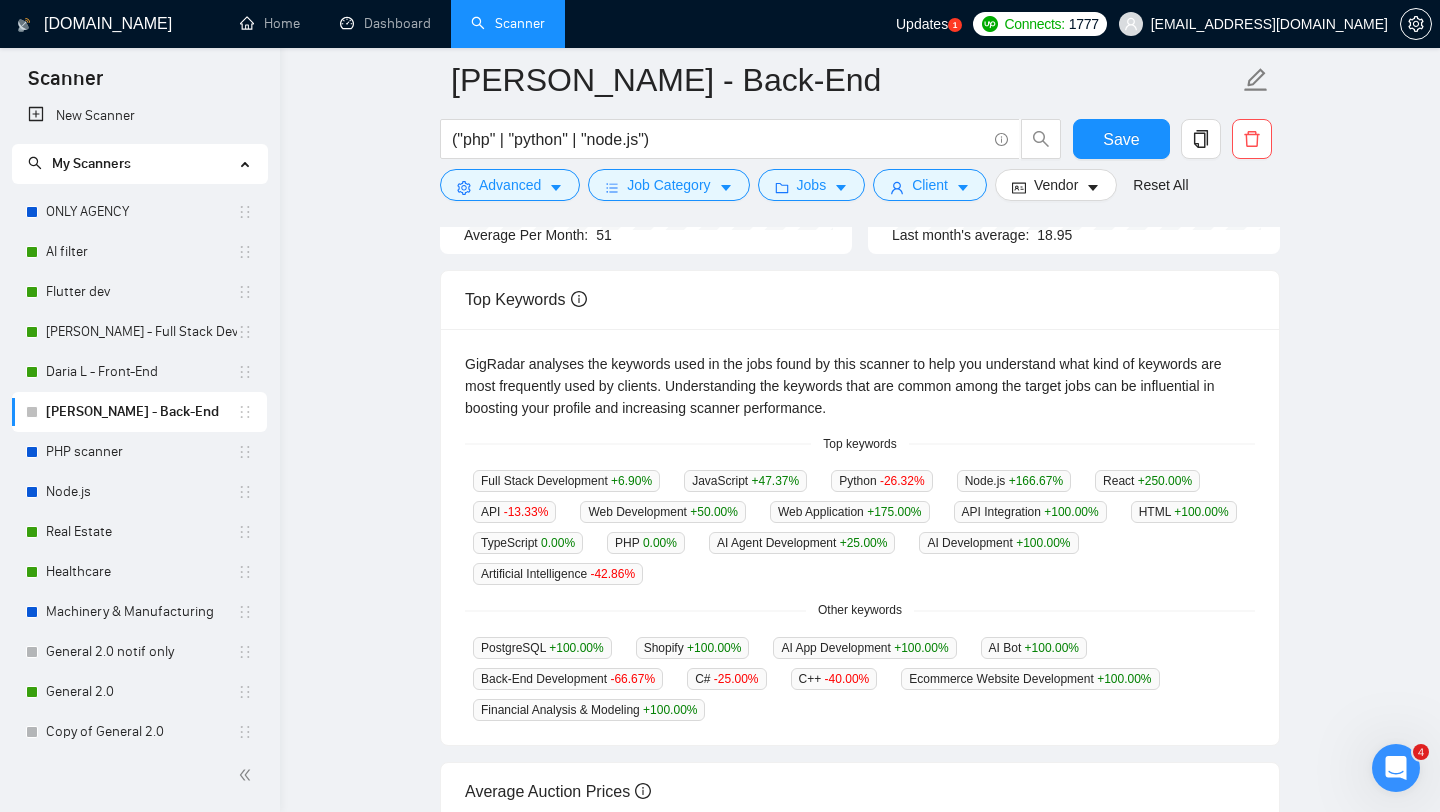 scroll, scrollTop: 28, scrollLeft: 0, axis: vertical 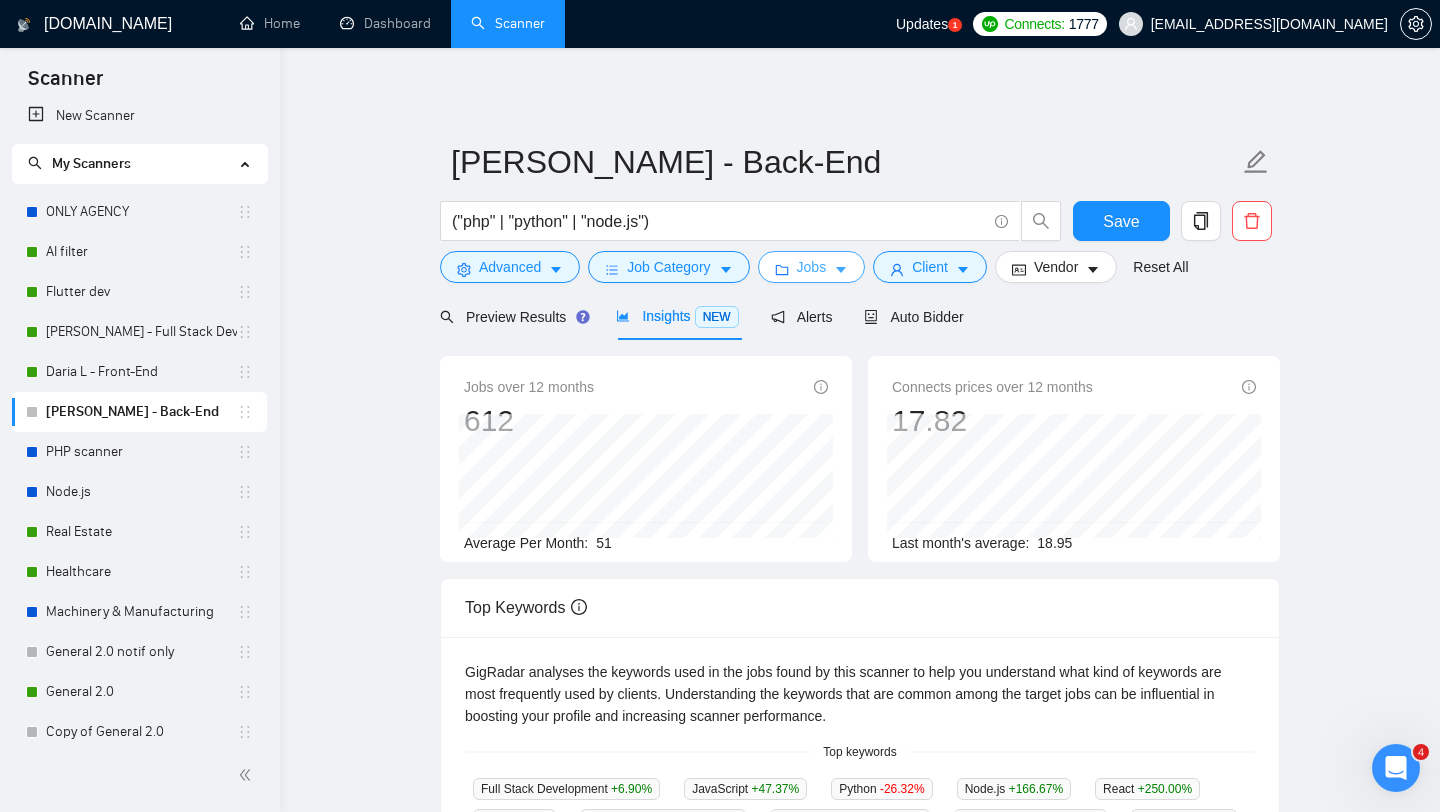 click on "Jobs" at bounding box center (812, 267) 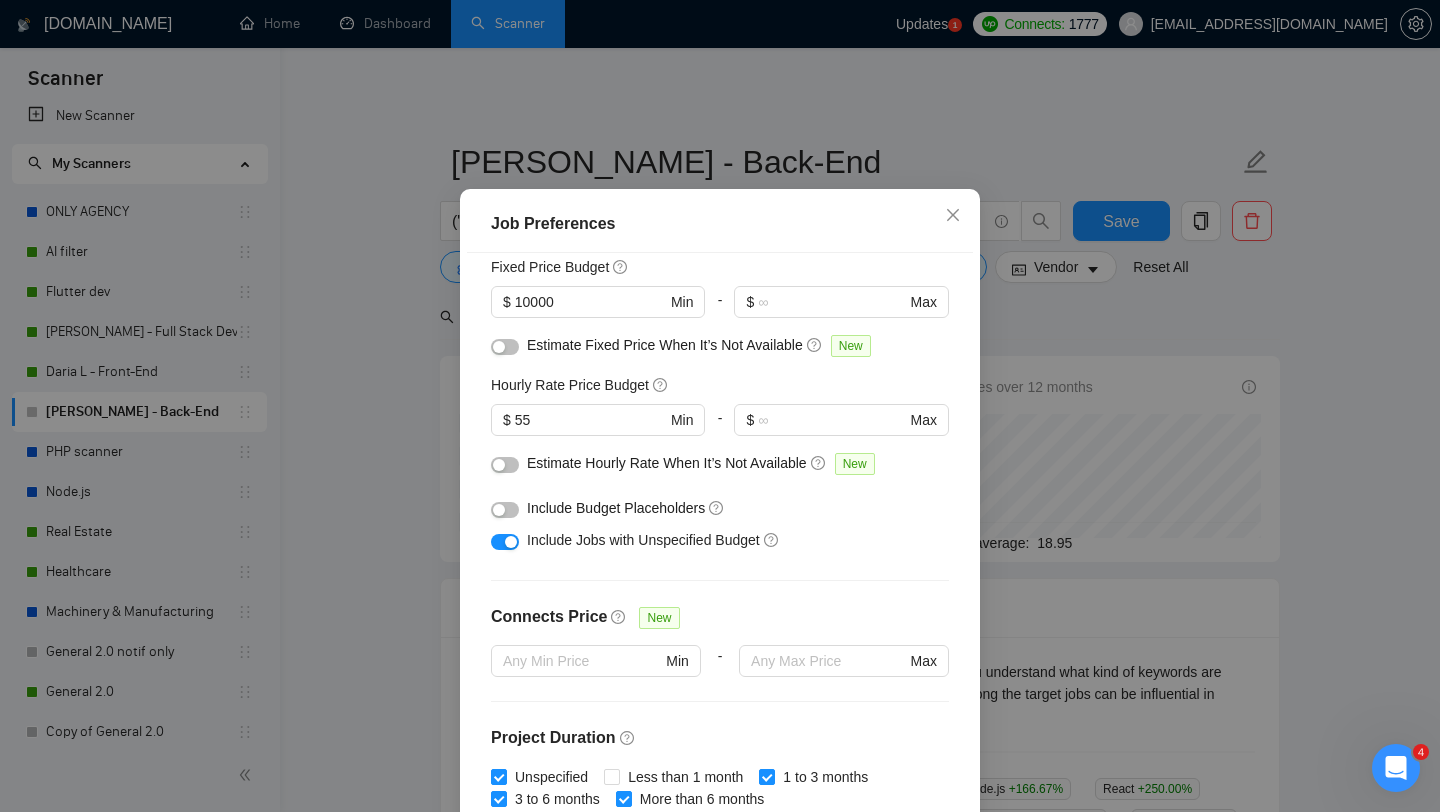 scroll, scrollTop: 127, scrollLeft: 0, axis: vertical 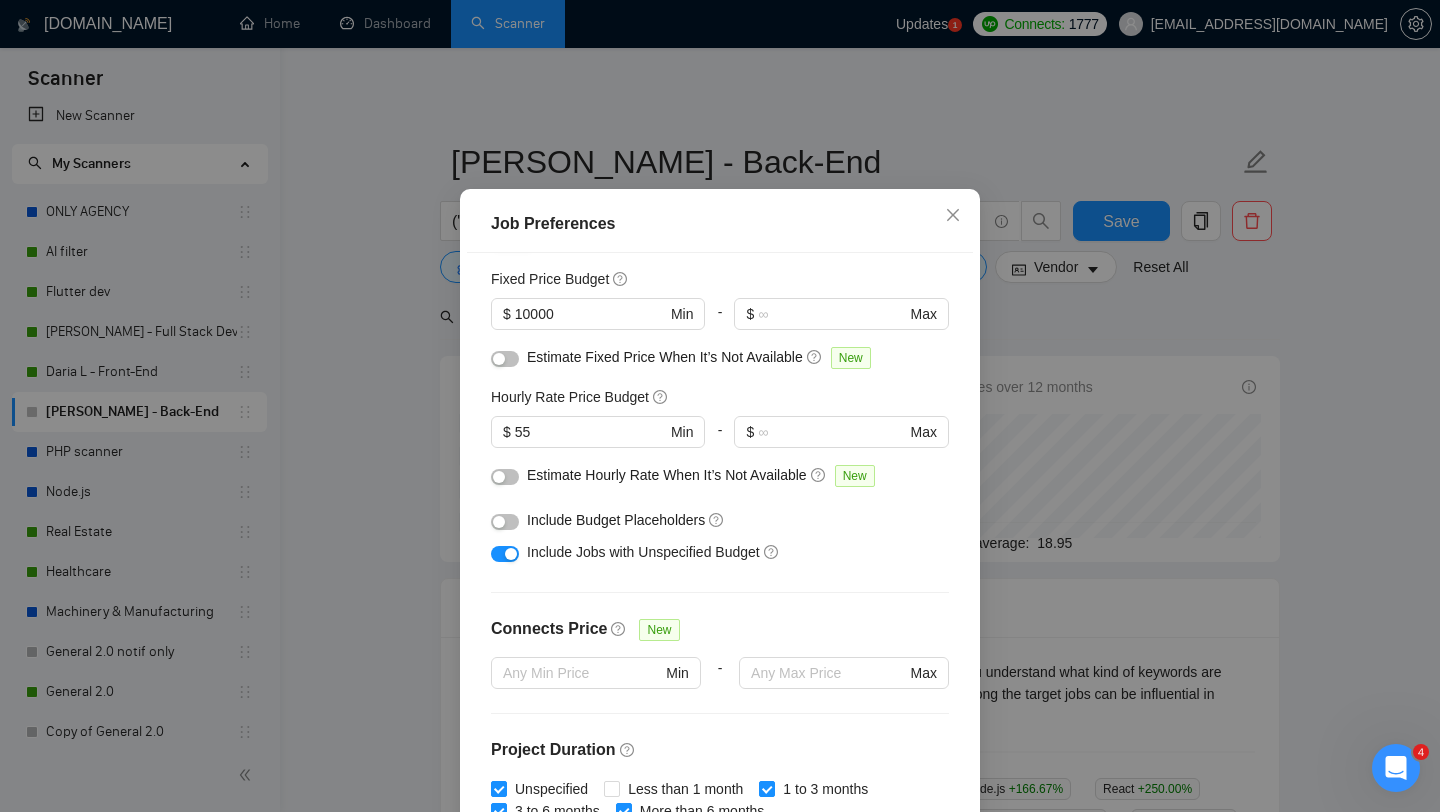 click on "Job Preferences Budget Project Type All Fixed Price Hourly Rate   Fixed Price Budget $ 10000 Min - $ Max Estimate Fixed Price When It’s Not Available New   Hourly Rate Price Budget $ 55 Min - $ Max Estimate Hourly Rate When It’s Not Available New Include Budget Placeholders Include Jobs with Unspecified Budget   Connects Price New Min - Max Project Duration   Unspecified Less than 1 month 1 to 3 months 3 to 6 months More than 6 months Hourly Workload   Unspecified <30 hrs/week >30 hrs/week Hours TBD Unsure Job Posting Questions New   Any posting questions Description Preferences Description Size New   Any description size Reset OK" at bounding box center (720, 406) 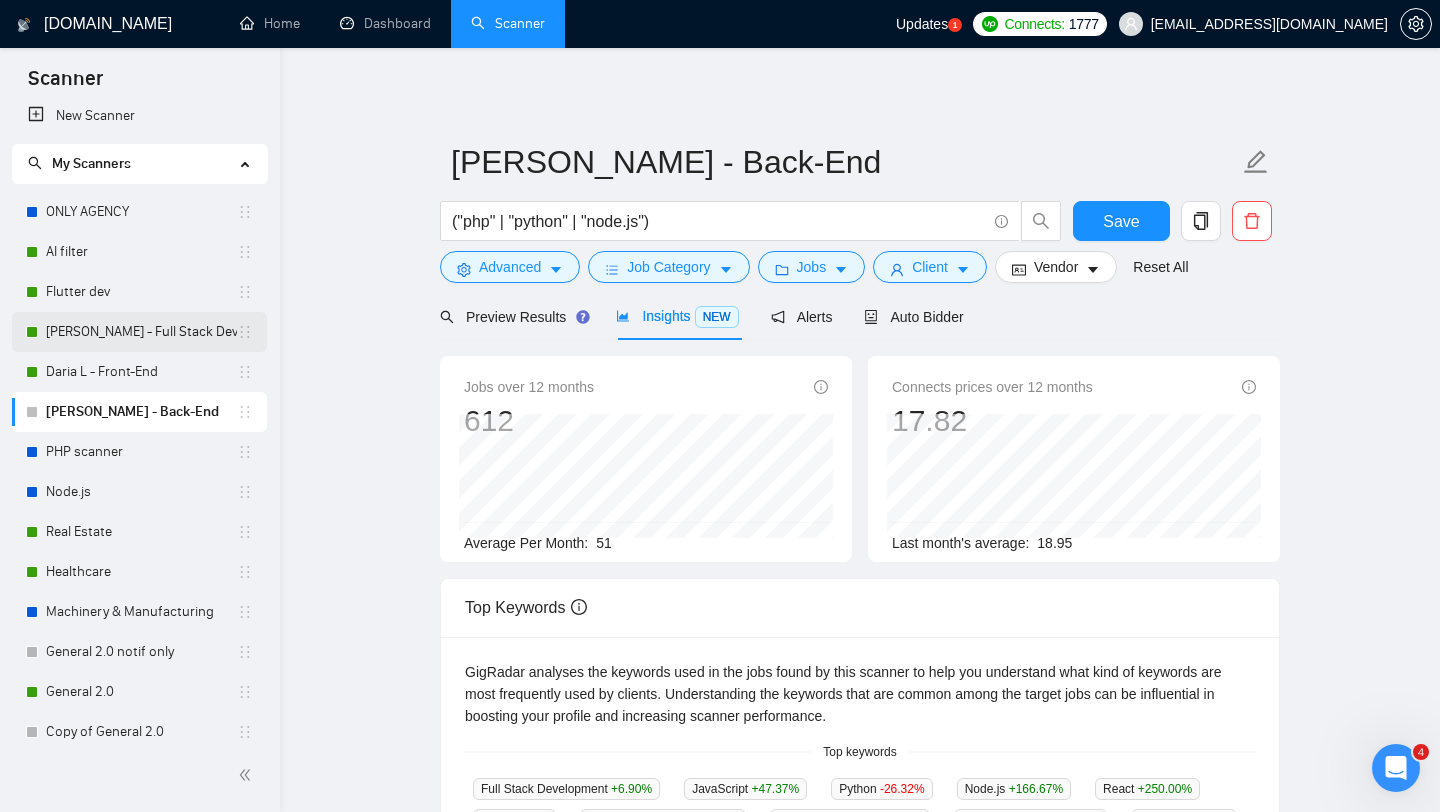 click on "[PERSON_NAME] - Full Stack Developer" at bounding box center (141, 332) 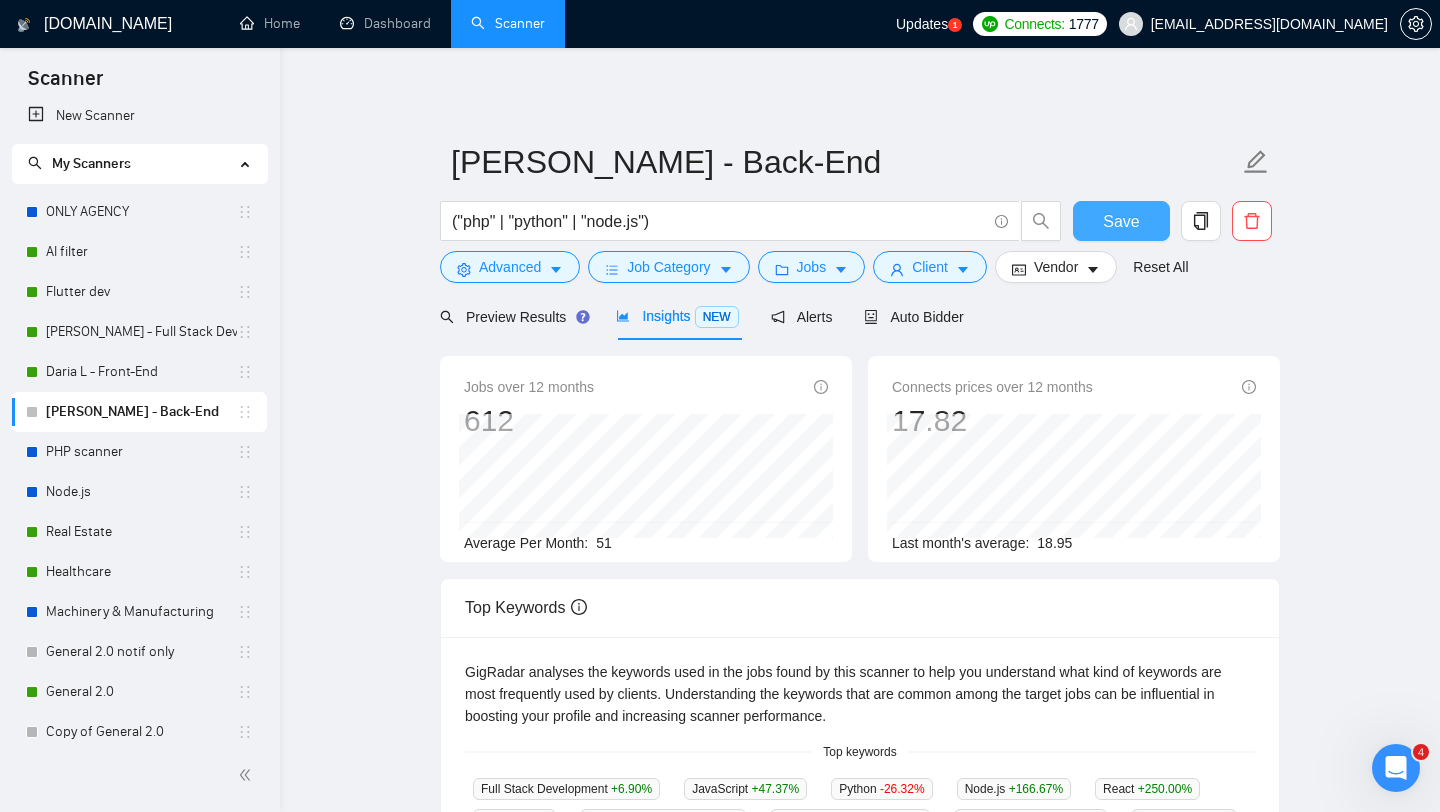 click on "Save" at bounding box center (1121, 221) 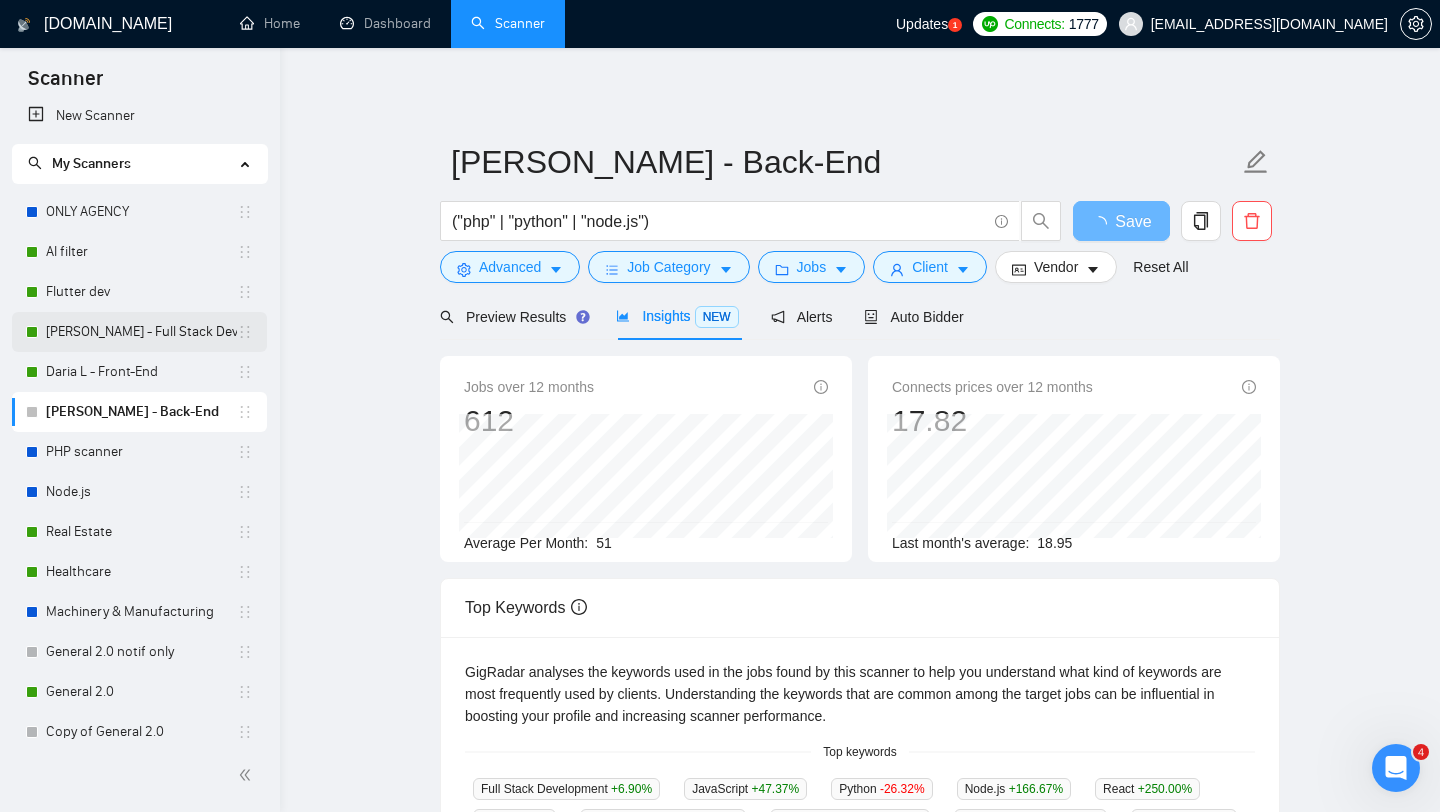 click on "[PERSON_NAME] - Full Stack Developer" at bounding box center (141, 332) 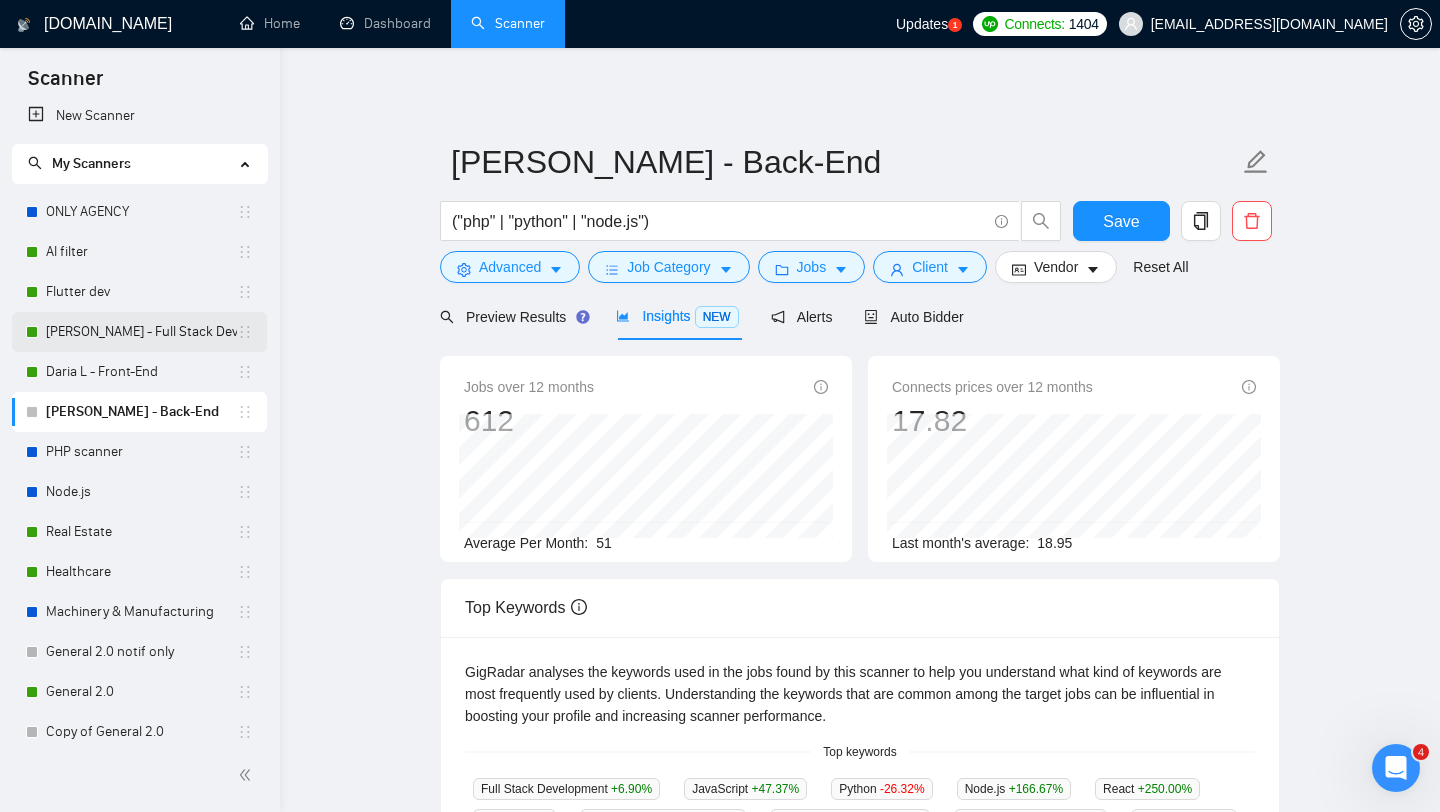 click on "[PERSON_NAME] - Full Stack Developer" at bounding box center [141, 332] 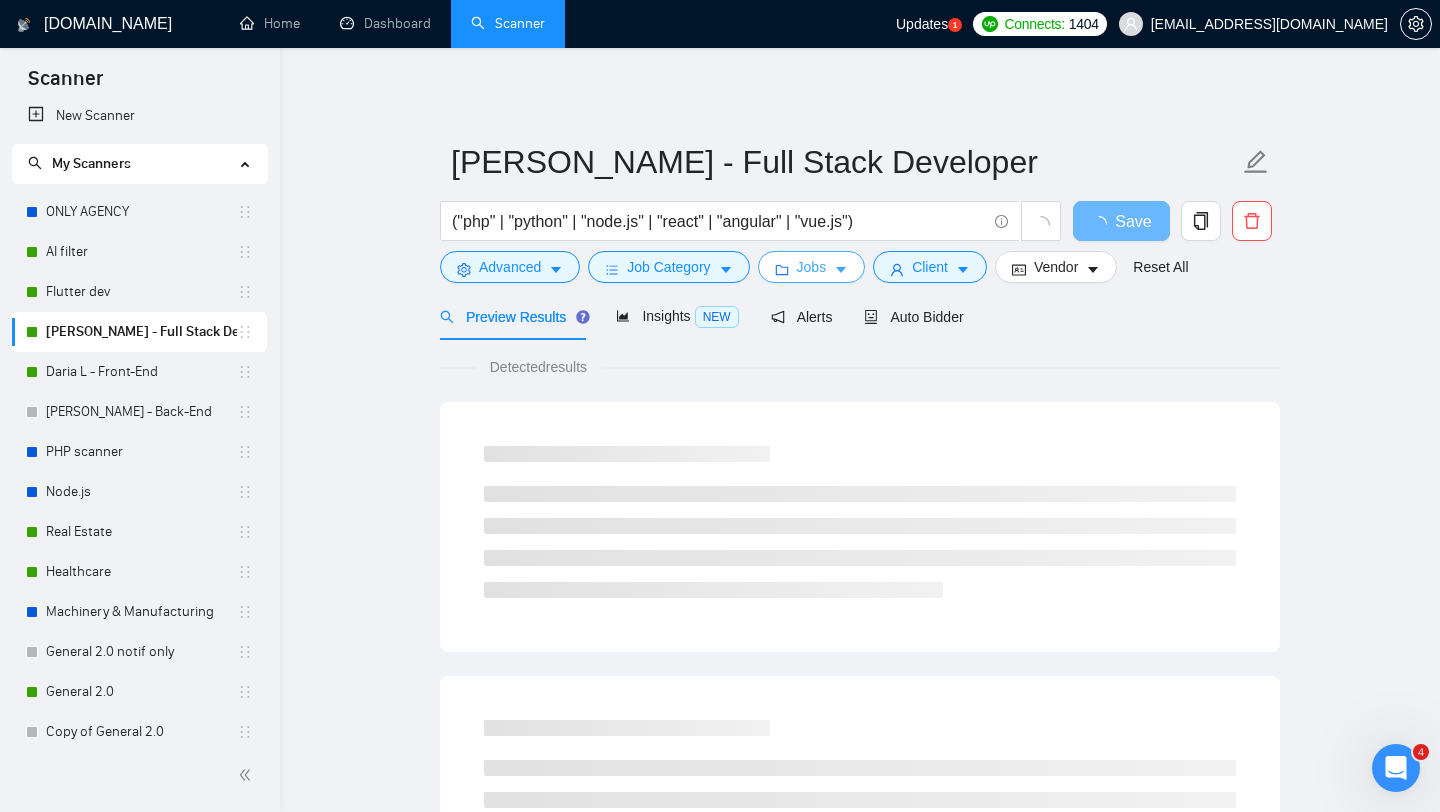 click on "Jobs" at bounding box center (812, 267) 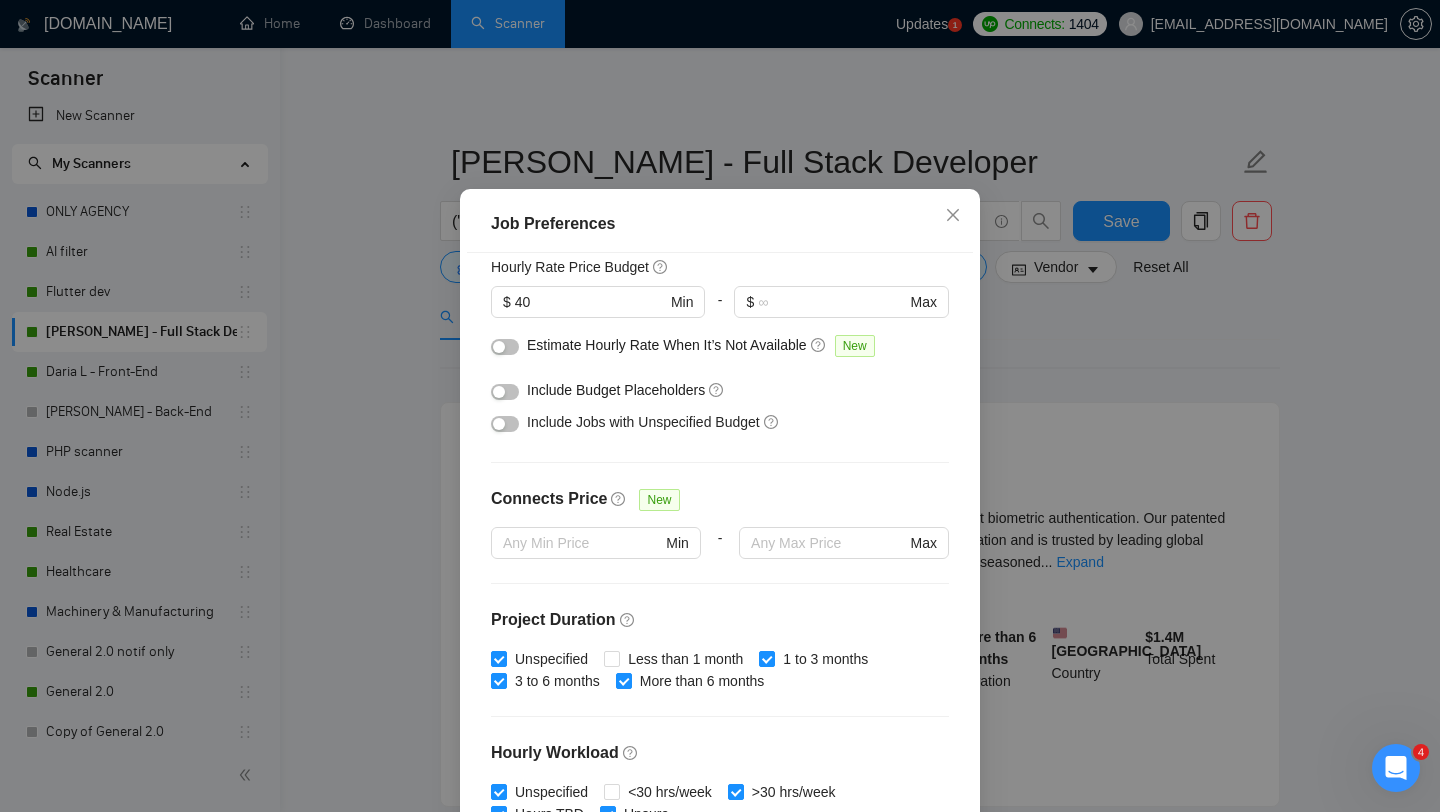 scroll, scrollTop: 332, scrollLeft: 0, axis: vertical 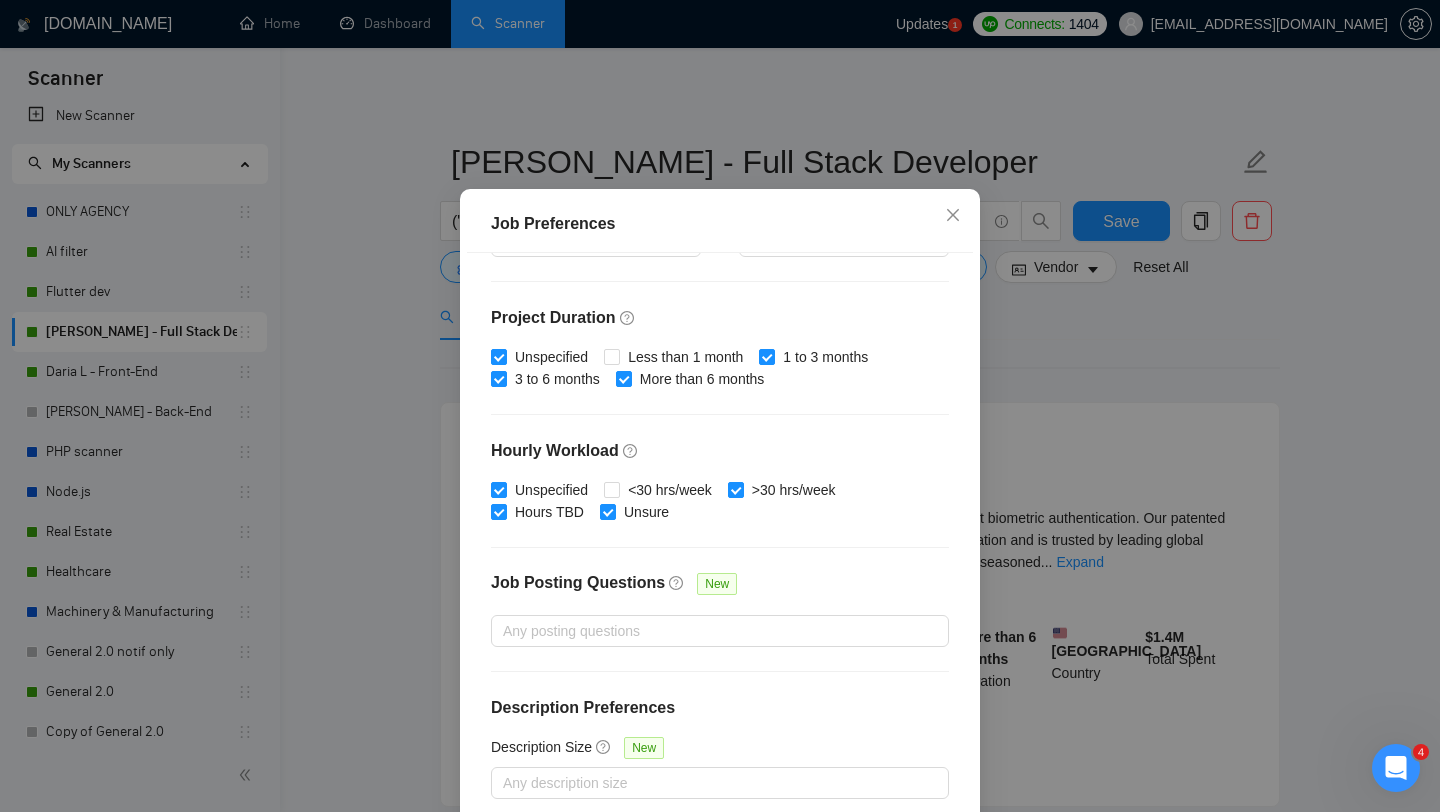 click on "Job Preferences Budget Project Type All Fixed Price Hourly Rate   Fixed Price Budget $ 10000 Min - $ Max Estimate Fixed Price When It’s Not Available New   Hourly Rate Price Budget $ 40 Min - $ Max Estimate Hourly Rate When It’s Not Available New Include Budget Placeholders Include Jobs with Unspecified Budget   Connects Price New Min - Max Project Duration   Unspecified Less than 1 month 1 to 3 months 3 to 6 months More than 6 months Hourly Workload   Unspecified <30 hrs/week >30 hrs/week Hours TBD Unsure Job Posting Questions New   Any posting questions Description Preferences Description Size New   Any description size Reset OK" at bounding box center (720, 406) 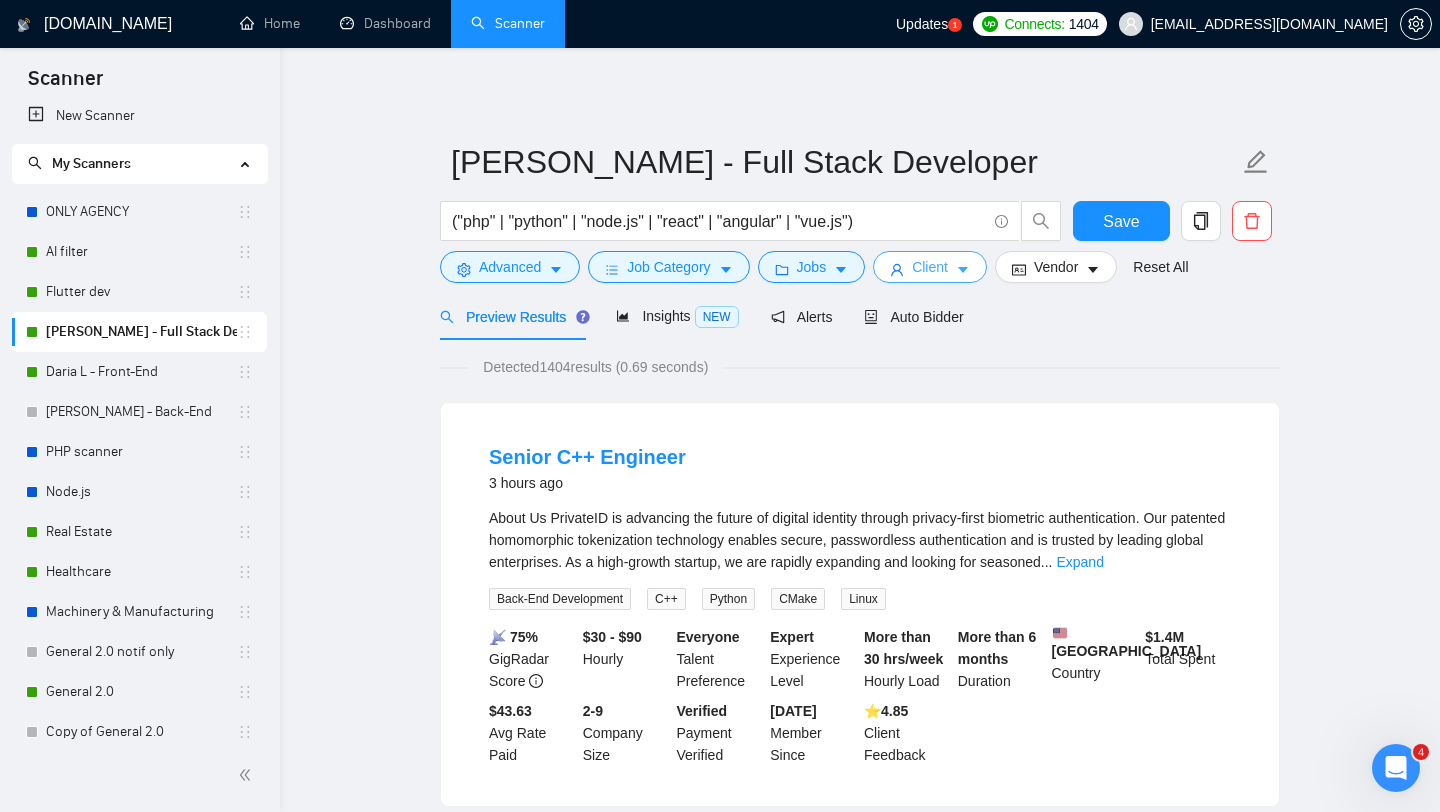 click on "Client" at bounding box center [930, 267] 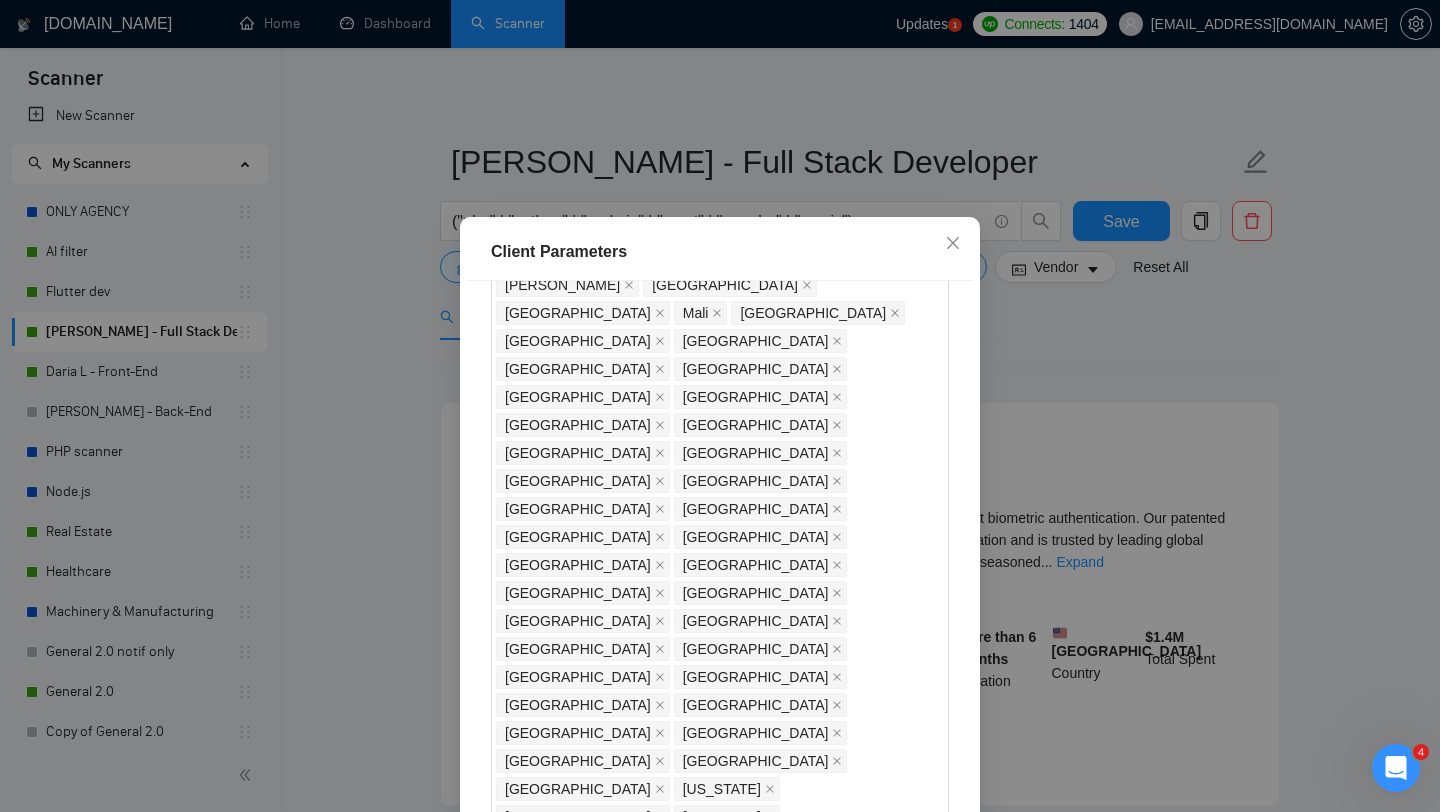 scroll, scrollTop: 267, scrollLeft: 0, axis: vertical 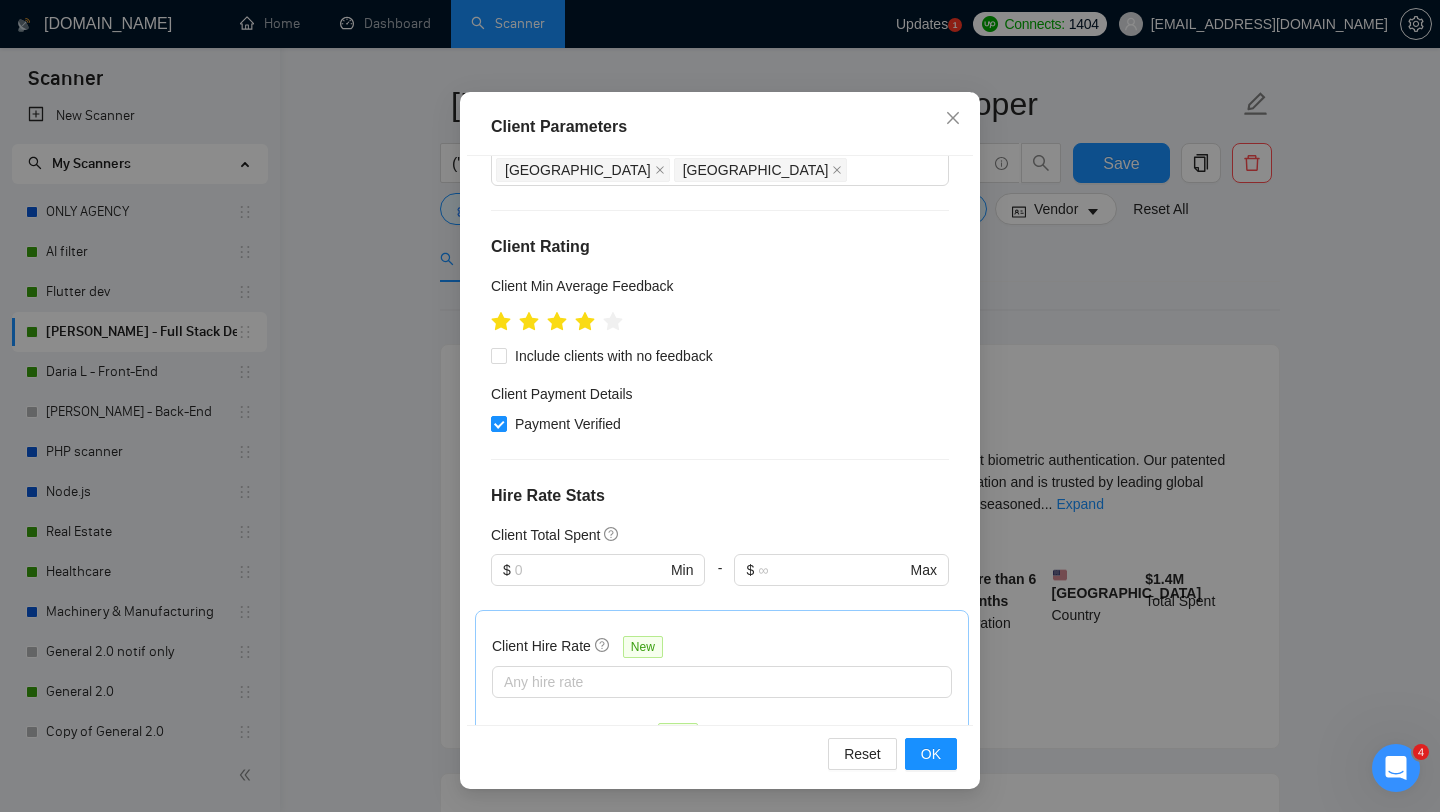 click on "Client Parameters Client Location Include Client Countries   Select Exclude Client Countries Africa India Pakistan Niger Chad Turkmenistan Congo Mali Singapore Russia China Philippines Hong Kong Nigeria Malaysia Estonia Bangladesh Romania Poland Thailand Brazil Indonesia Kenya Bulgaria Lithuania Greece South Korea Kuwait Vietnam Morocco Argentina Czech Republic Colombia Sri Lanka Serbia Latvia Hungary Bahrain Belarus Nepal Slovenia Oman Georgia Armenia Puerto Rico Slovakia Taiwan Peru Costa Rica Ghana Moldova Uzbekistan Palestinian Territories Kazakhstan Azerbaijan Uruguay American Samoa Uganda Somalia Tanzania Venezuela Cambodia Ethiopia Cameroon Montenegro Zambia Kyrgyzstan Zimbabwe Mongolia Mozambique Ukraine   Client Rating Client Min Average Feedback Include clients with no feedback Client Payment Details Payment Verified Hire Rate Stats   Client Total Spent $ Min - $ Max Client Hire Rate New   Any hire rate   Avg Hourly Rate Paid New $ 40 Min - $ Max Include Clients without Sufficient History New" at bounding box center (720, 406) 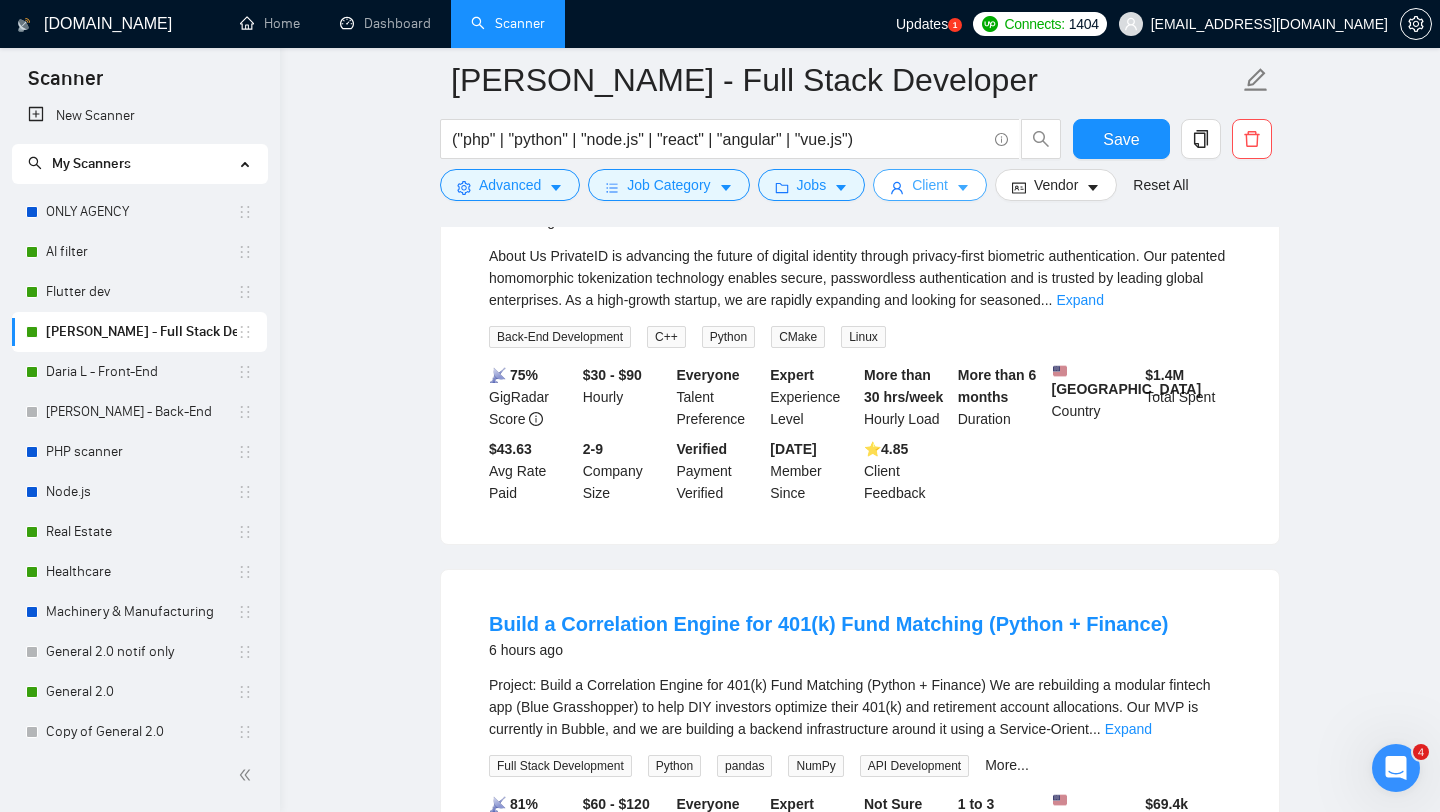 scroll, scrollTop: 0, scrollLeft: 0, axis: both 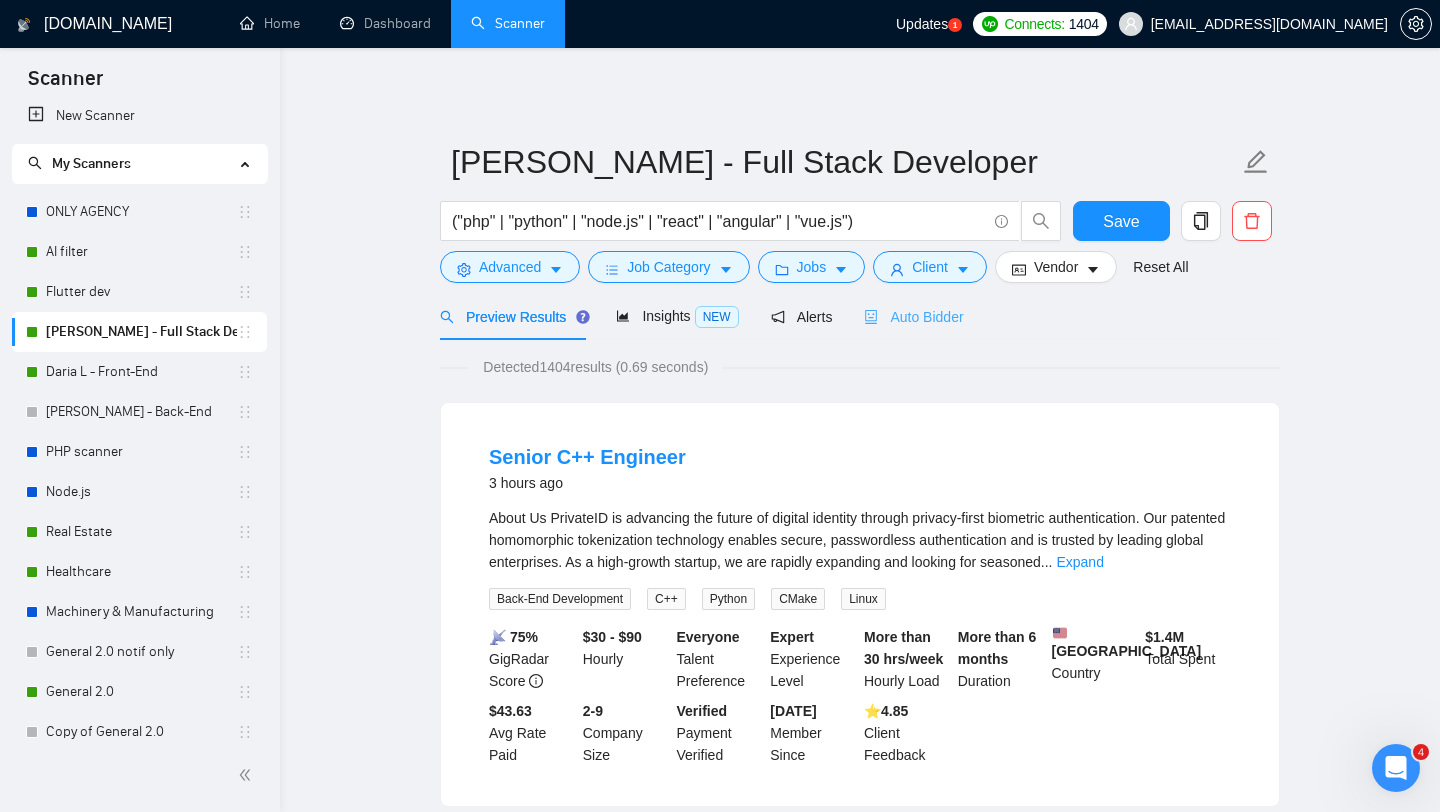 click on "Auto Bidder" at bounding box center [913, 316] 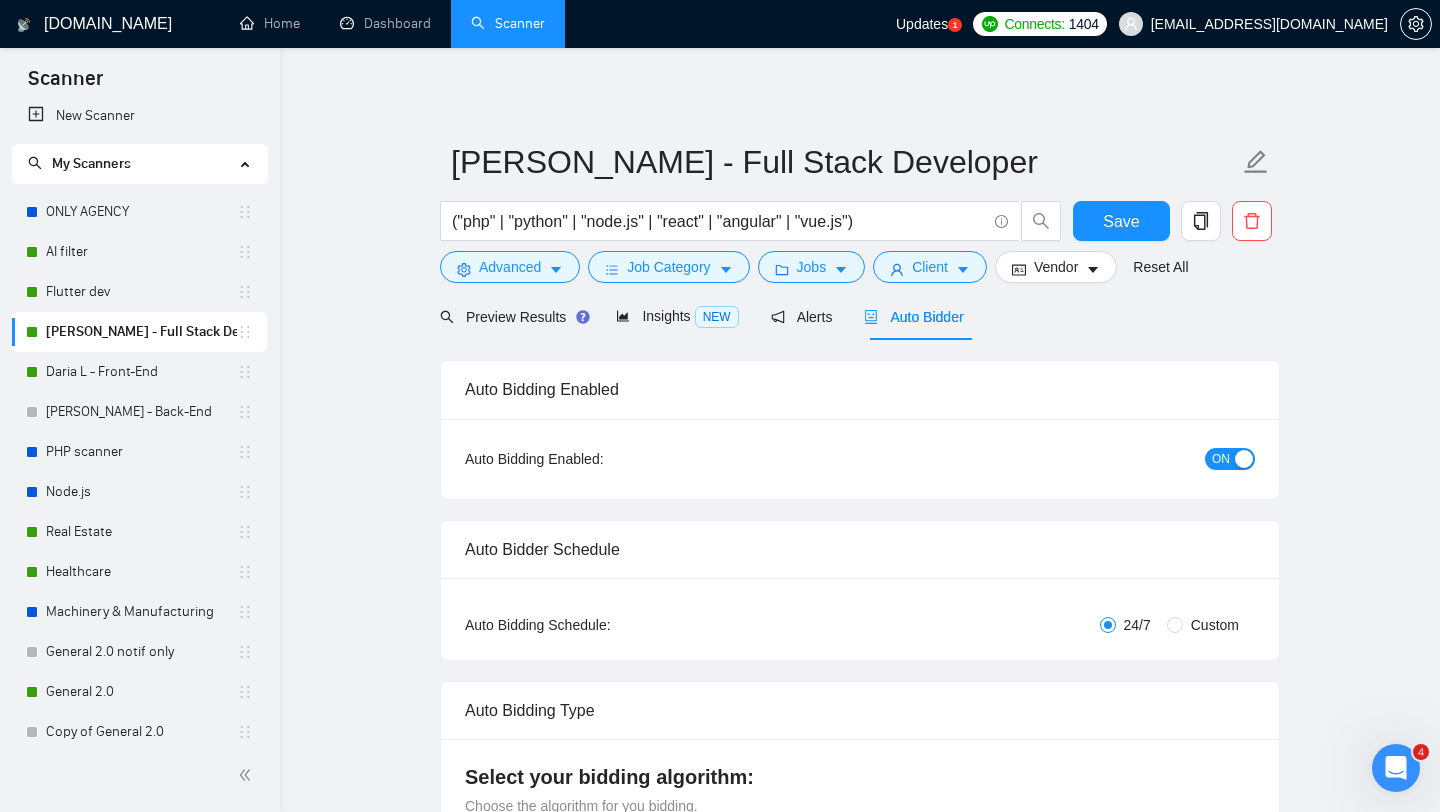 type 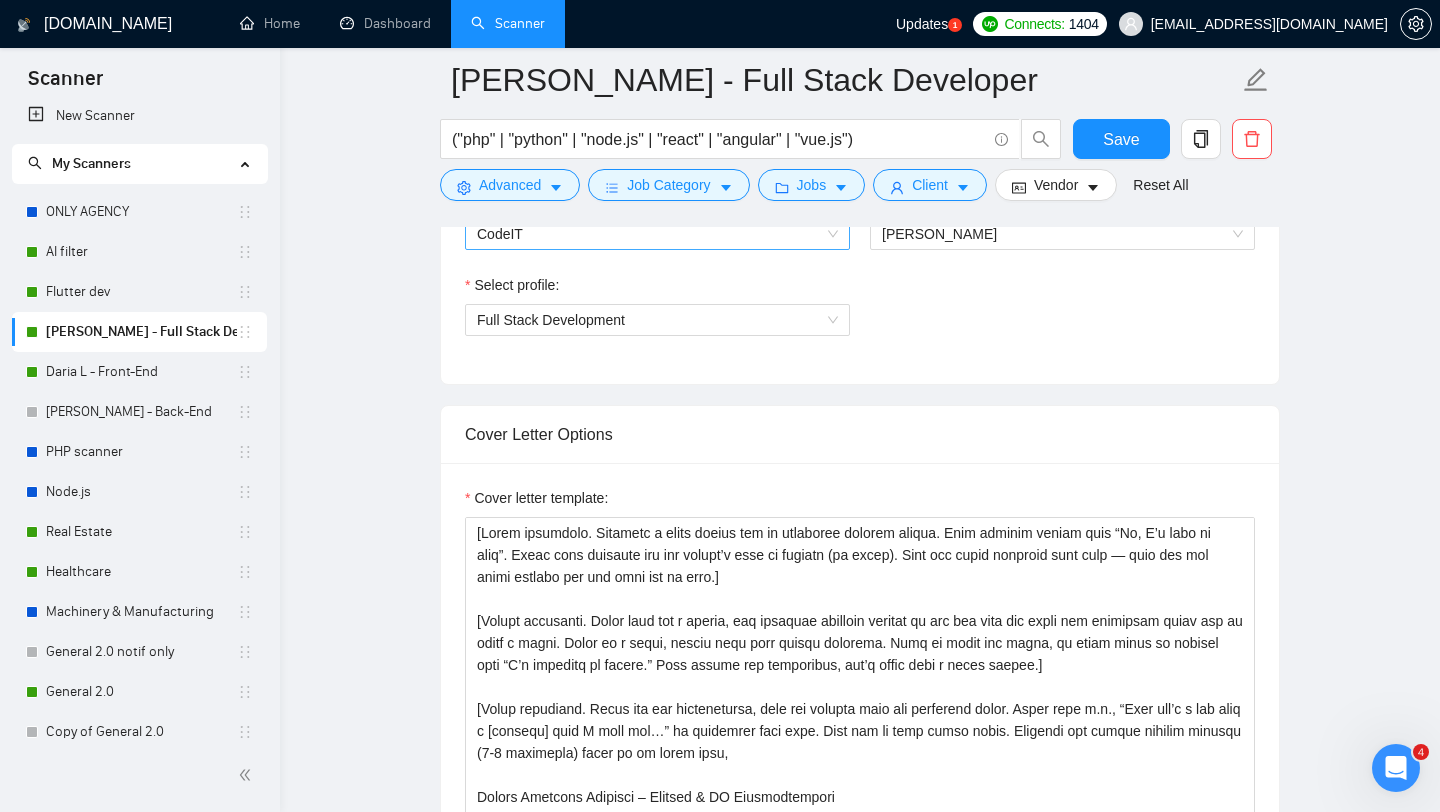 scroll, scrollTop: 1215, scrollLeft: 0, axis: vertical 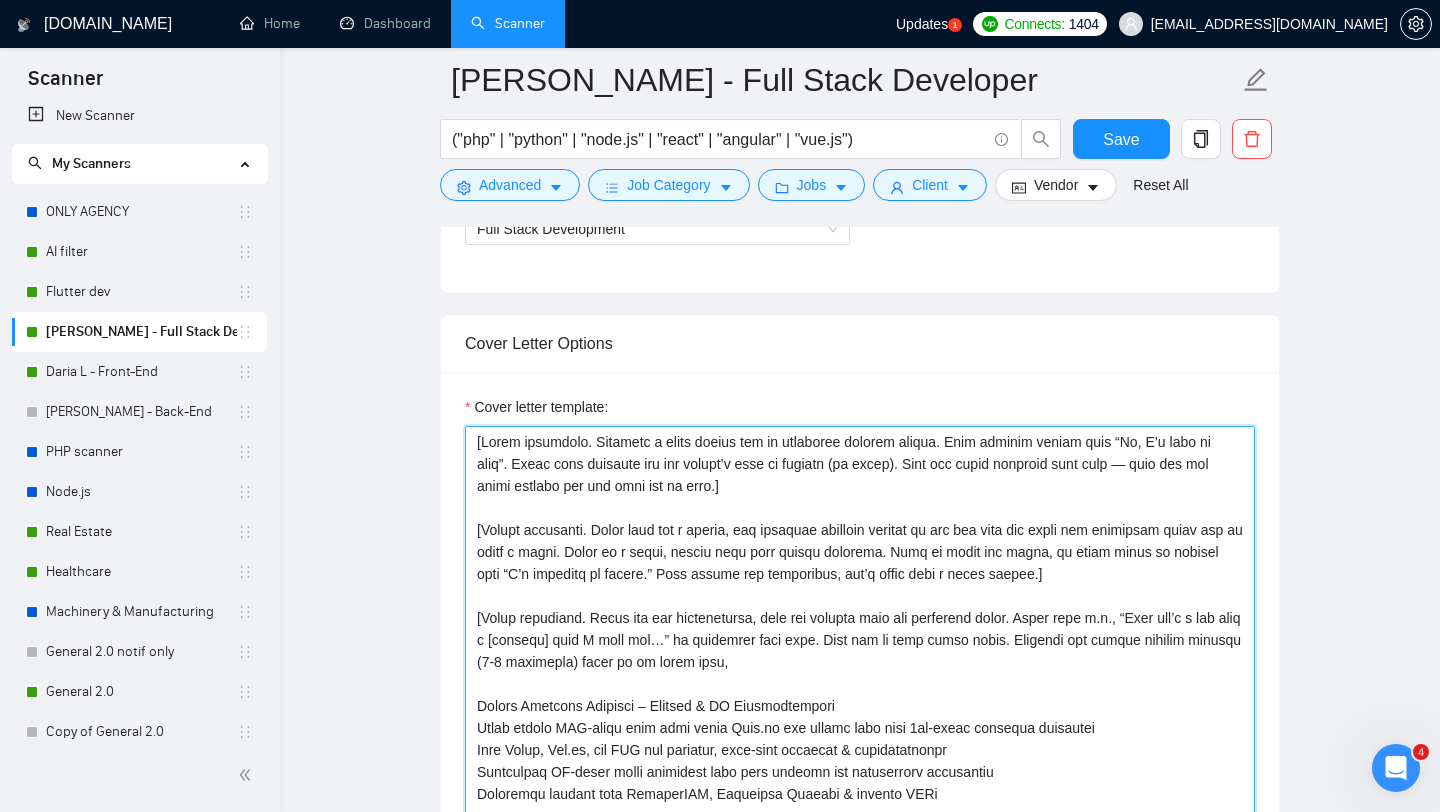 click on "Cover letter template:" at bounding box center [860, 651] 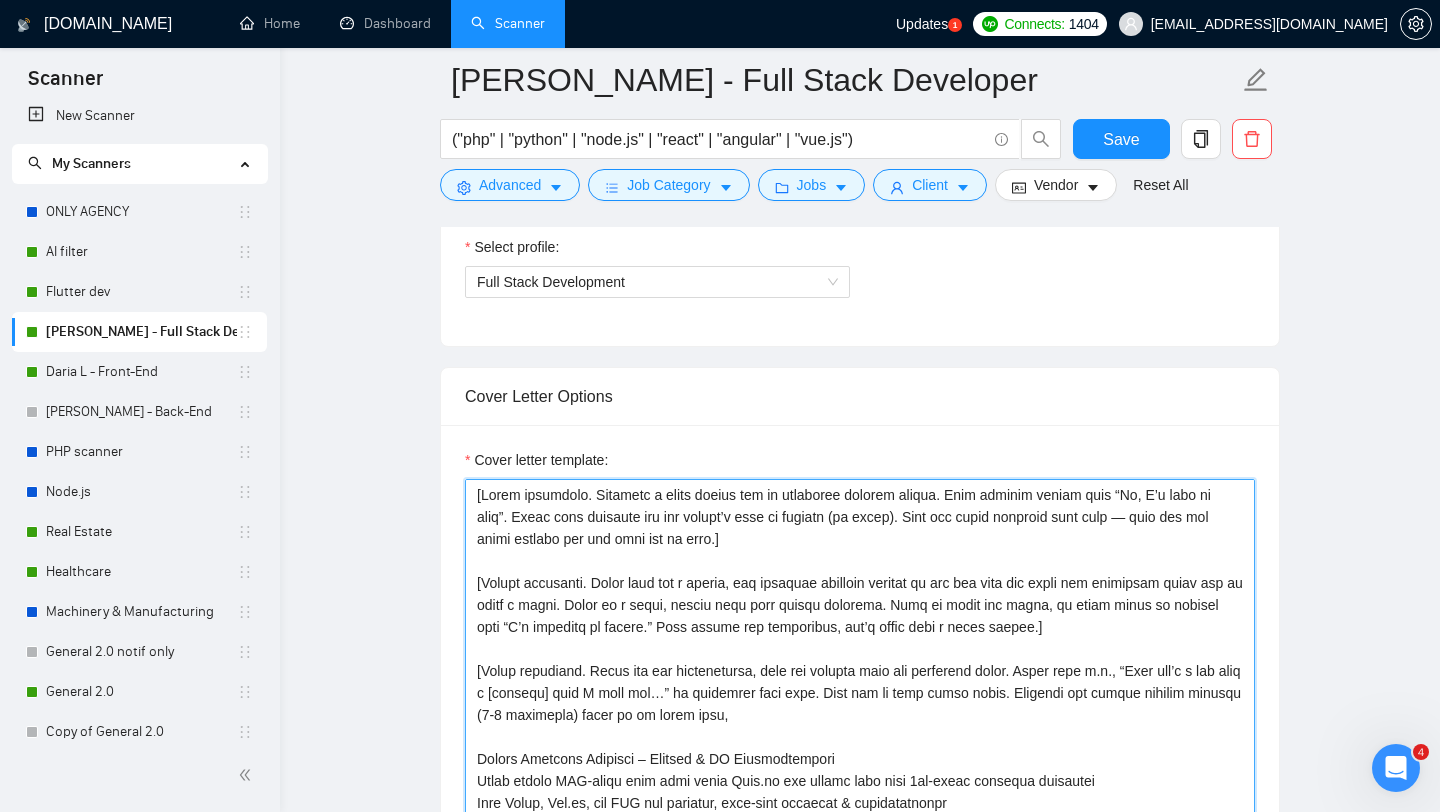 scroll, scrollTop: 1181, scrollLeft: 0, axis: vertical 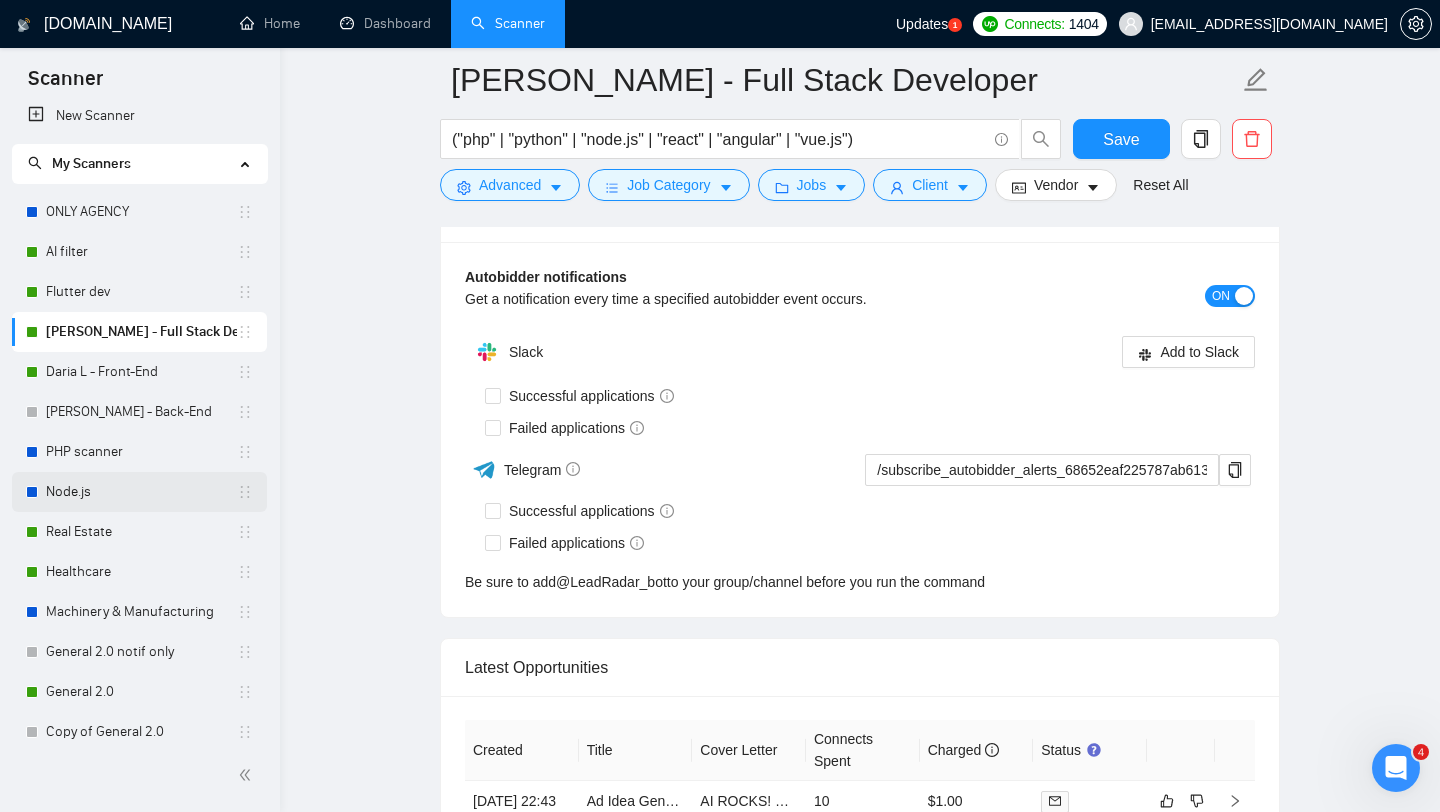 click on "Node.js" at bounding box center (141, 492) 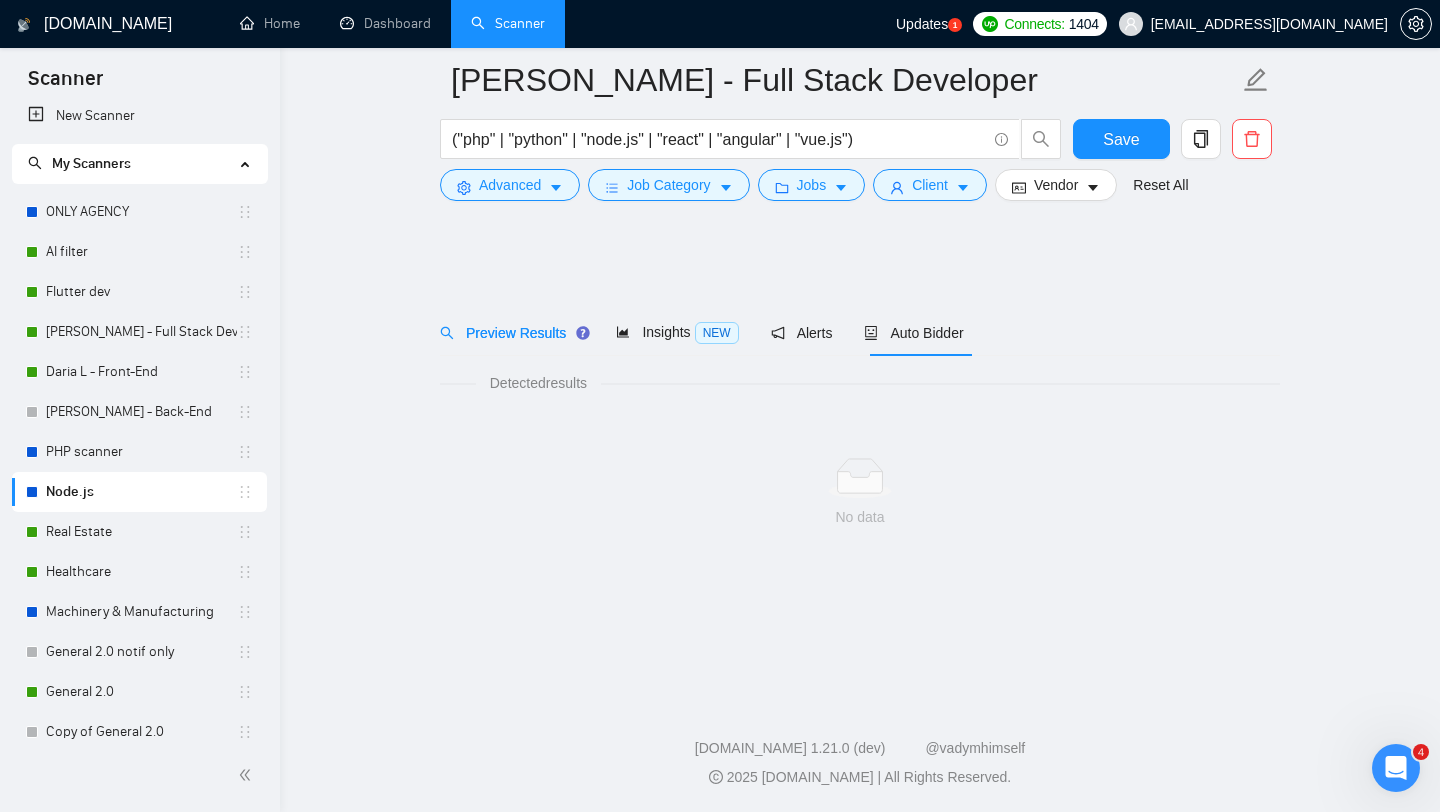 scroll, scrollTop: 0, scrollLeft: 0, axis: both 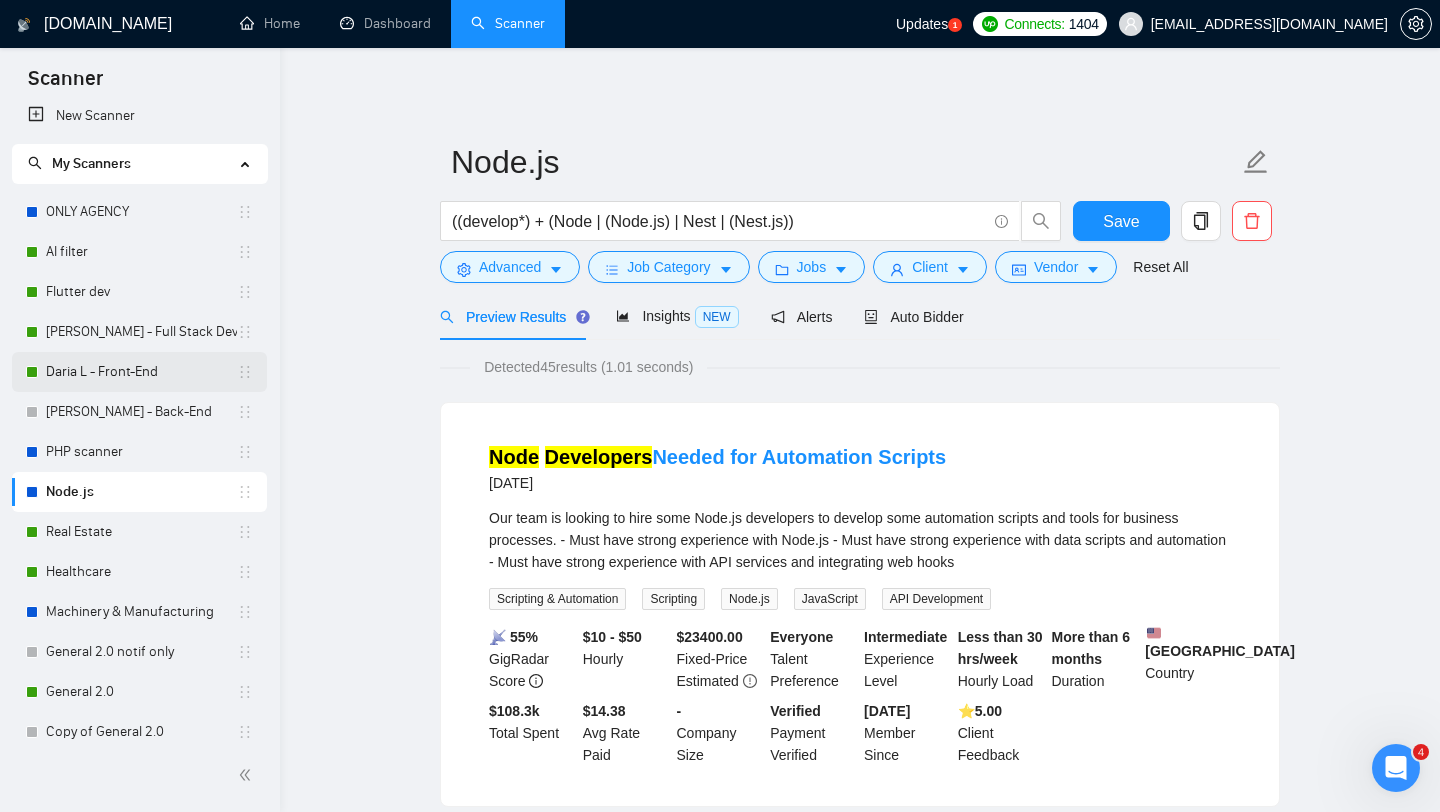 click on "Daria L - Front-End" at bounding box center [141, 372] 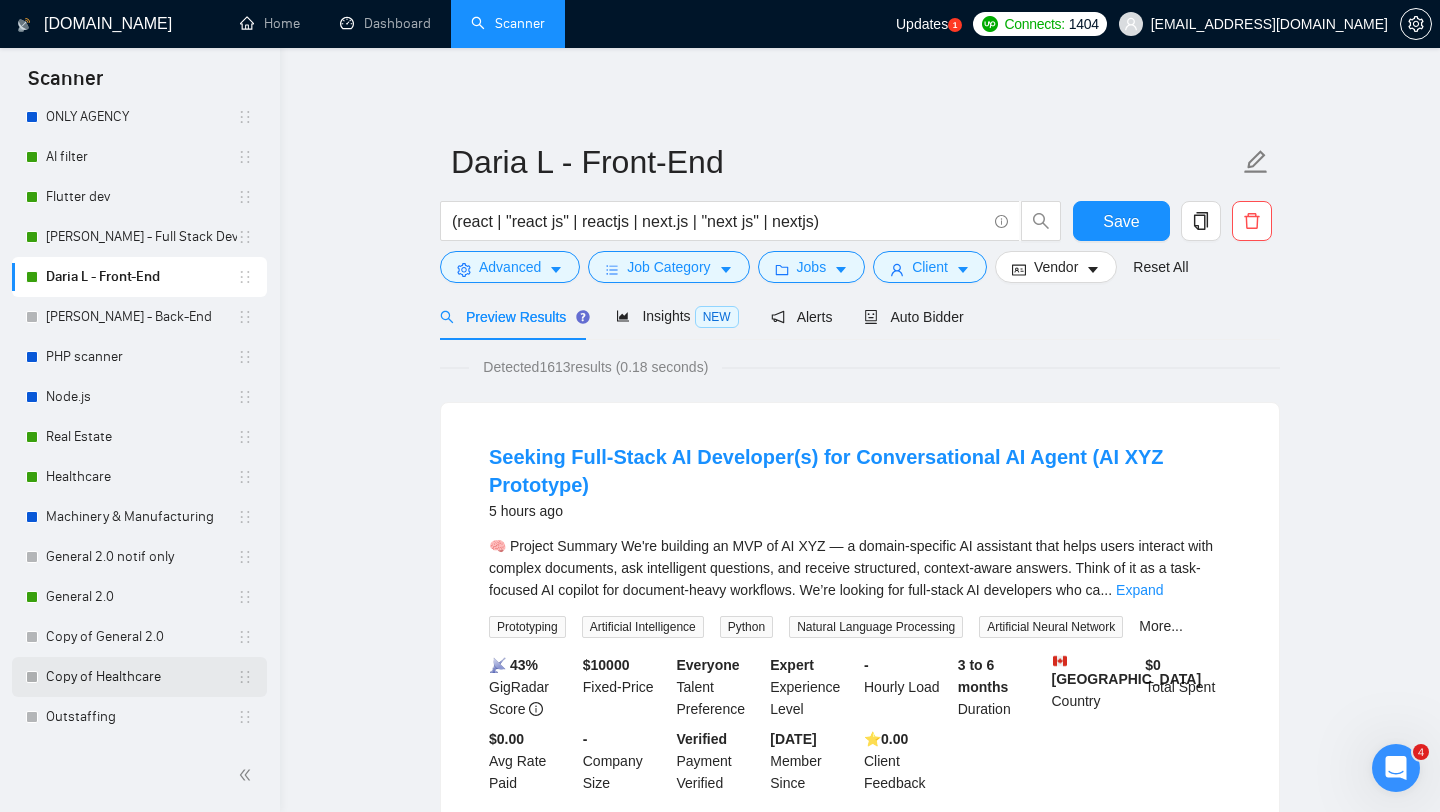 scroll, scrollTop: 143, scrollLeft: 0, axis: vertical 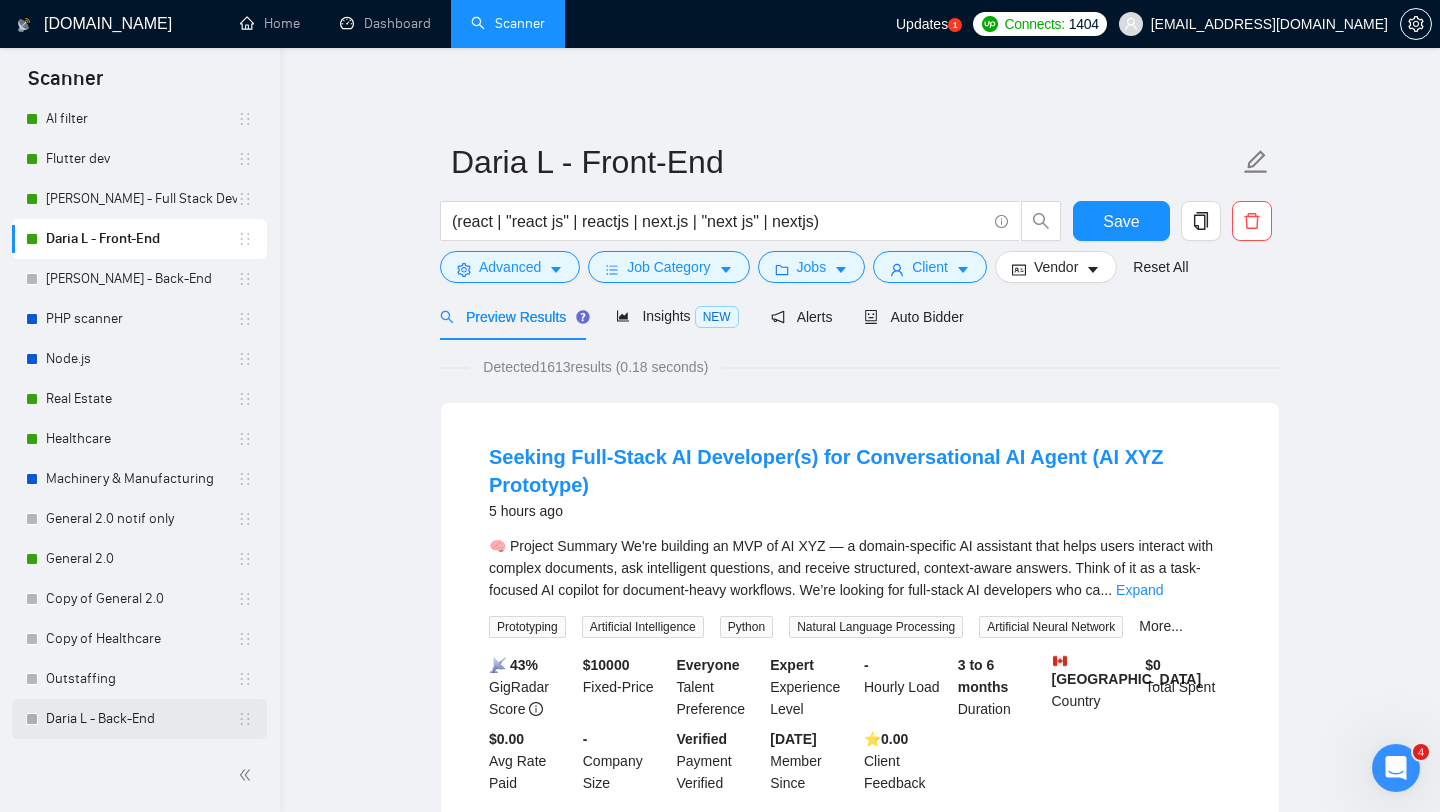 click on "Daria L - Back-End" at bounding box center [141, 719] 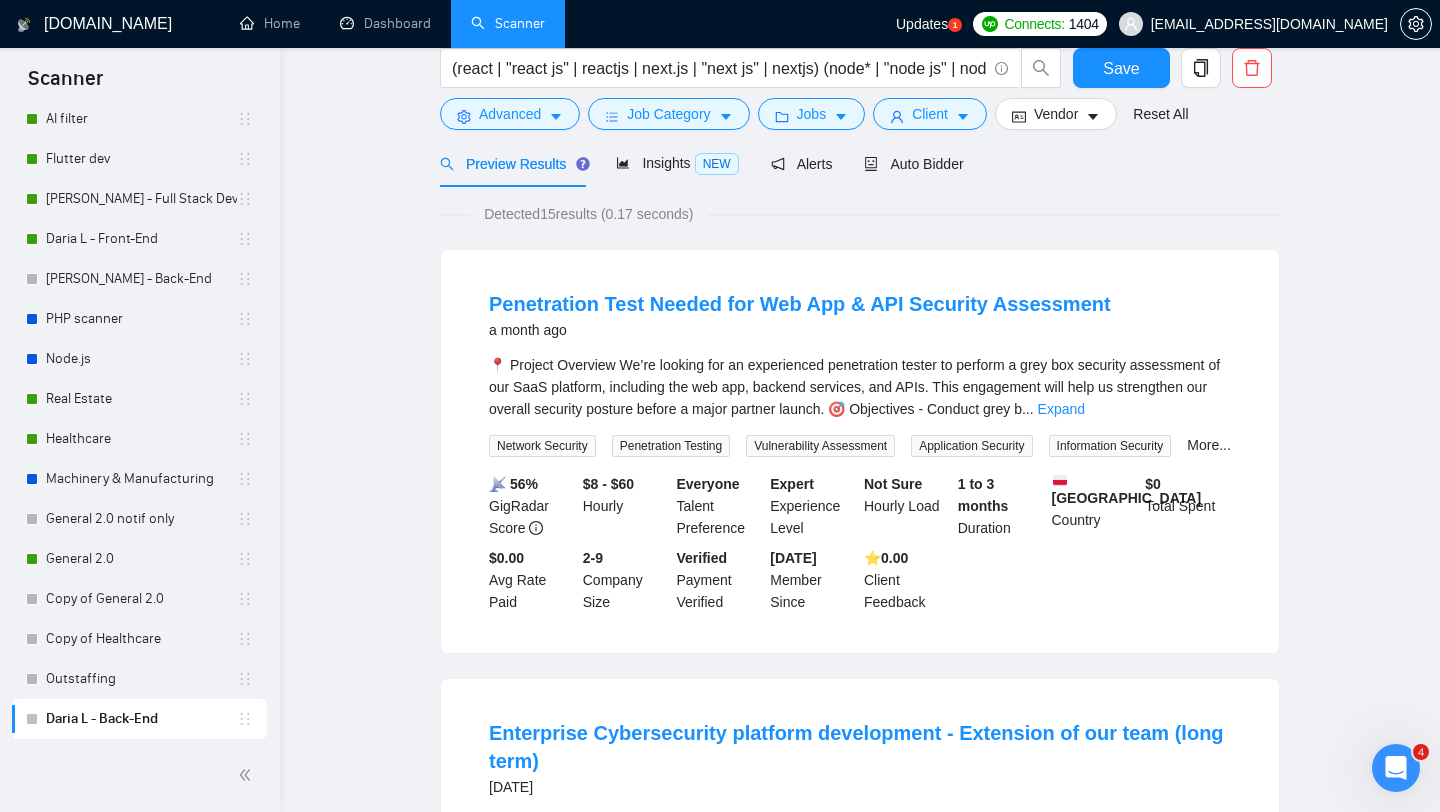 scroll, scrollTop: 51, scrollLeft: 0, axis: vertical 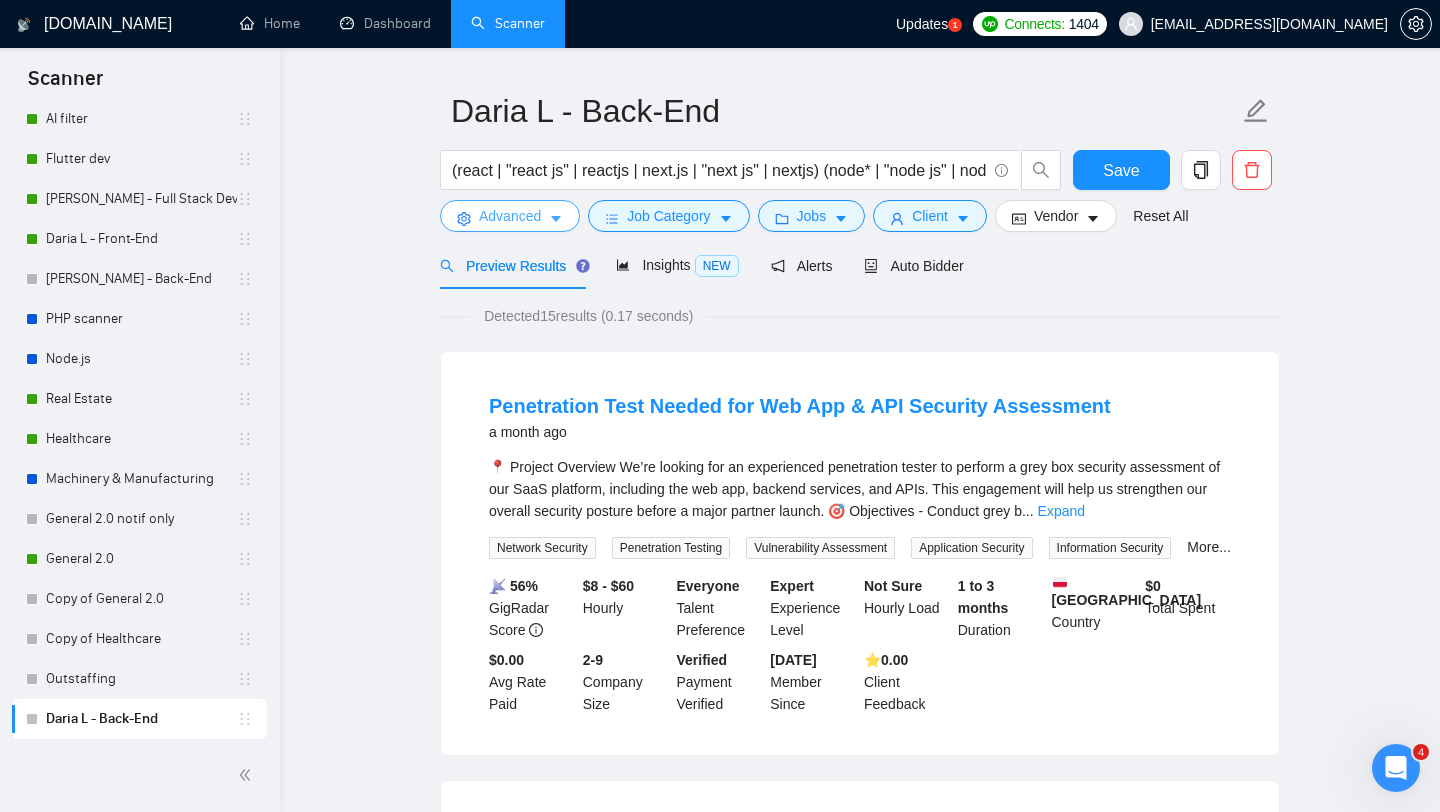 click on "Advanced" at bounding box center (510, 216) 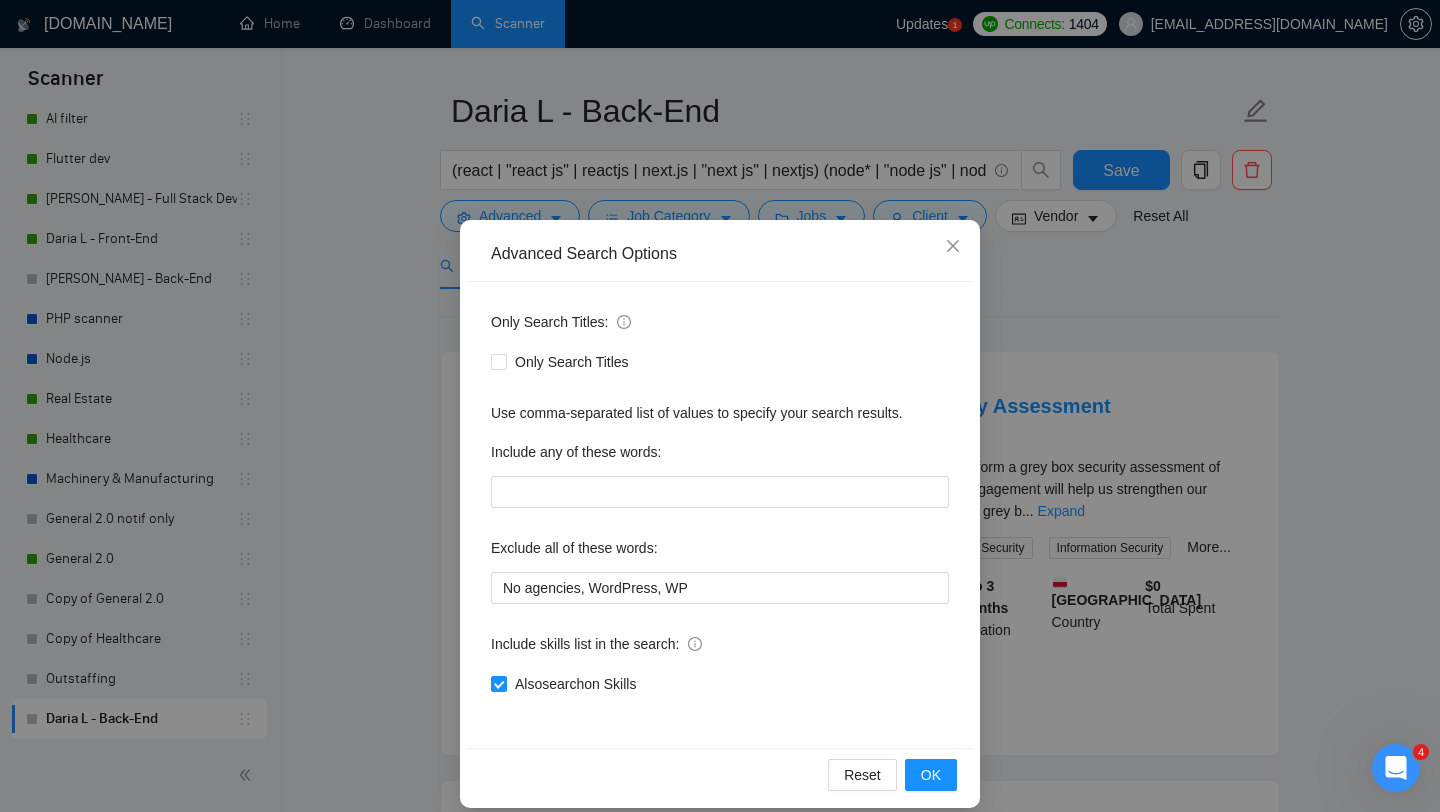 click on "Advanced Search Options Only Search Titles:   Only Search Titles Use comma-separated list of values to specify your search results. Include any of these words: Exclude all of these words: No agencies, WordPress, WP Include skills list in the search:   Also  search  on Skills Reset OK" at bounding box center [720, 406] 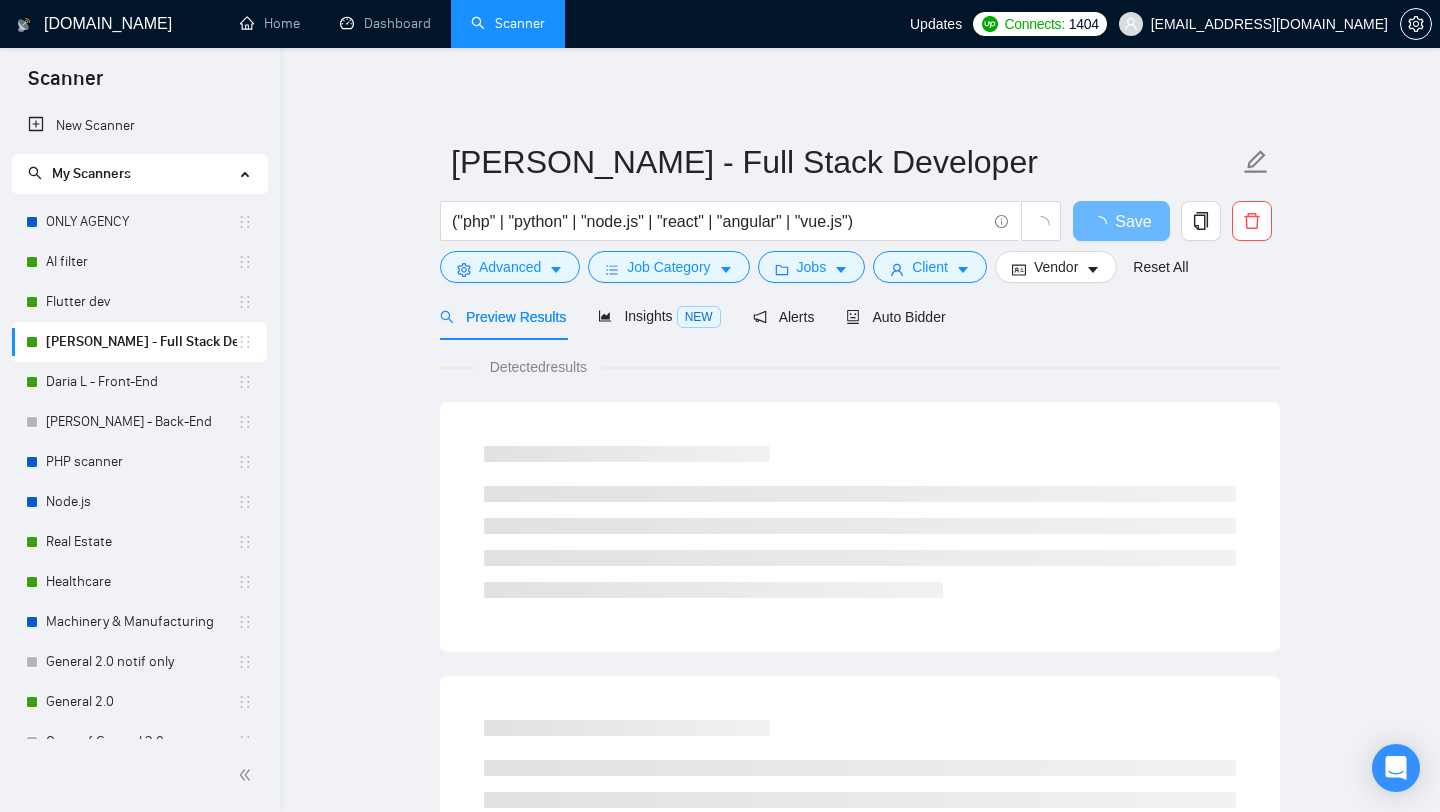 scroll, scrollTop: 0, scrollLeft: 0, axis: both 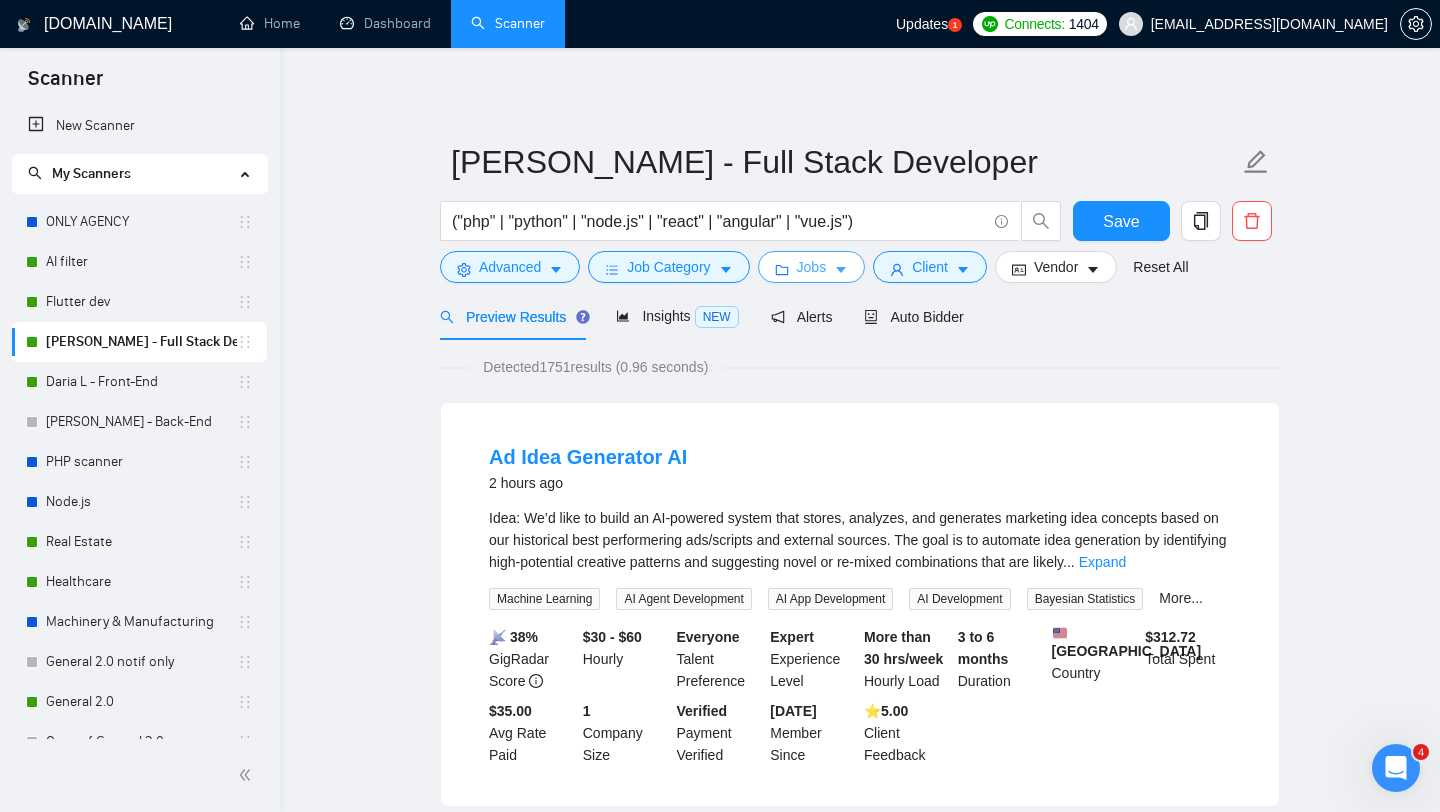 click at bounding box center (841, 269) 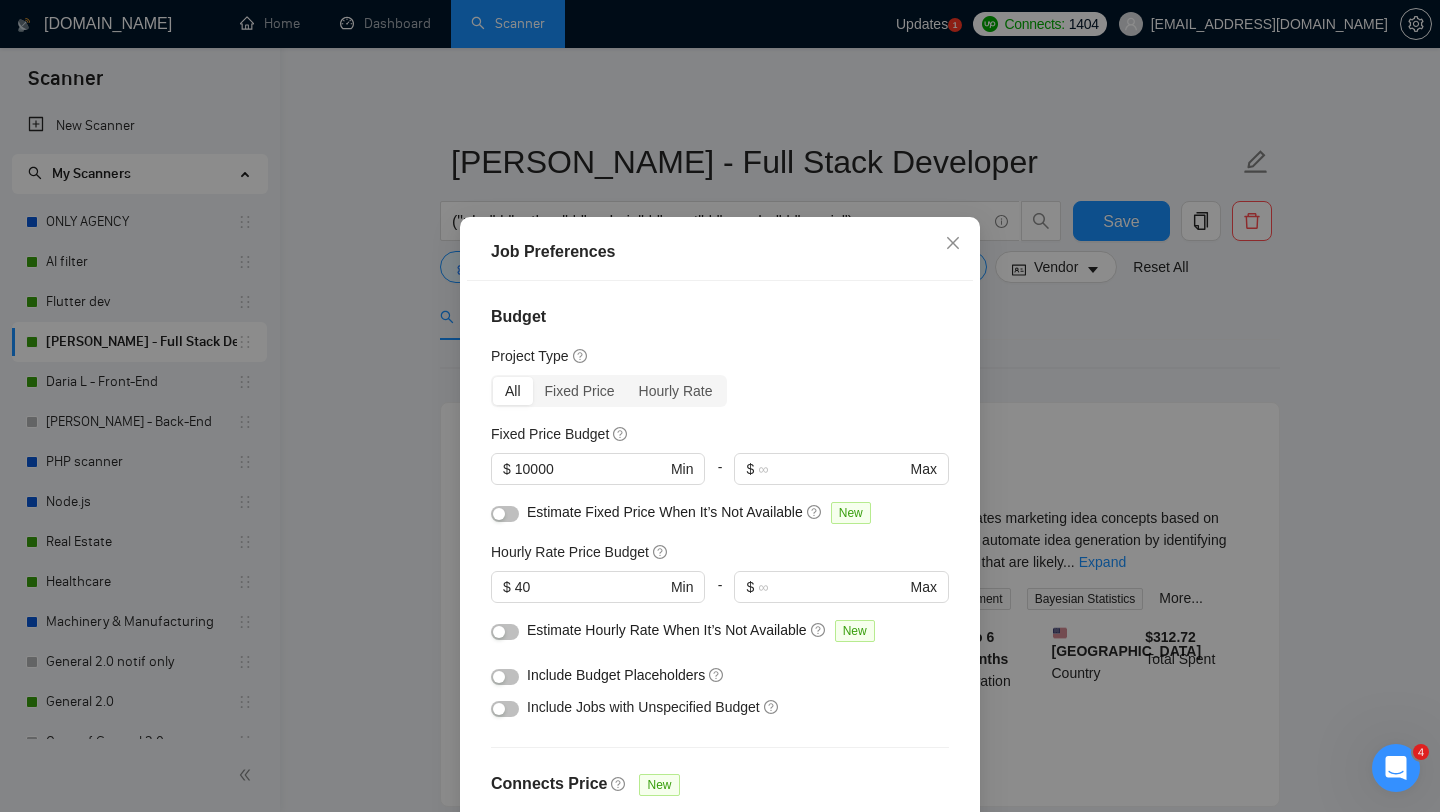 click on "Job Preferences Budget Project Type All Fixed Price Hourly Rate   Fixed Price Budget $ 10000 Min - $ Max Estimate Fixed Price When It’s Not Available New   Hourly Rate Price Budget $ 40 Min - $ Max Estimate Hourly Rate When It’s Not Available New Include Budget Placeholders Include Jobs with Unspecified Budget   Connects Price New Min - Max Project Duration   Unspecified Less than 1 month 1 to 3 months 3 to 6 months More than 6 months Hourly Workload   Unspecified <30 hrs/week >30 hrs/week Hours TBD Unsure Job Posting Questions New   Any posting questions Description Preferences Description Size New   Any description size Reset OK" at bounding box center [720, 406] 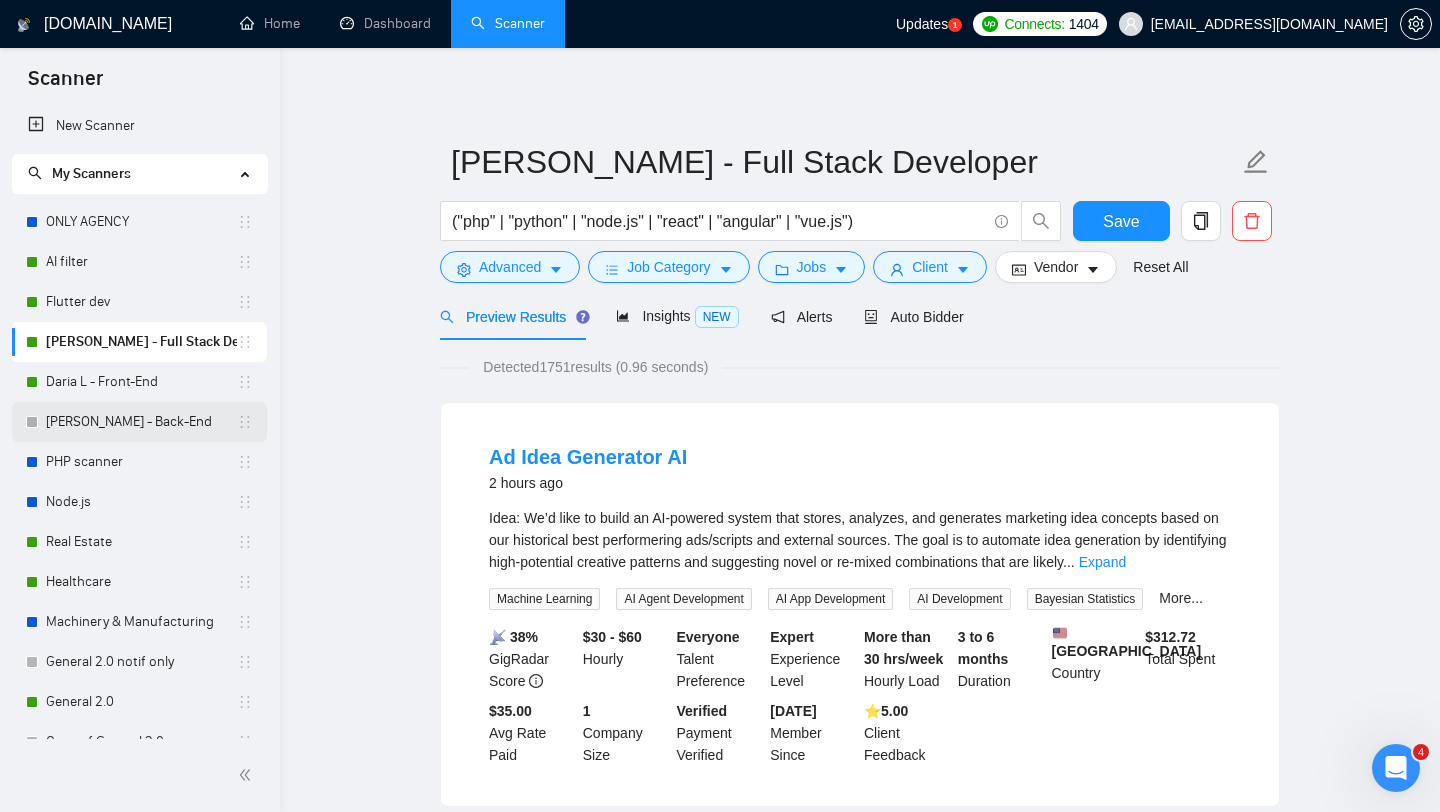 click on "[PERSON_NAME] - Back-End" at bounding box center (141, 422) 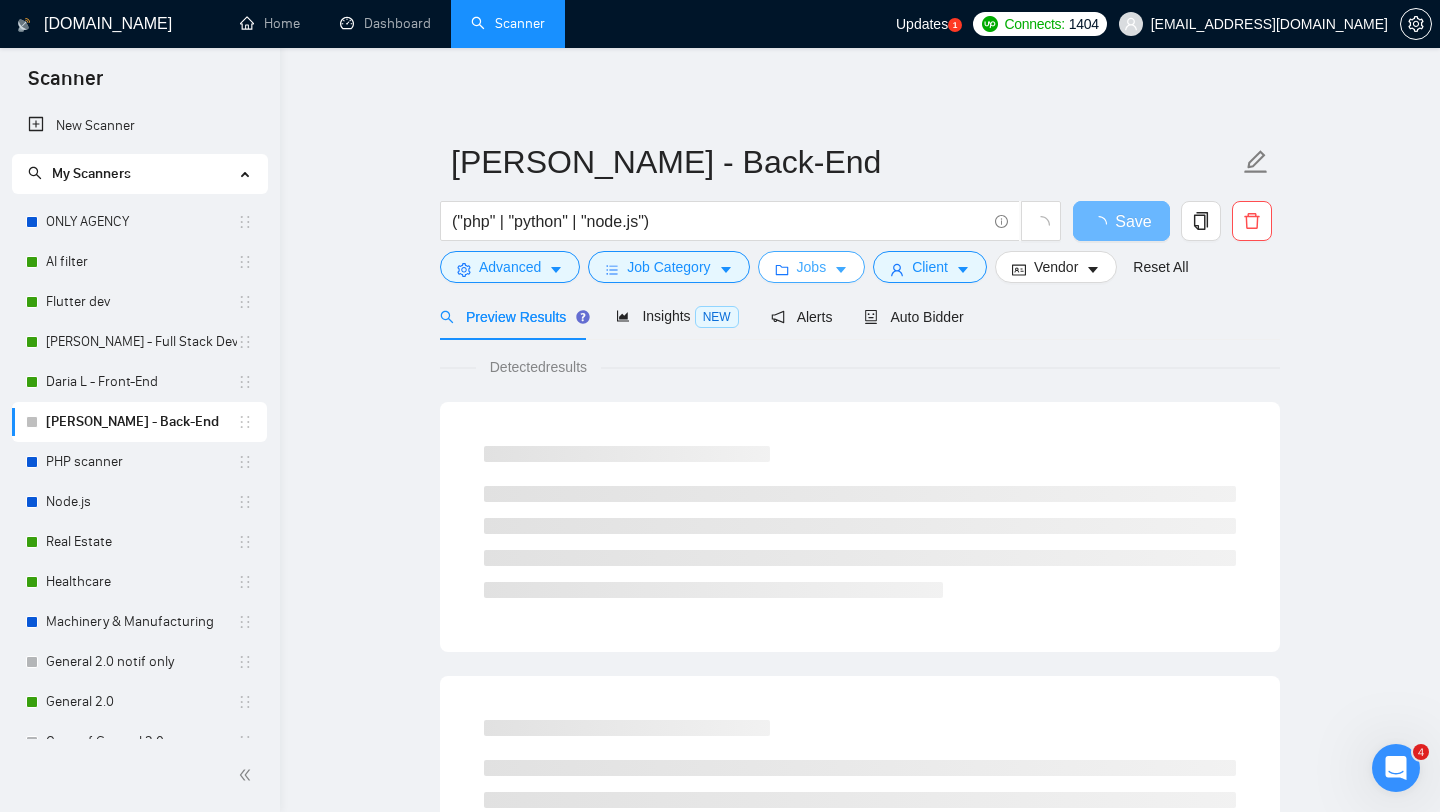 click on "Jobs" at bounding box center [812, 267] 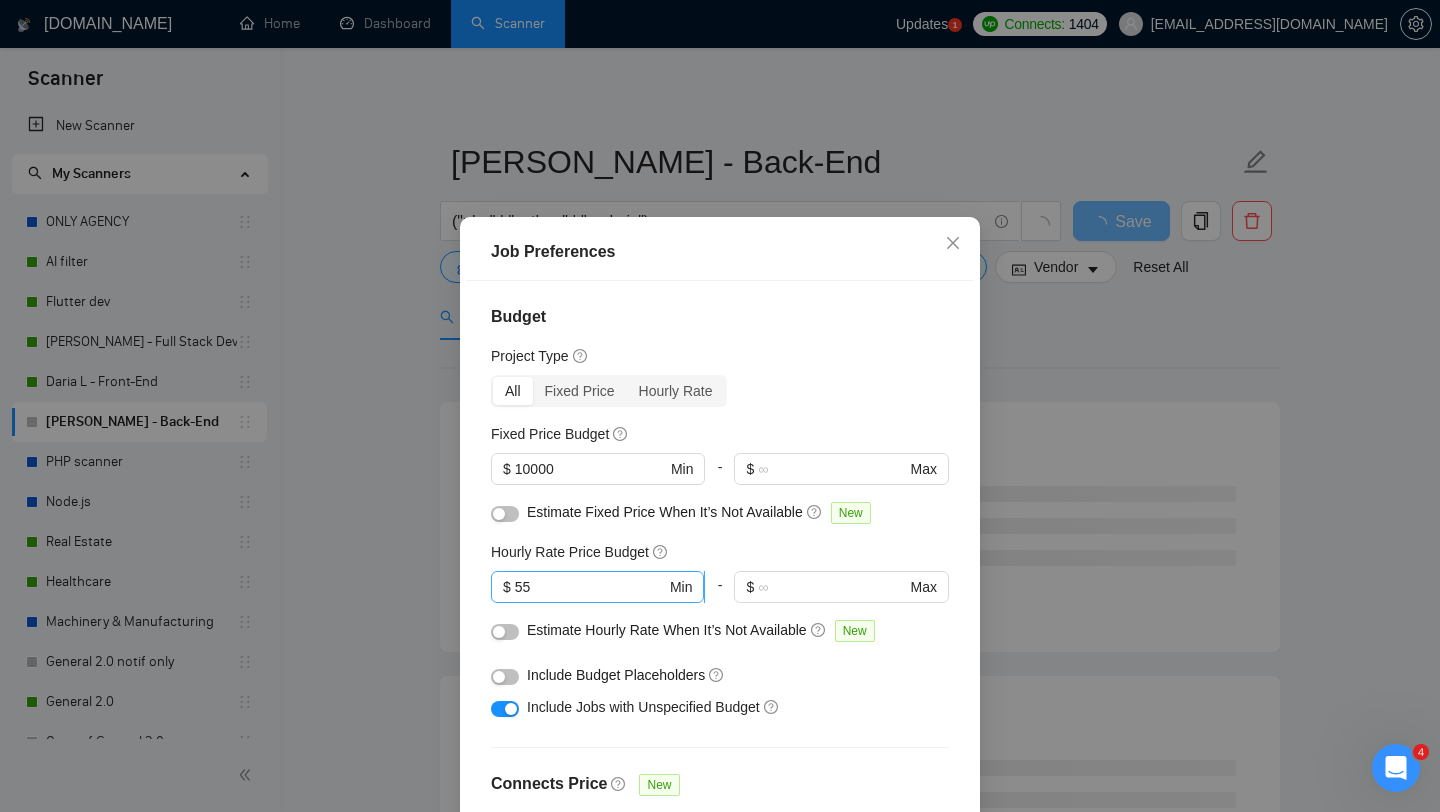 click on "55" at bounding box center (590, 587) 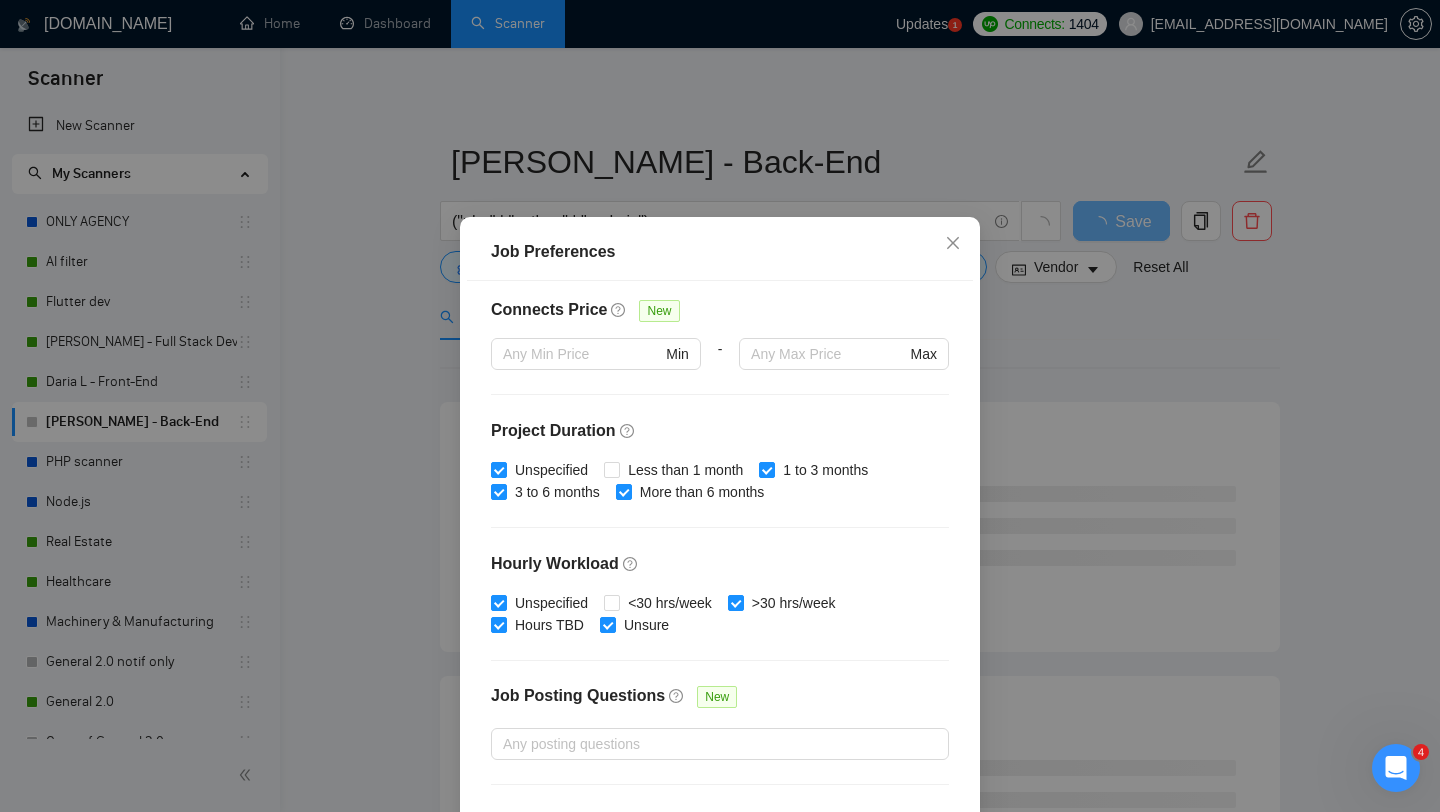 scroll, scrollTop: 559, scrollLeft: 0, axis: vertical 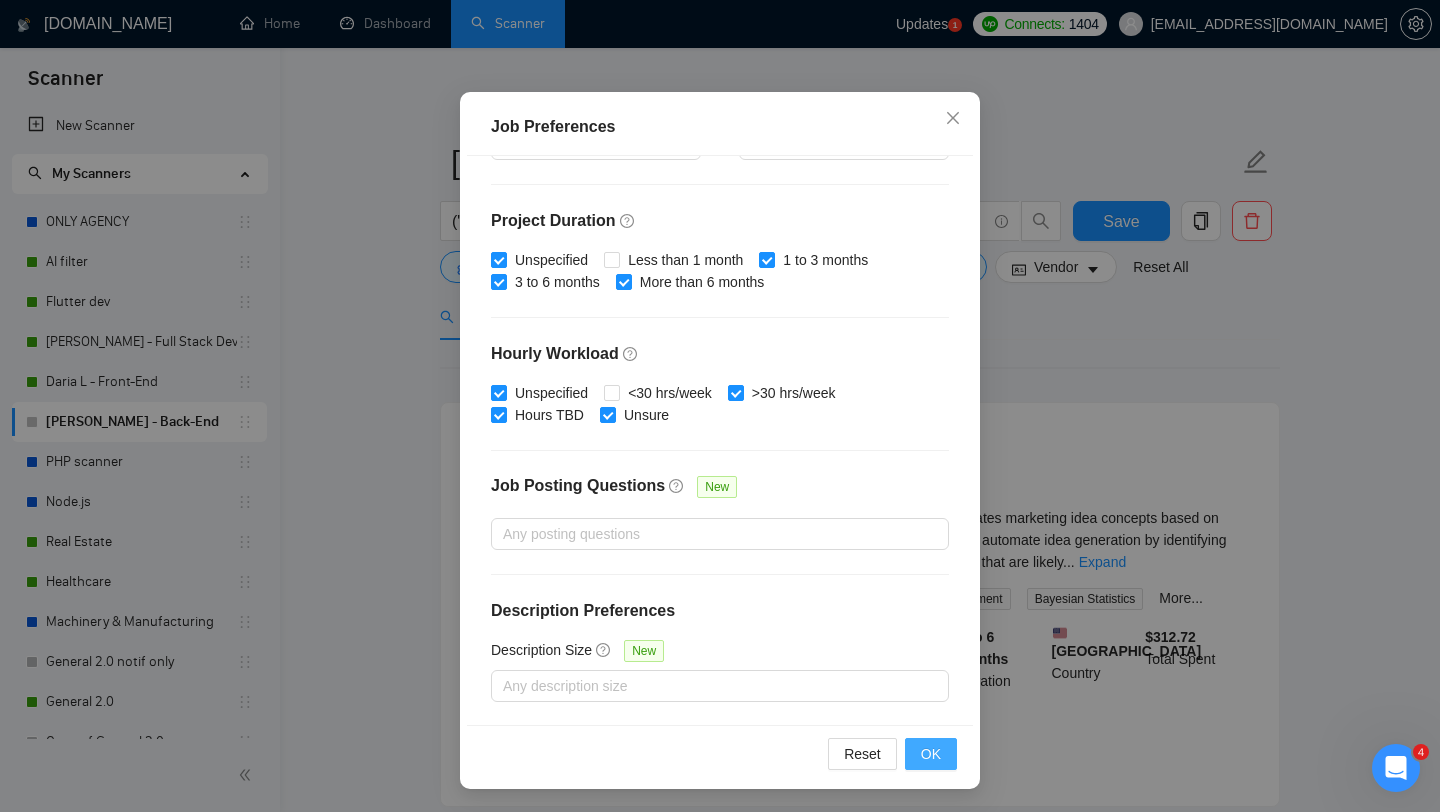 type on "50" 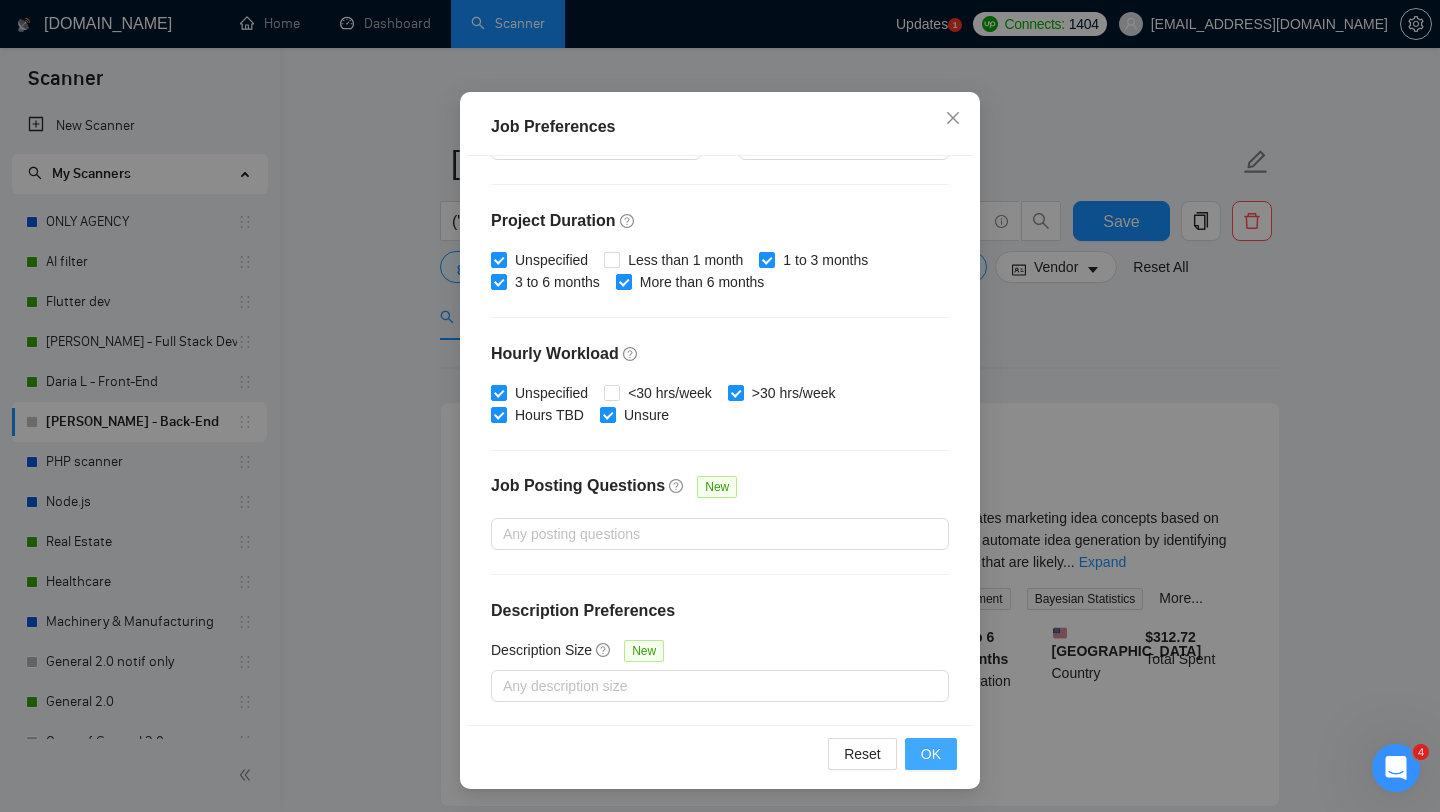click on "OK" at bounding box center (931, 754) 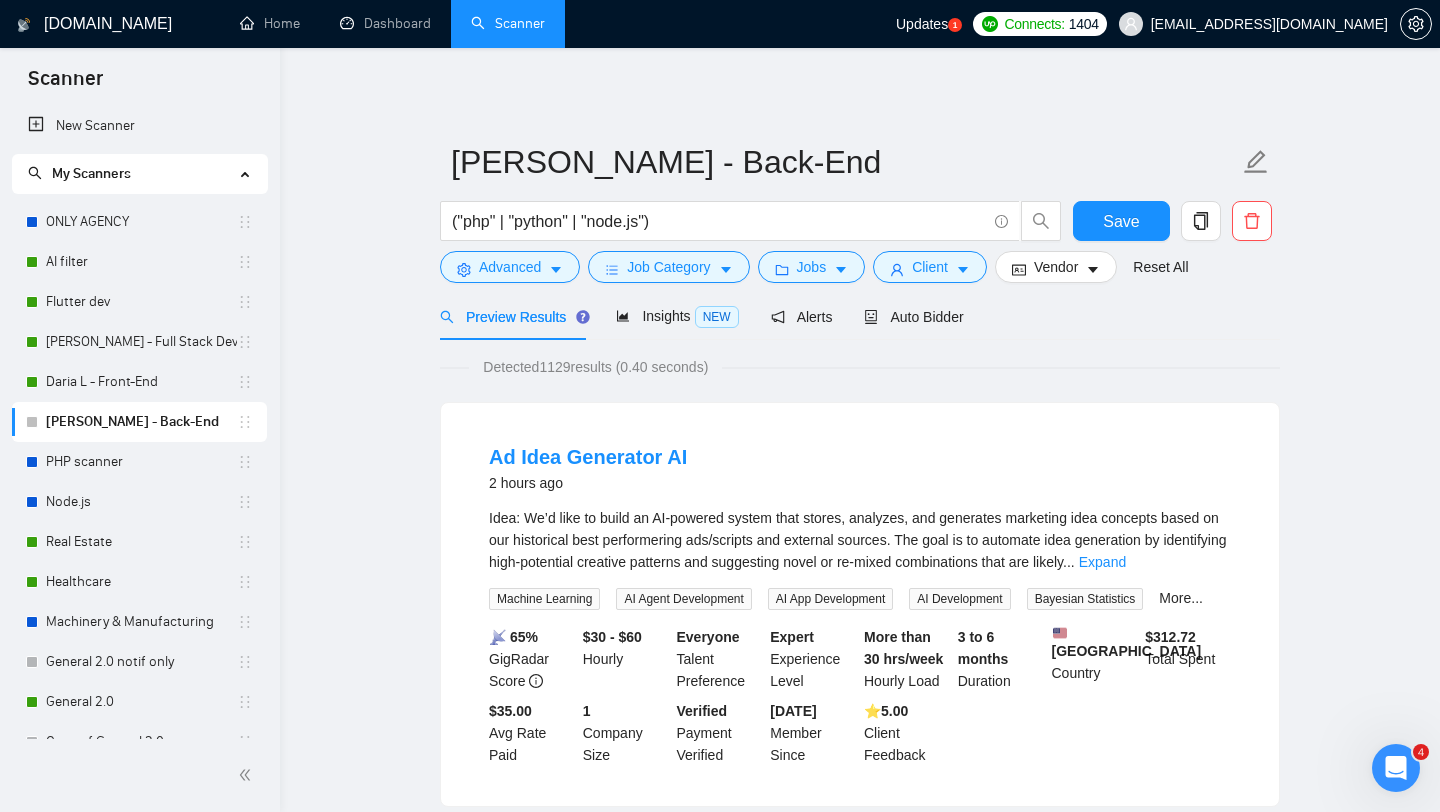 scroll, scrollTop: 28, scrollLeft: 0, axis: vertical 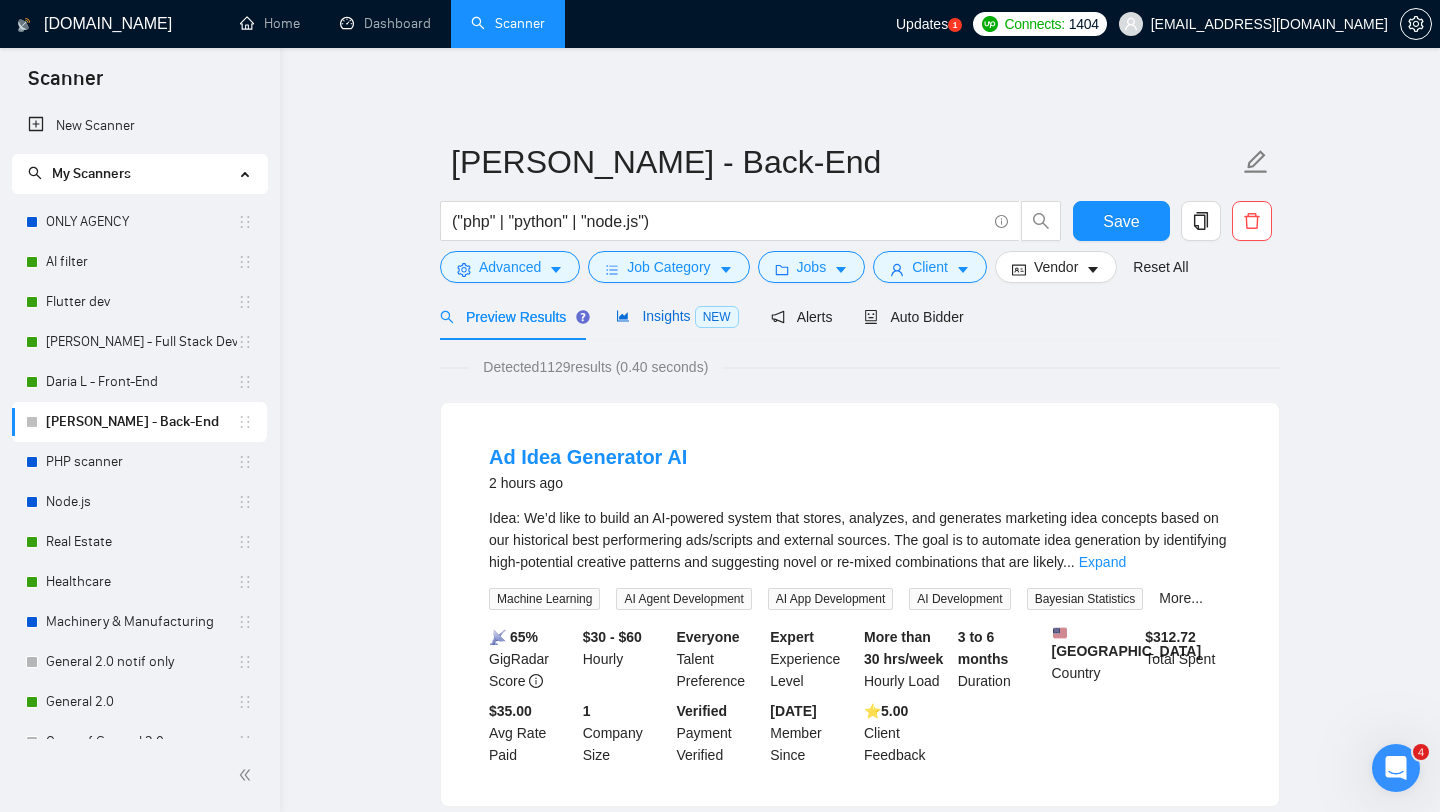 click on "Insights NEW" at bounding box center (677, 316) 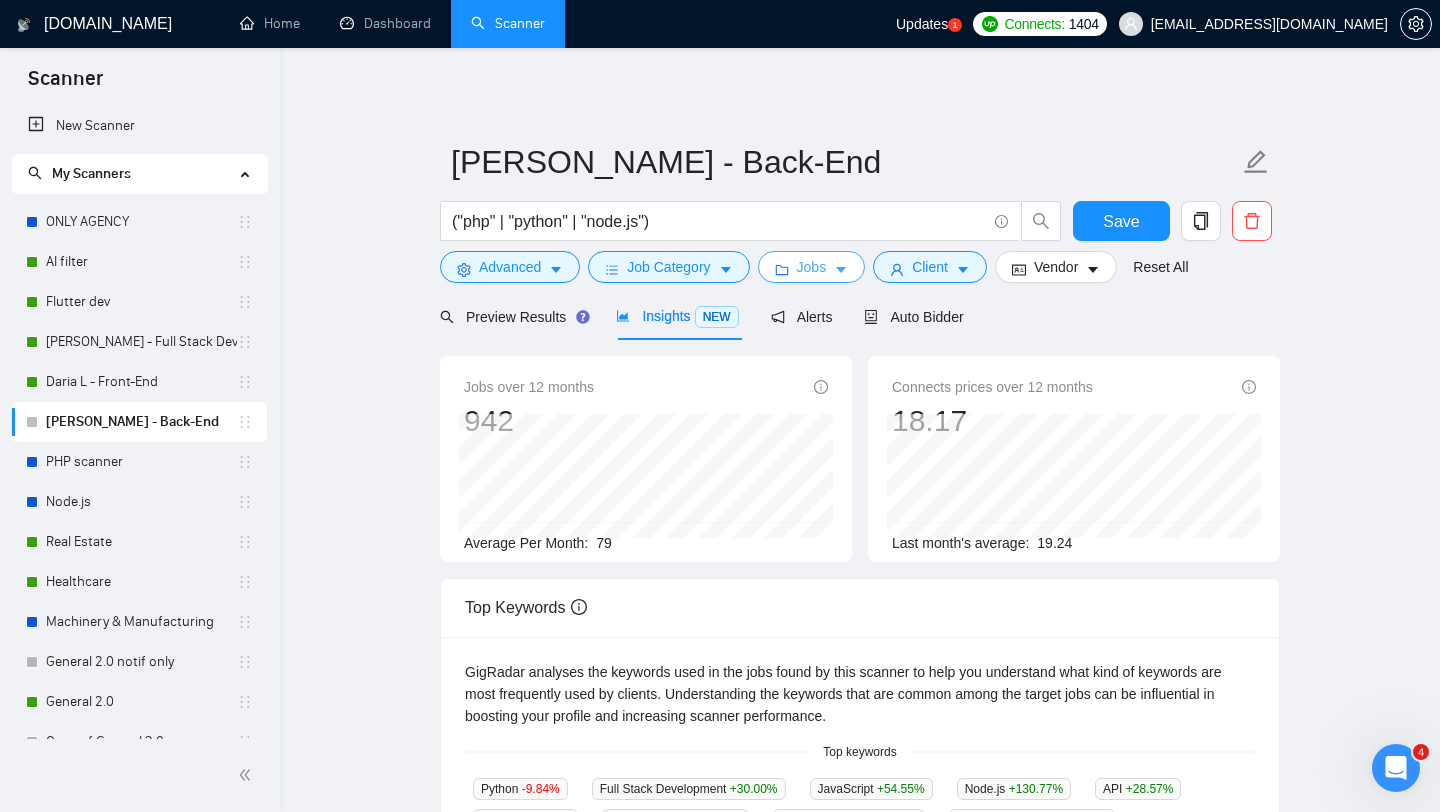 click on "Jobs" at bounding box center (812, 267) 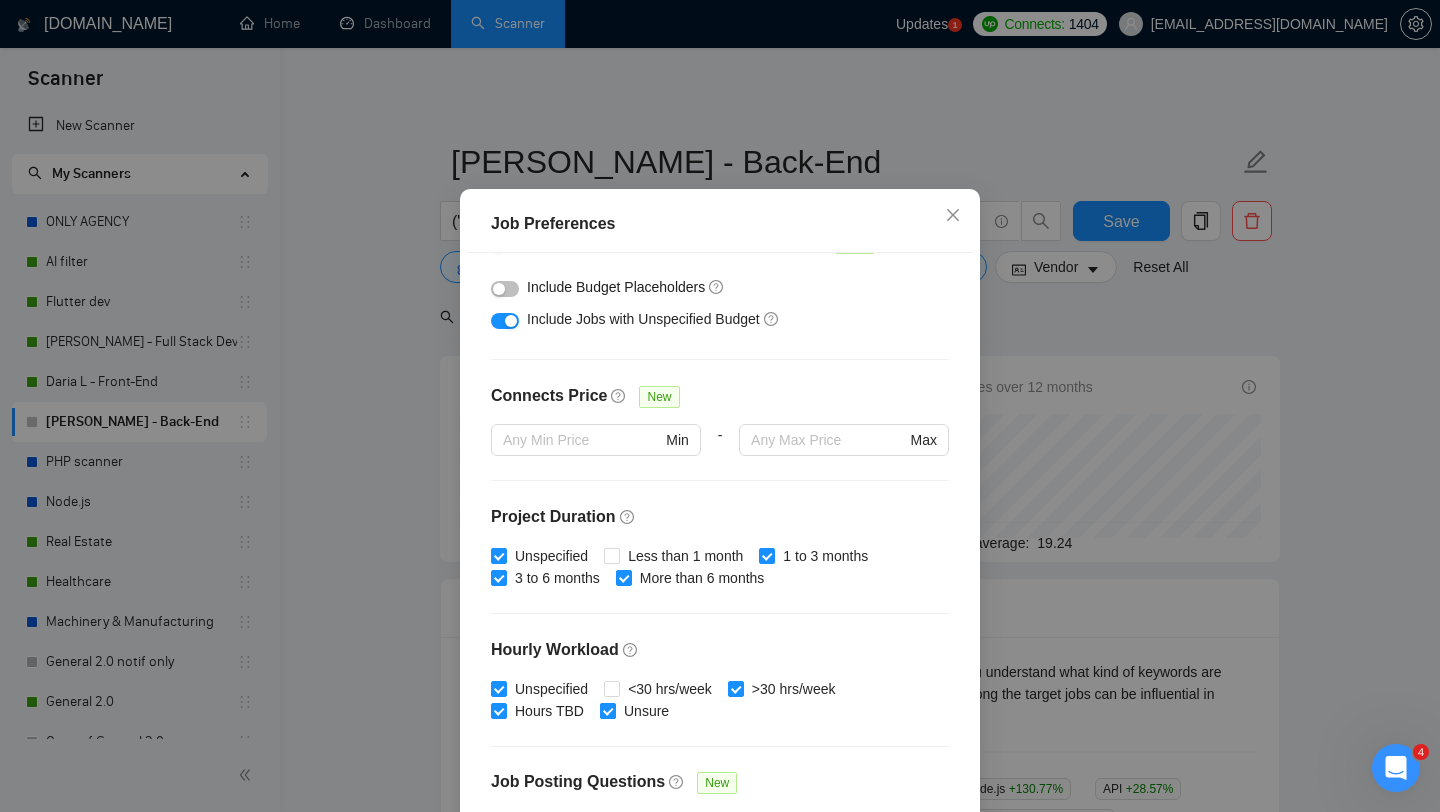 scroll, scrollTop: 317, scrollLeft: 0, axis: vertical 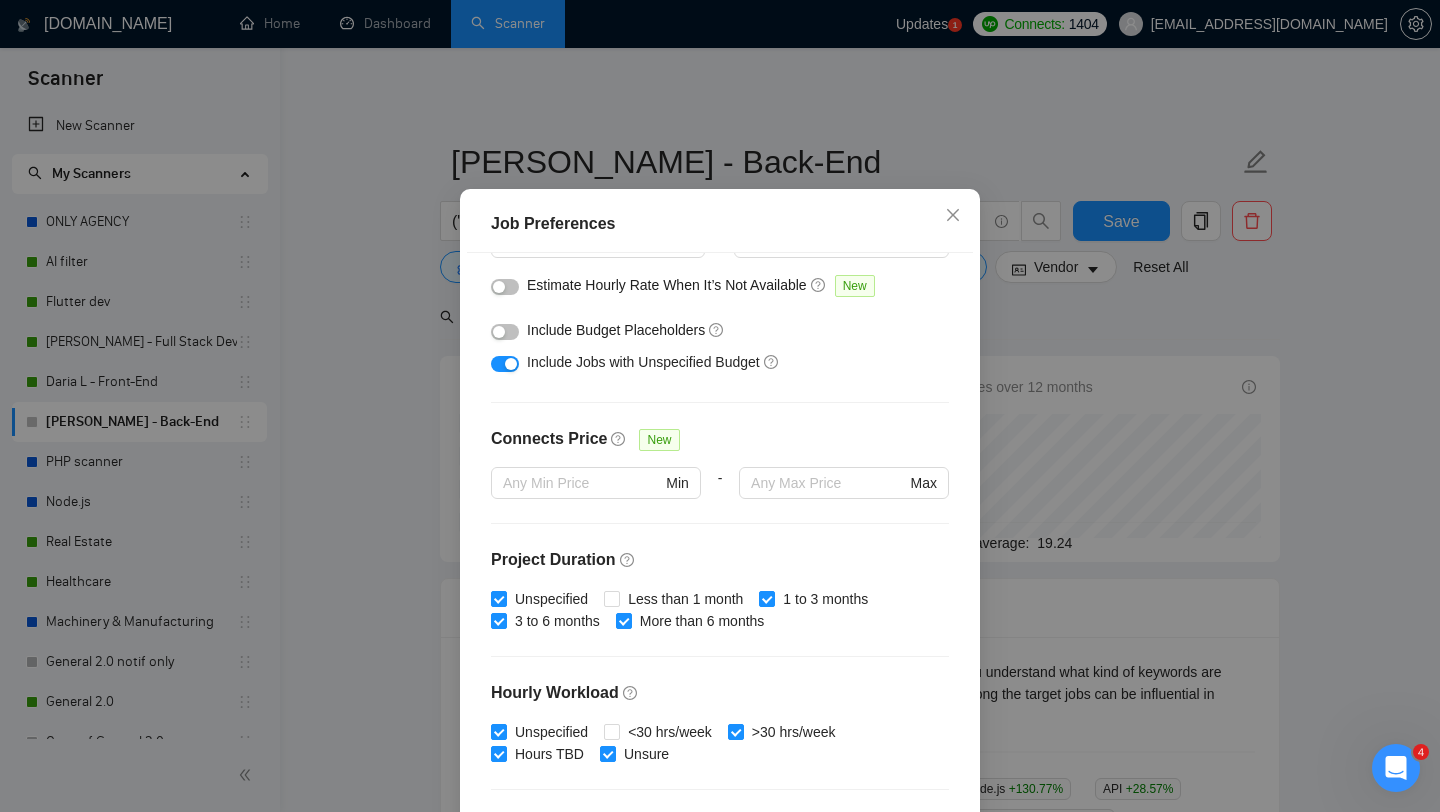 click at bounding box center [505, 362] 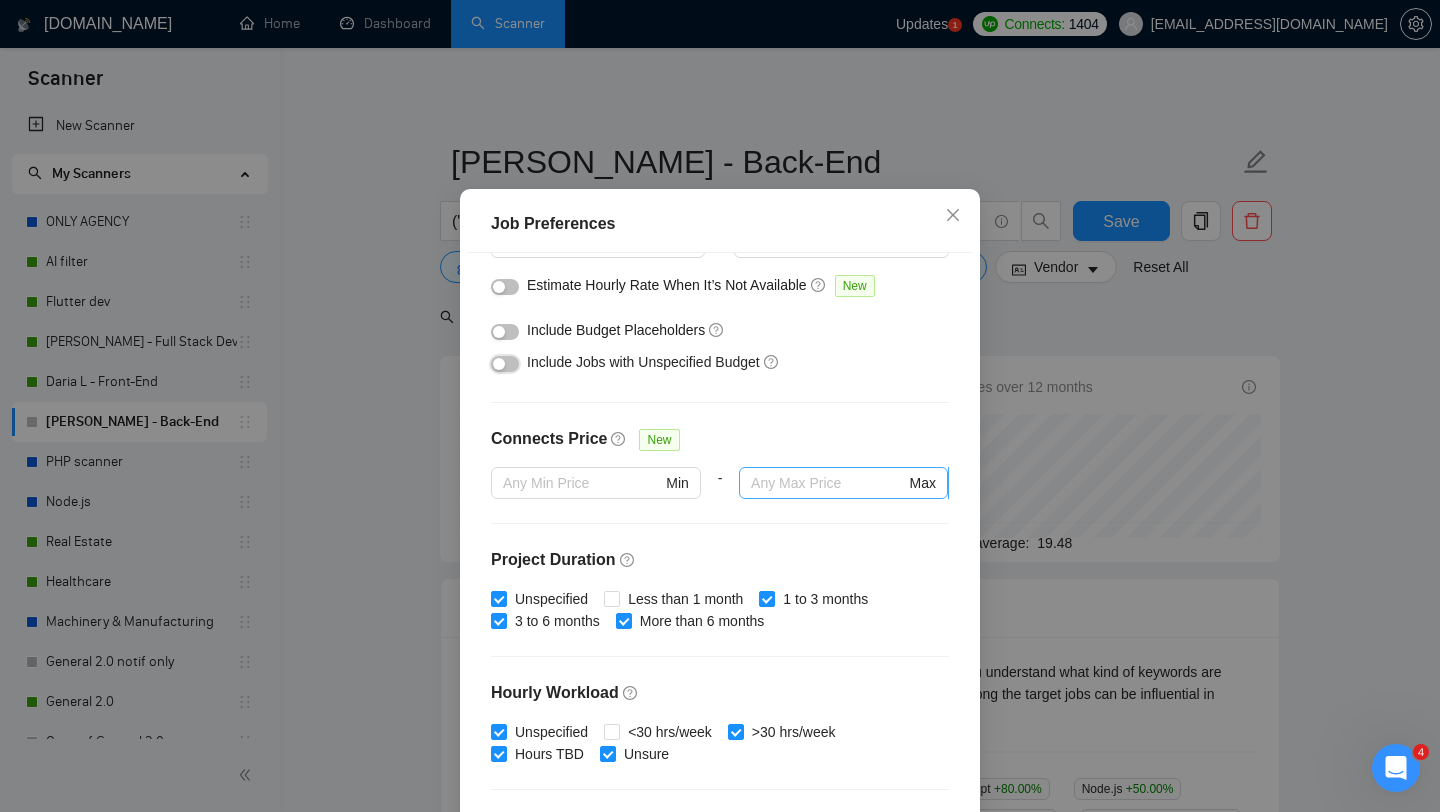 scroll, scrollTop: 559, scrollLeft: 0, axis: vertical 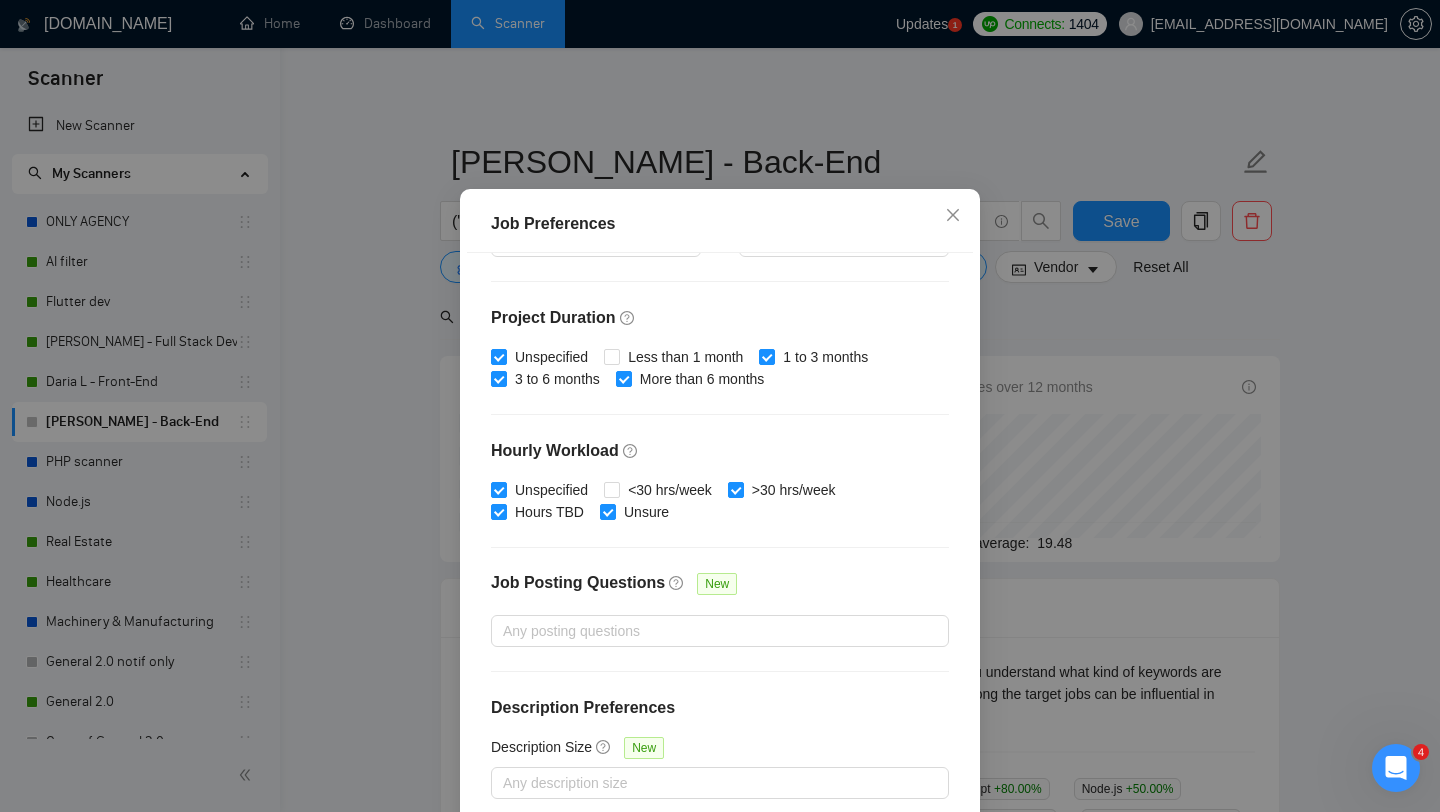click on "Job Preferences Budget Project Type All Fixed Price Hourly Rate   Fixed Price Budget $ 10000 Min - $ Max Estimate Fixed Price When It’s Not Available New   Hourly Rate Price Budget $ 50 Min - $ Max Estimate Hourly Rate When It’s Not Available New Include Budget Placeholders Include Jobs with Unspecified Budget   Connects Price New Min - Max Project Duration   Unspecified Less than 1 month 1 to 3 months 3 to 6 months More than 6 months Hourly Workload   Unspecified <30 hrs/week >30 hrs/week Hours TBD Unsure Job Posting Questions New   Any posting questions Description Preferences Description Size New   Any description size Reset OK" at bounding box center [720, 406] 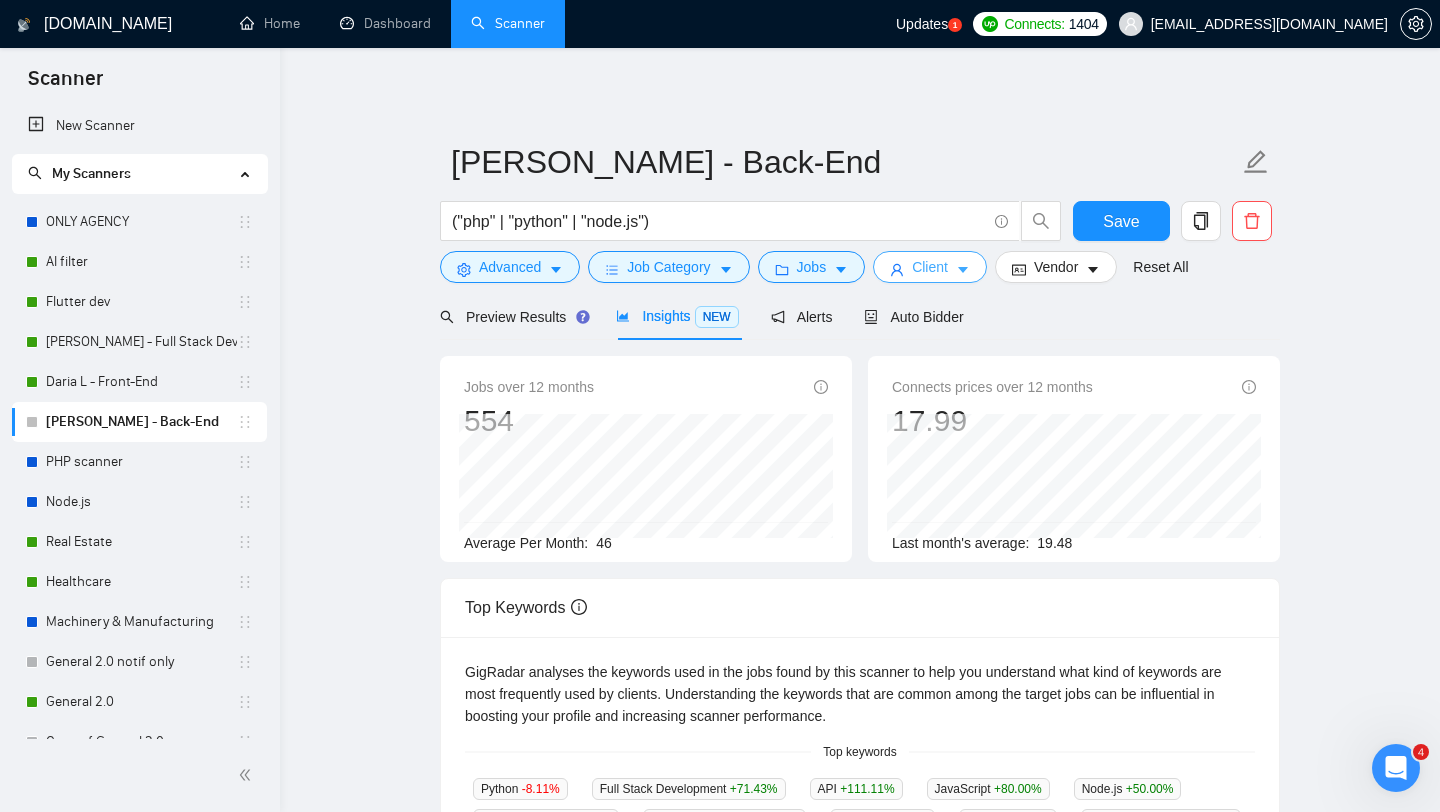 click on "Client" at bounding box center (930, 267) 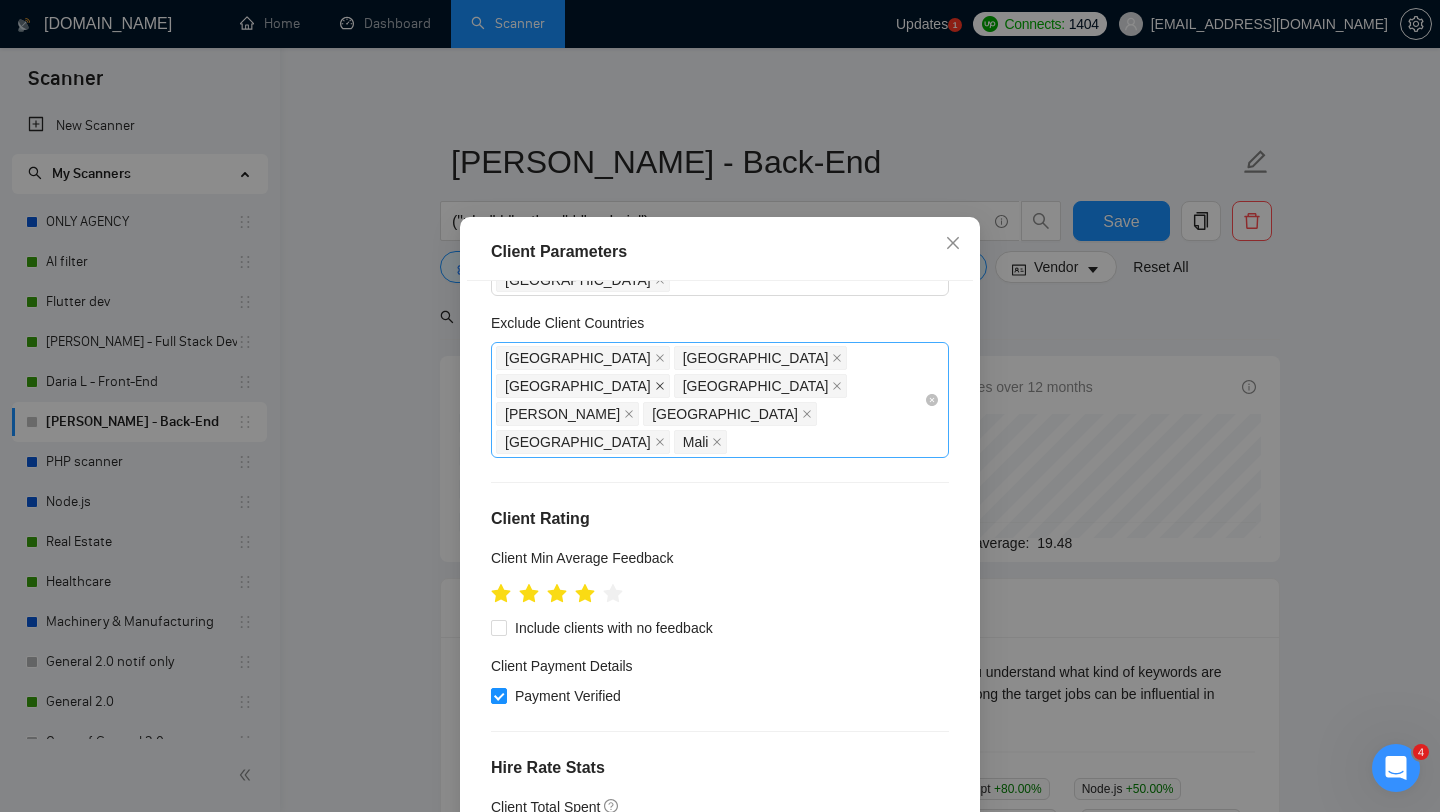 scroll, scrollTop: 316, scrollLeft: 0, axis: vertical 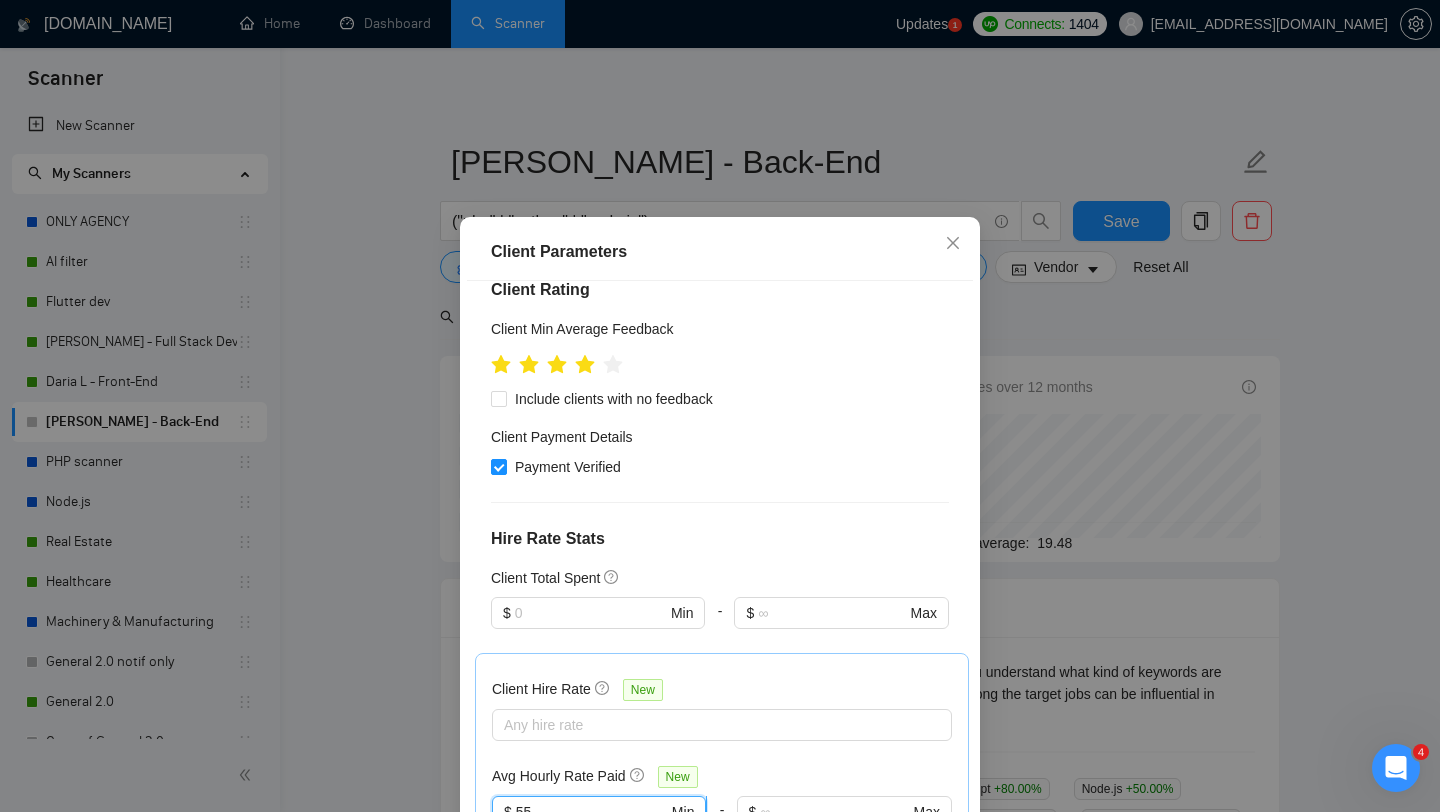 drag, startPoint x: 556, startPoint y: 641, endPoint x: 504, endPoint y: 643, distance: 52.03845 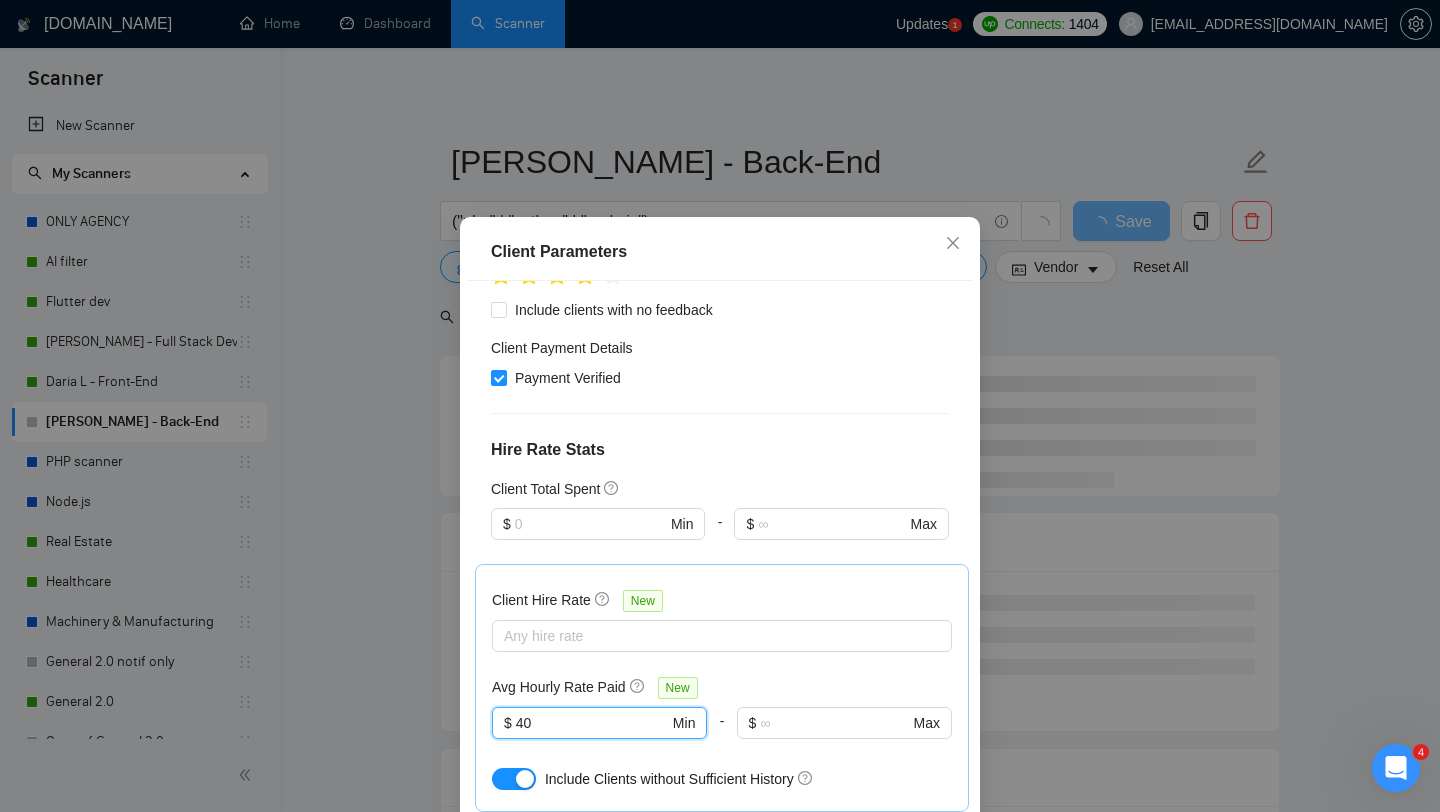 scroll, scrollTop: 631, scrollLeft: 0, axis: vertical 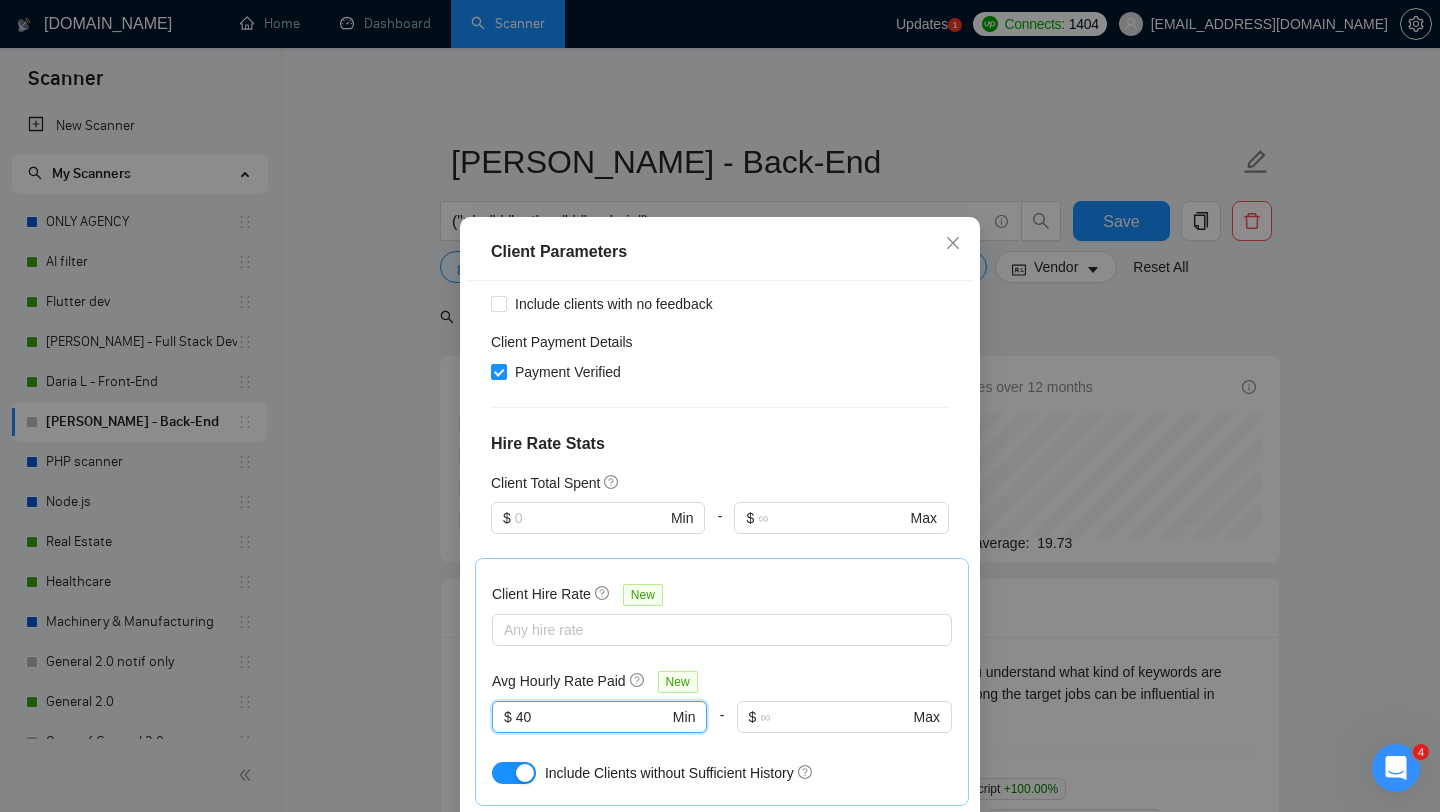 type on "40" 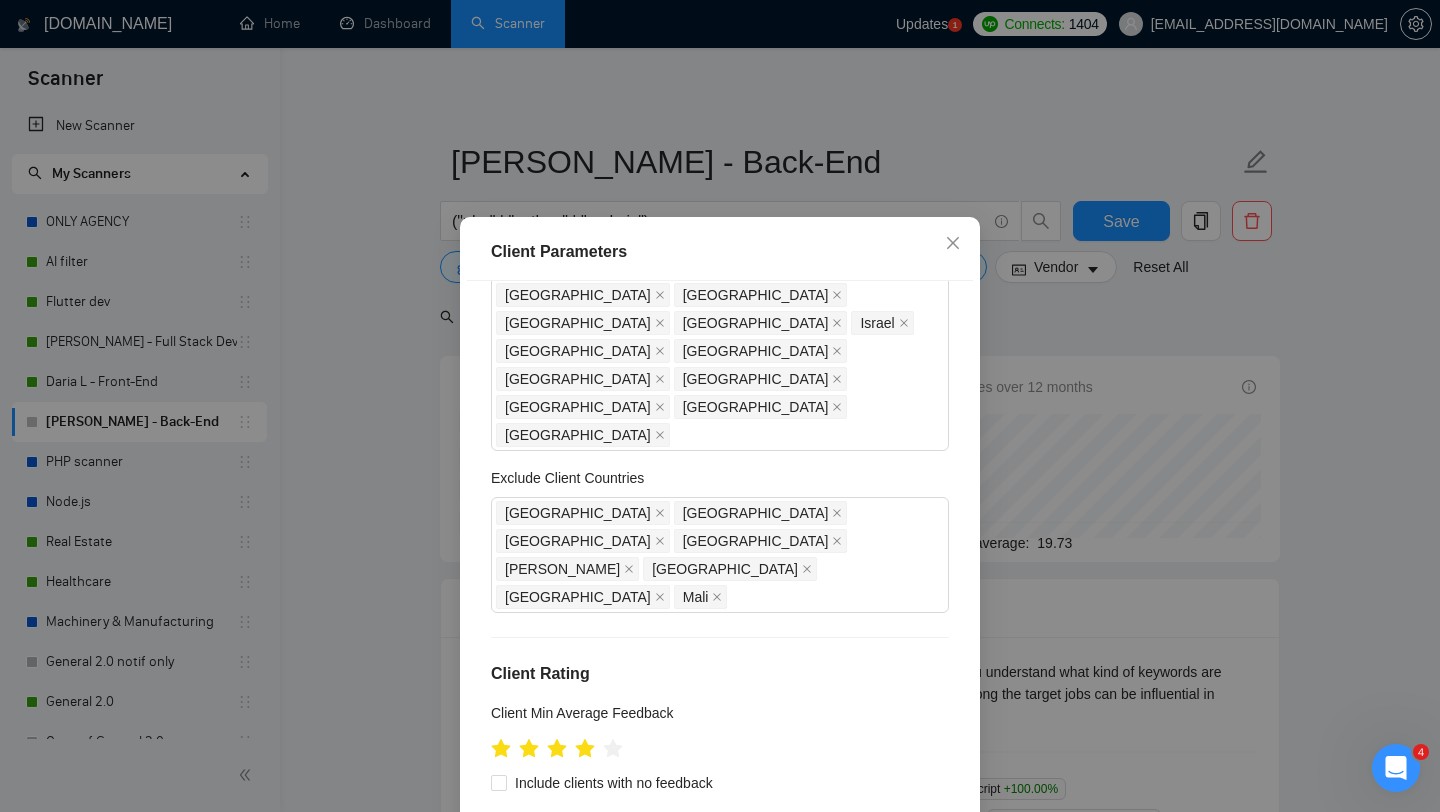 scroll, scrollTop: 0, scrollLeft: 0, axis: both 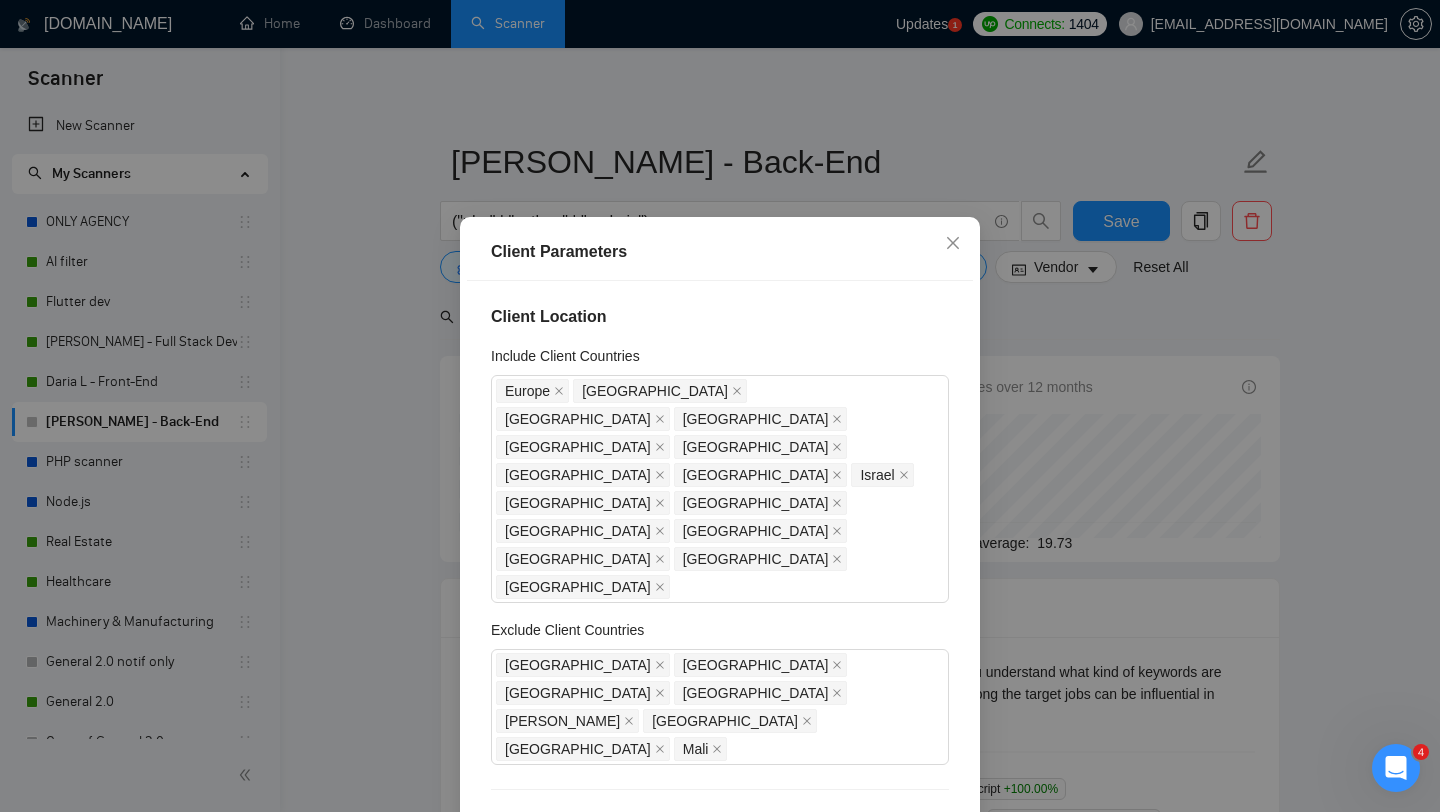 click on "Client Parameters Client Location Include Client Countries [GEOGRAPHIC_DATA] [GEOGRAPHIC_DATA] [GEOGRAPHIC_DATA] [GEOGRAPHIC_DATA] [GEOGRAPHIC_DATA] [GEOGRAPHIC_DATA] [GEOGRAPHIC_DATA] [GEOGRAPHIC_DATA] [GEOGRAPHIC_DATA] [GEOGRAPHIC_DATA] [GEOGRAPHIC_DATA] [GEOGRAPHIC_DATA] [GEOGRAPHIC_DATA] [GEOGRAPHIC_DATA] [GEOGRAPHIC_DATA] [GEOGRAPHIC_DATA]   Exclude Client Countries [GEOGRAPHIC_DATA] [GEOGRAPHIC_DATA] [GEOGRAPHIC_DATA] [GEOGRAPHIC_DATA] [GEOGRAPHIC_DATA] [GEOGRAPHIC_DATA] [GEOGRAPHIC_DATA] [GEOGRAPHIC_DATA]   Client Rating Client Min Average Feedback Include clients with no feedback Client Payment Details Payment Verified Hire Rate Stats   Client Total Spent $ Min - $ Max Client Hire Rate New   Any hire rate   Avg Hourly Rate Paid New 40 $ 40 Min - $ Max Include Clients without Sufficient History Client Profile Client Industry New   Any industry Client Company Size   Any company size Enterprise Clients New   Any clients Reset OK" at bounding box center (720, 406) 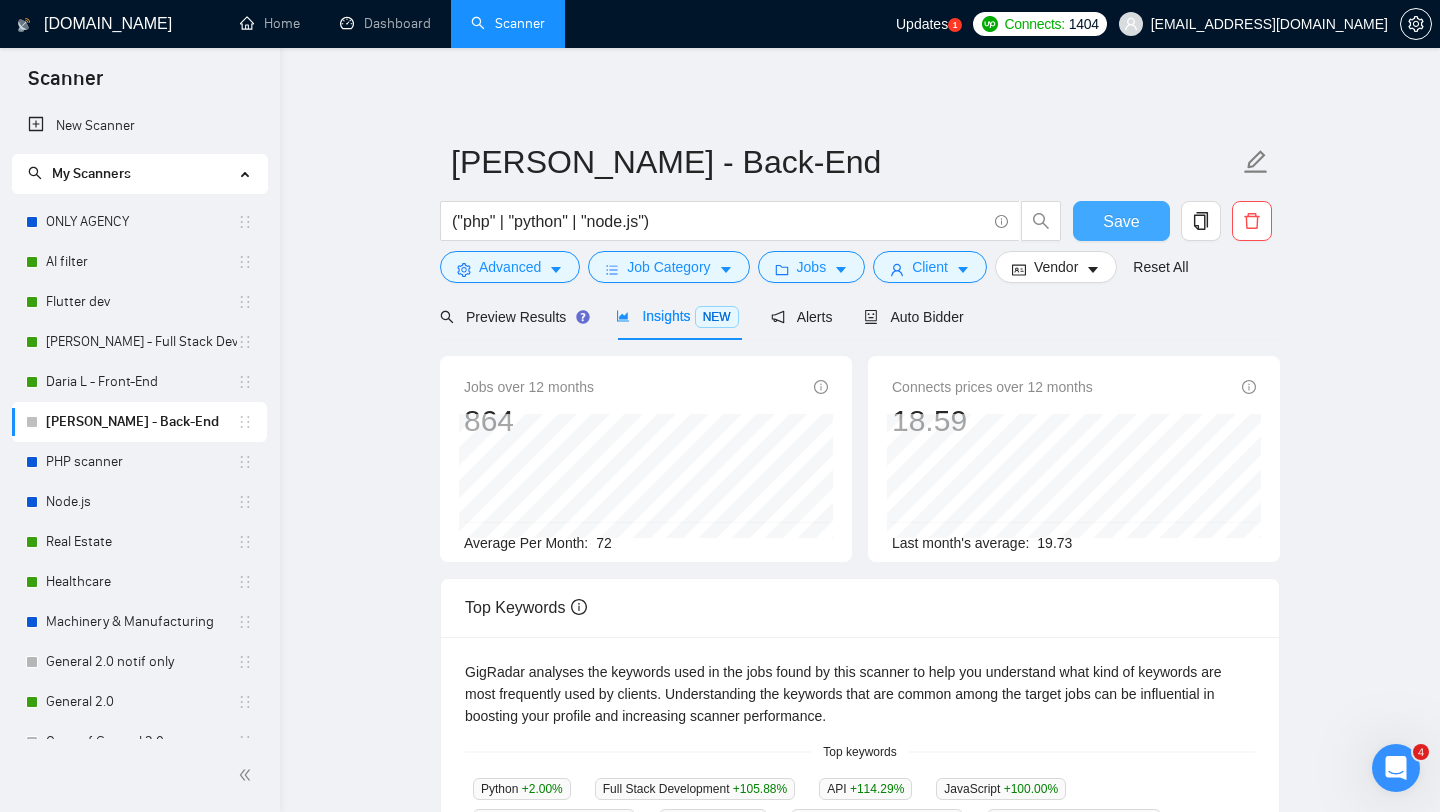 click on "Save" at bounding box center [1121, 221] 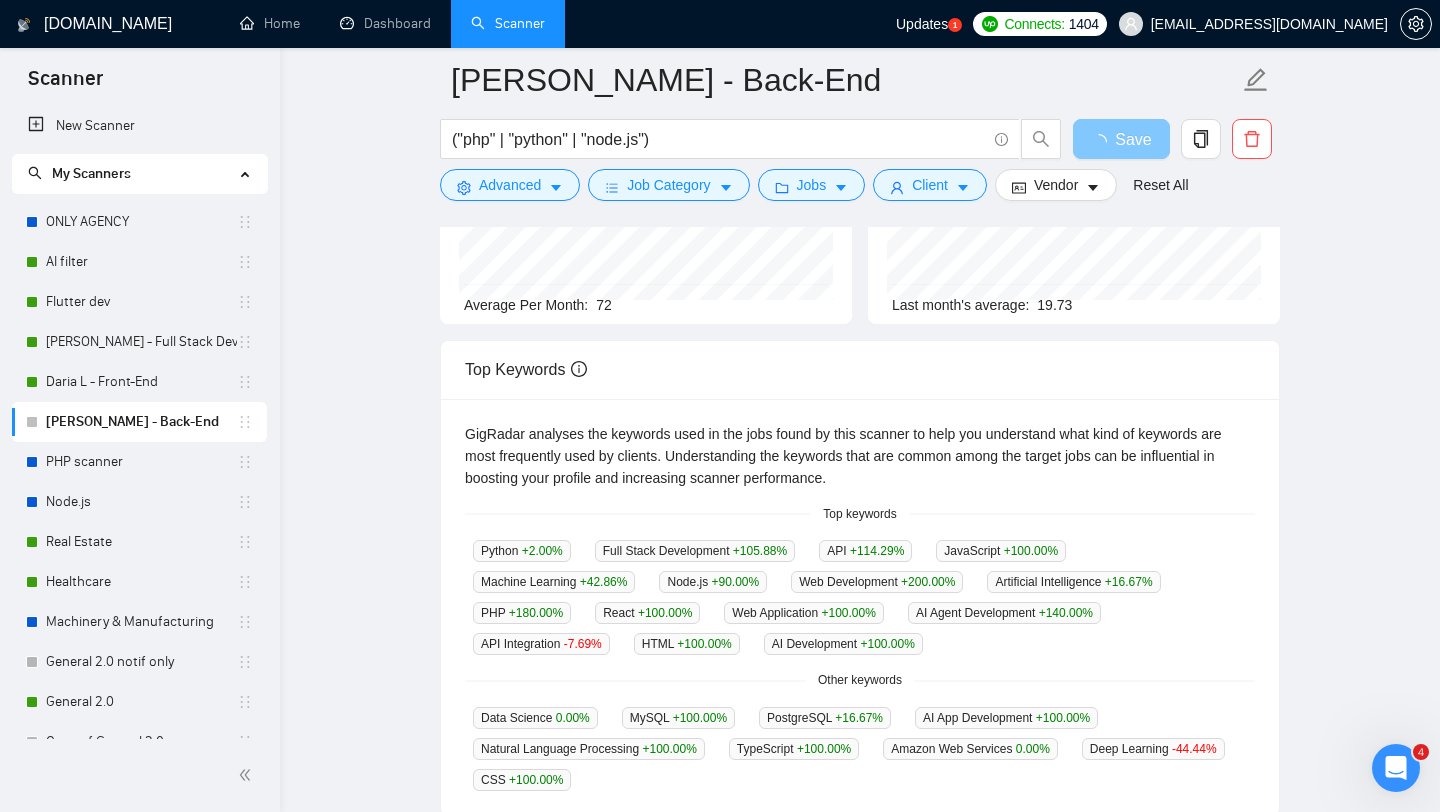 scroll, scrollTop: 0, scrollLeft: 0, axis: both 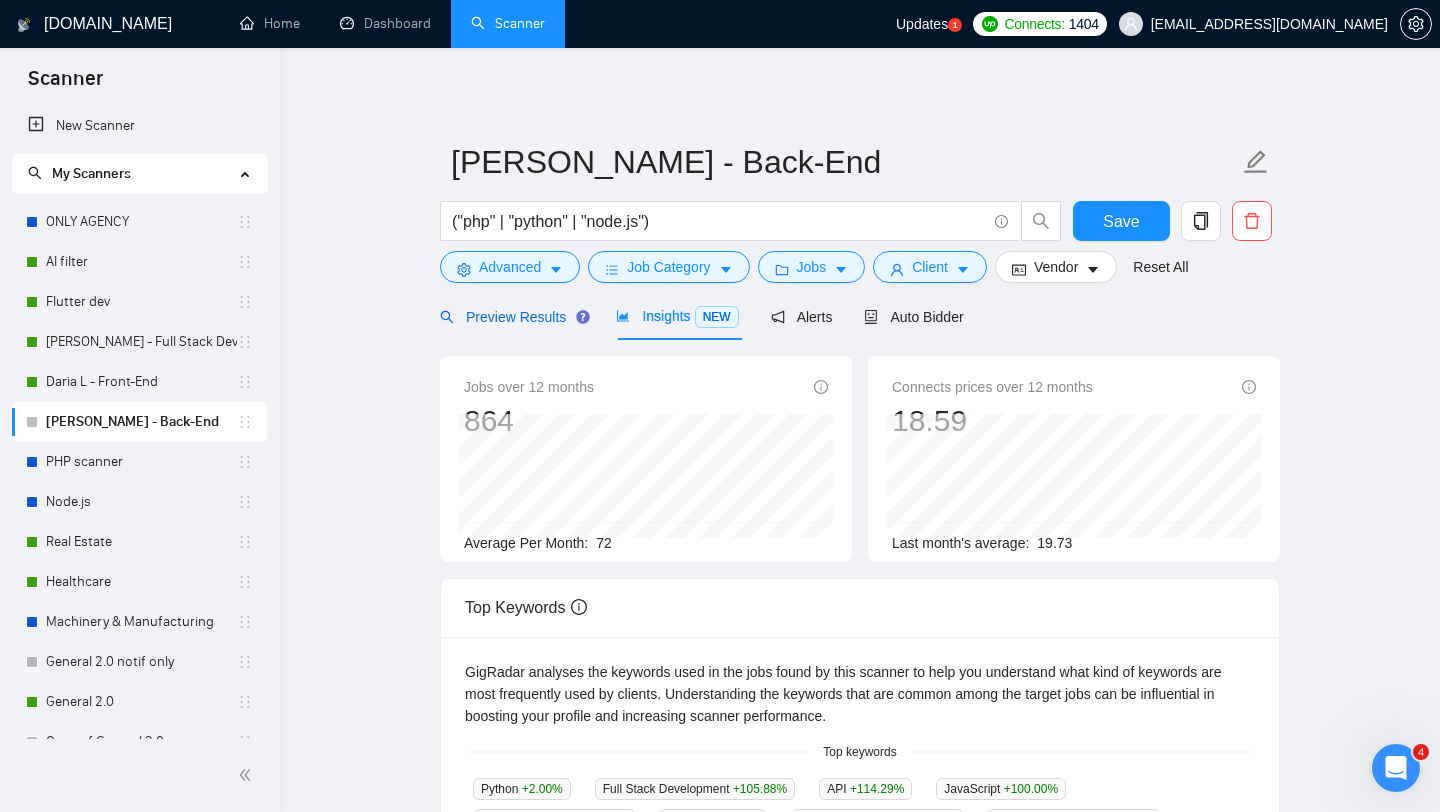 click on "Preview Results" at bounding box center [512, 317] 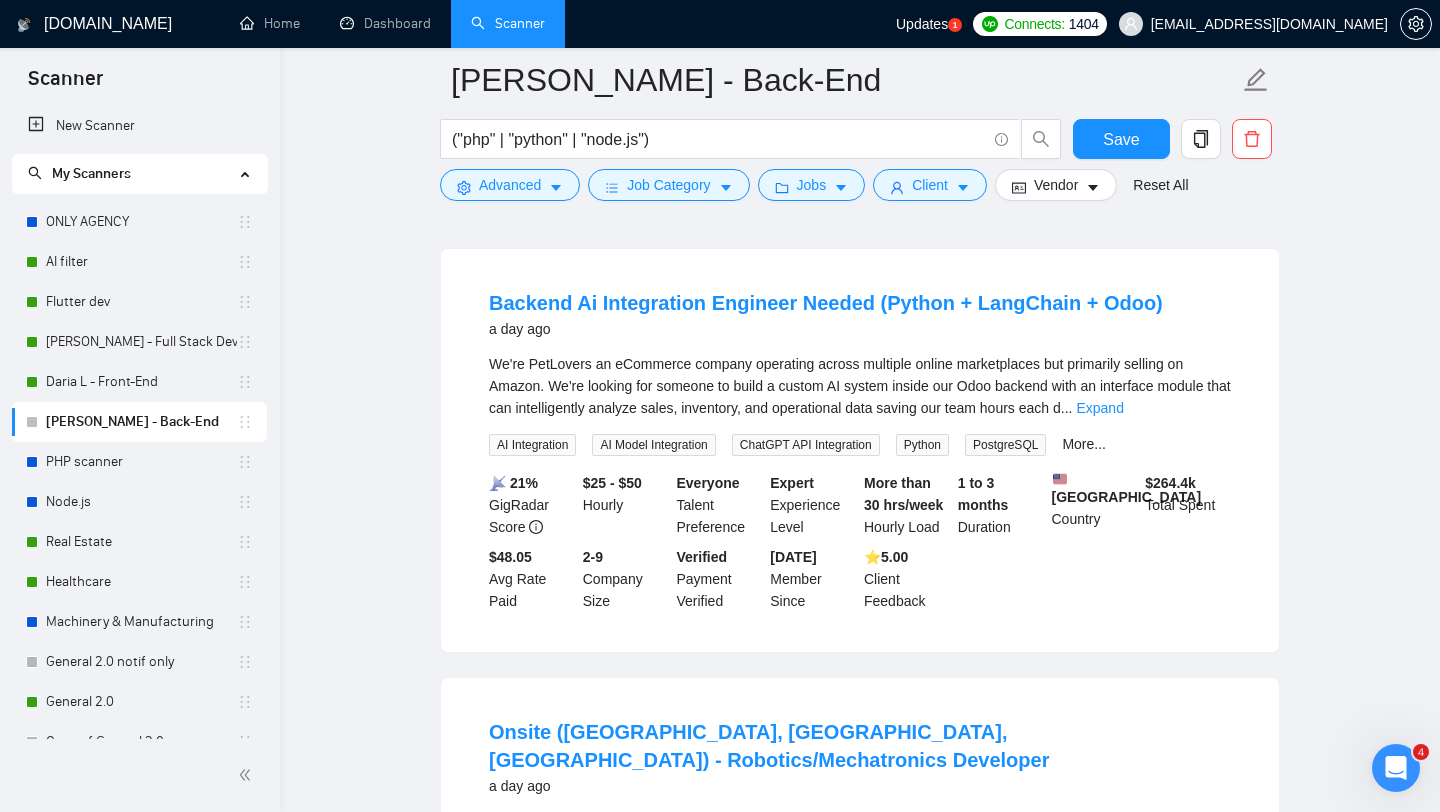 scroll, scrollTop: 2415, scrollLeft: 0, axis: vertical 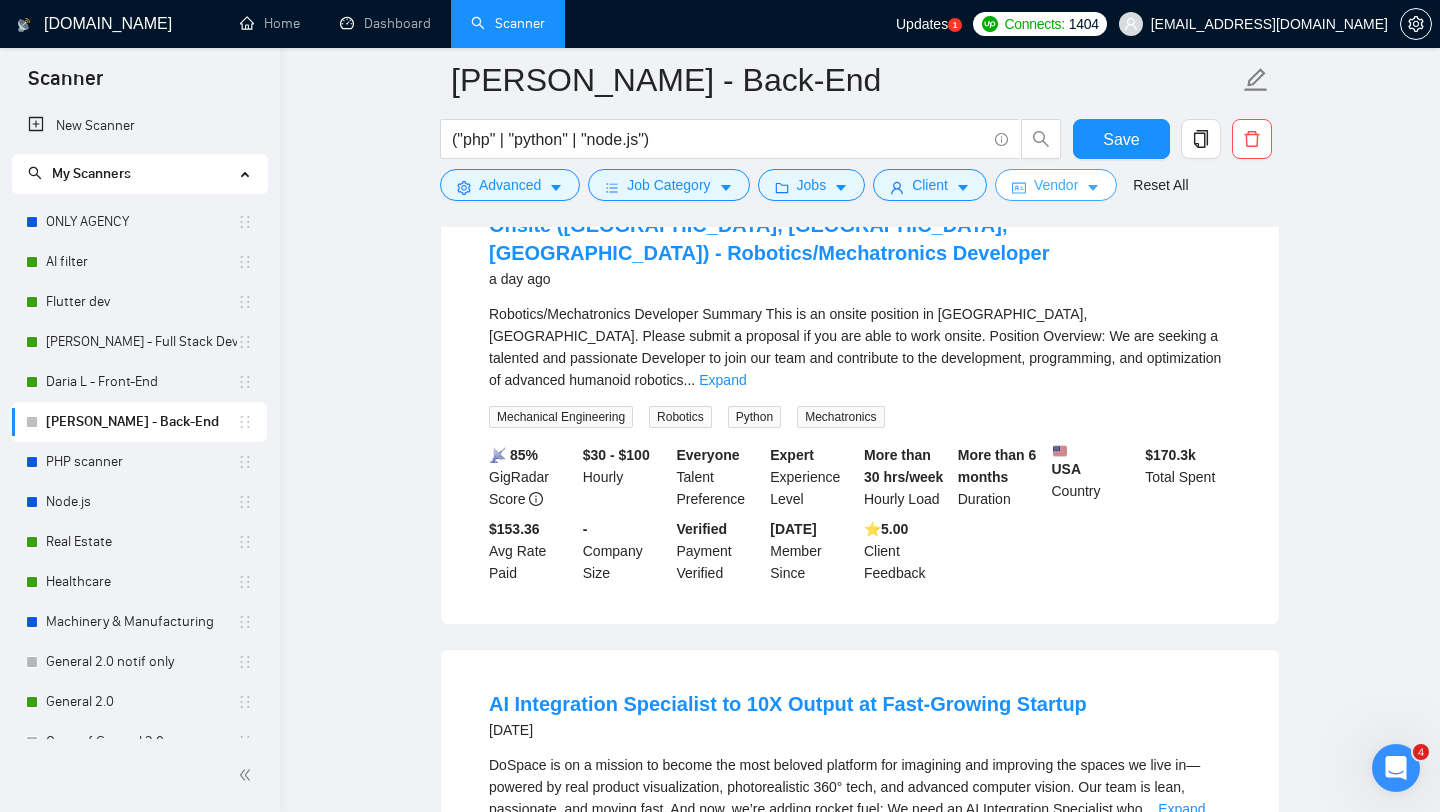 click on "Vendor" at bounding box center [1056, 185] 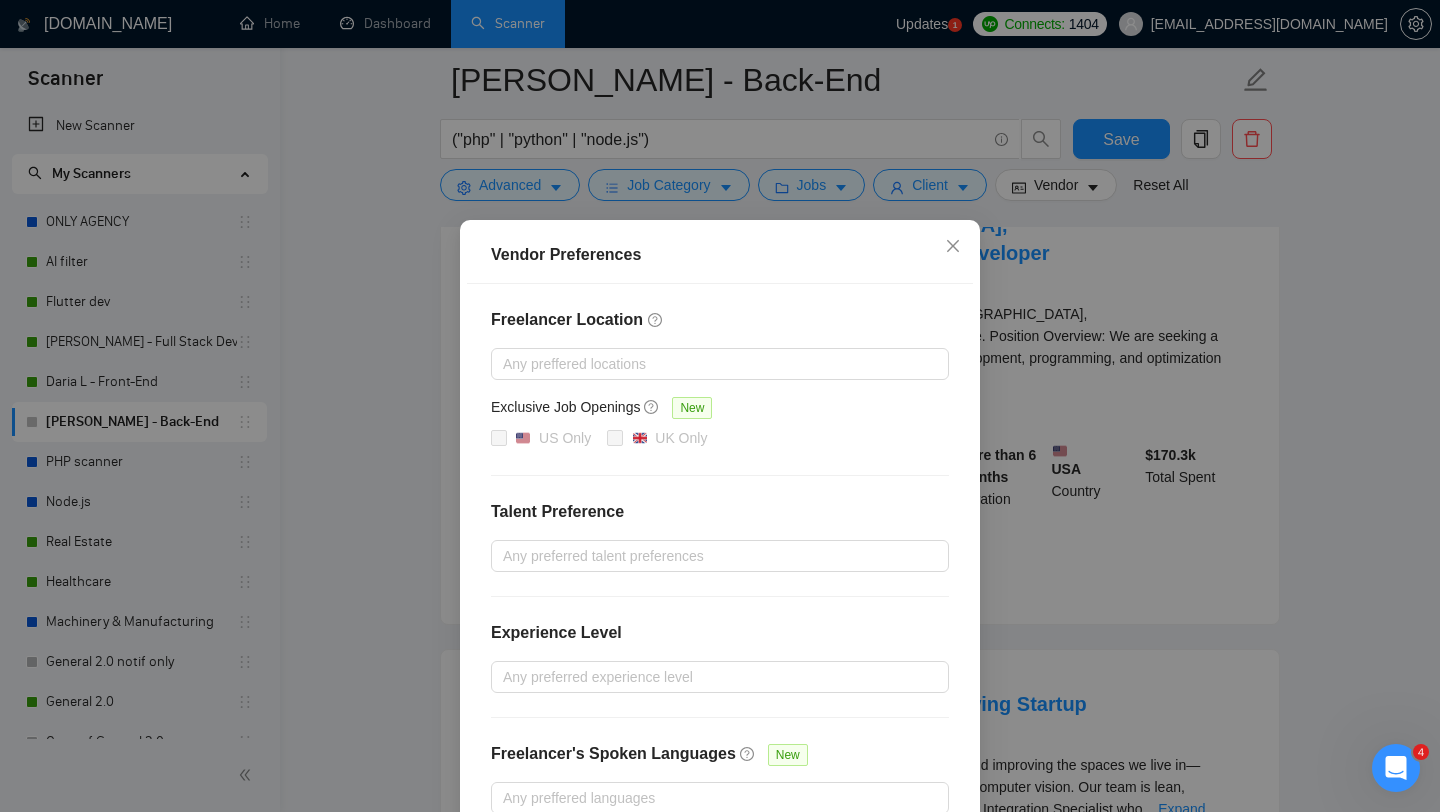 click on "Vendor Preferences Freelancer Location     Any preffered locations Exclusive Job Openings [GEOGRAPHIC_DATA] Only UK Only Talent Preference   Any preferred talent preferences Experience Level   Any preferred experience level Freelancer's Spoken Languages New   Any preffered languages Reset OK" at bounding box center (720, 406) 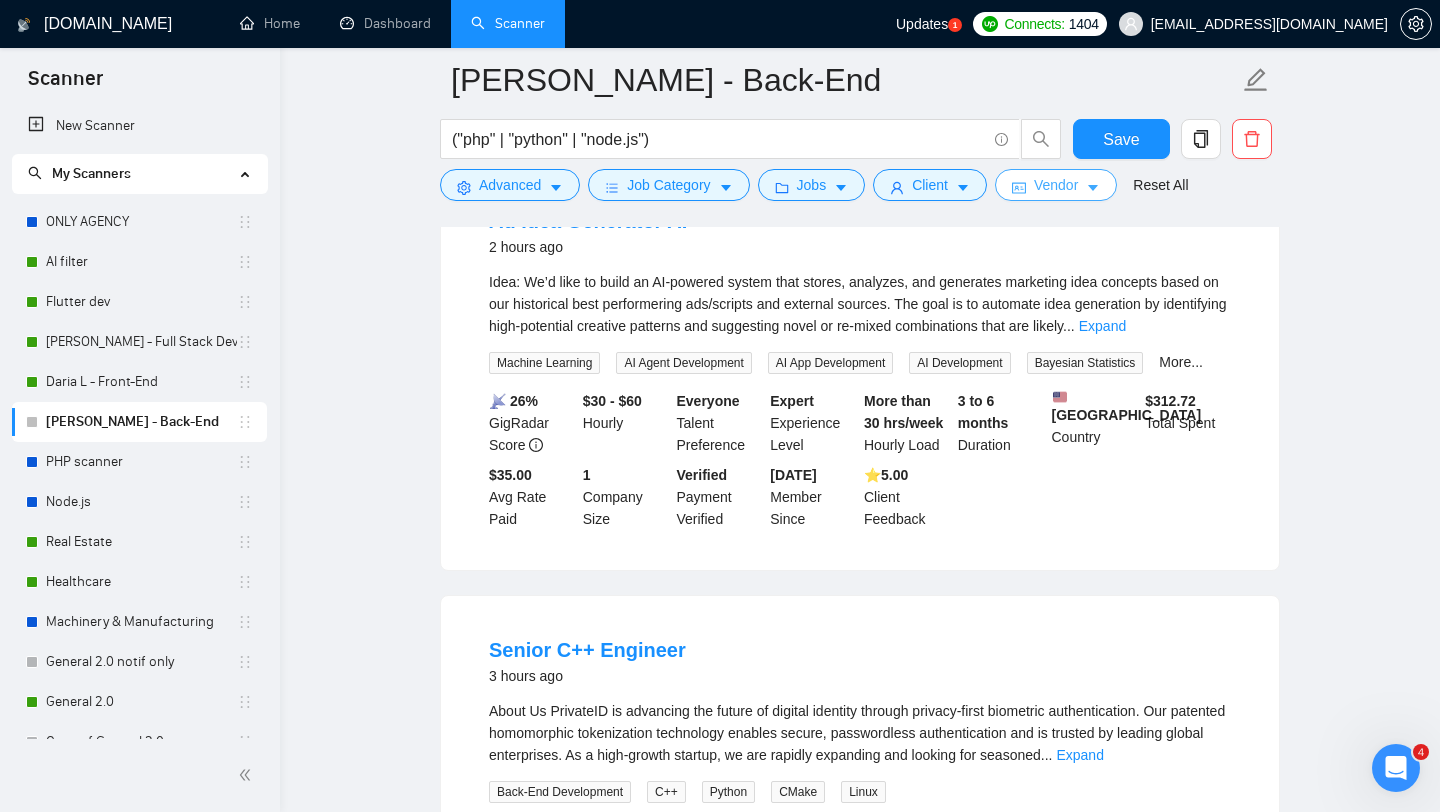 scroll, scrollTop: 0, scrollLeft: 0, axis: both 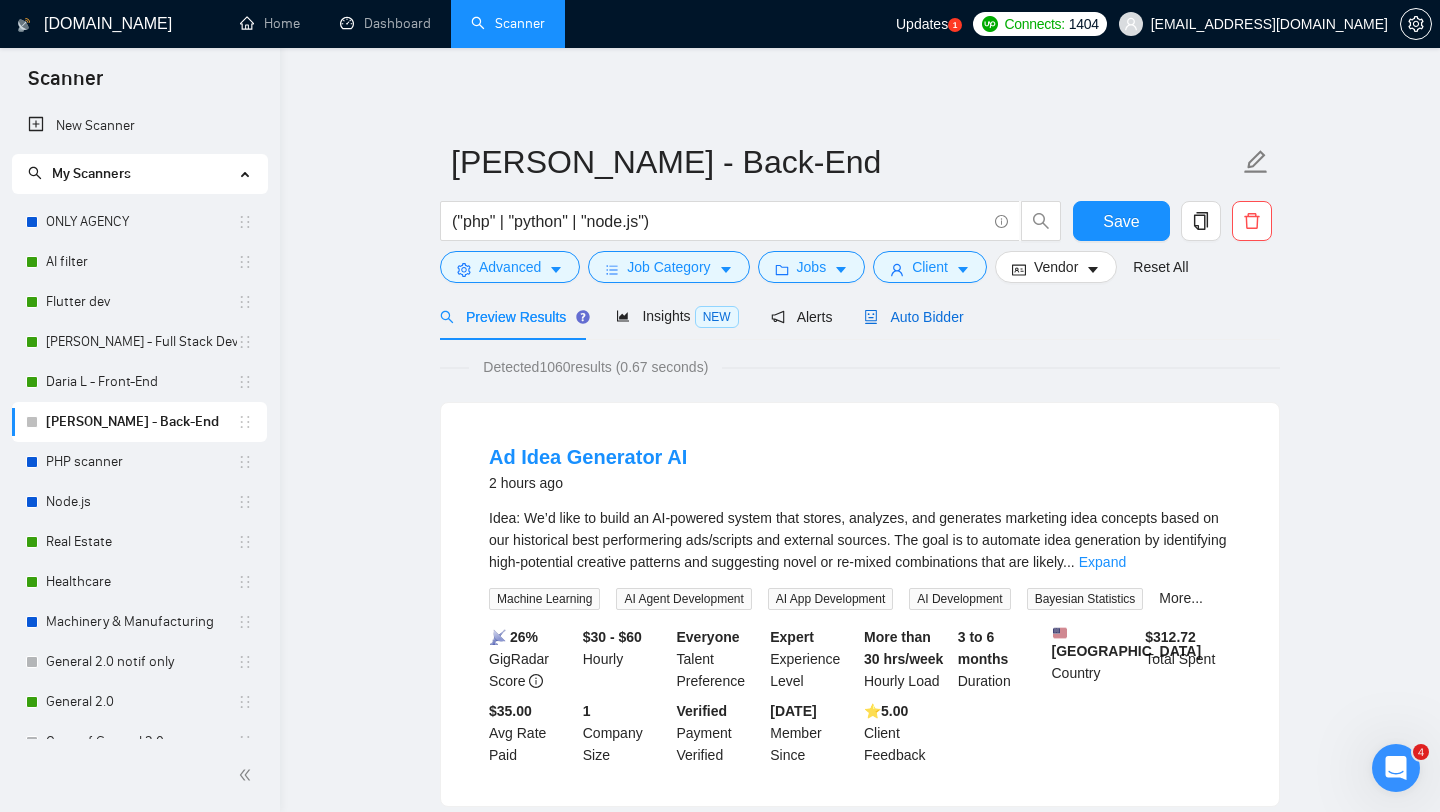 click on "Auto Bidder" at bounding box center (913, 317) 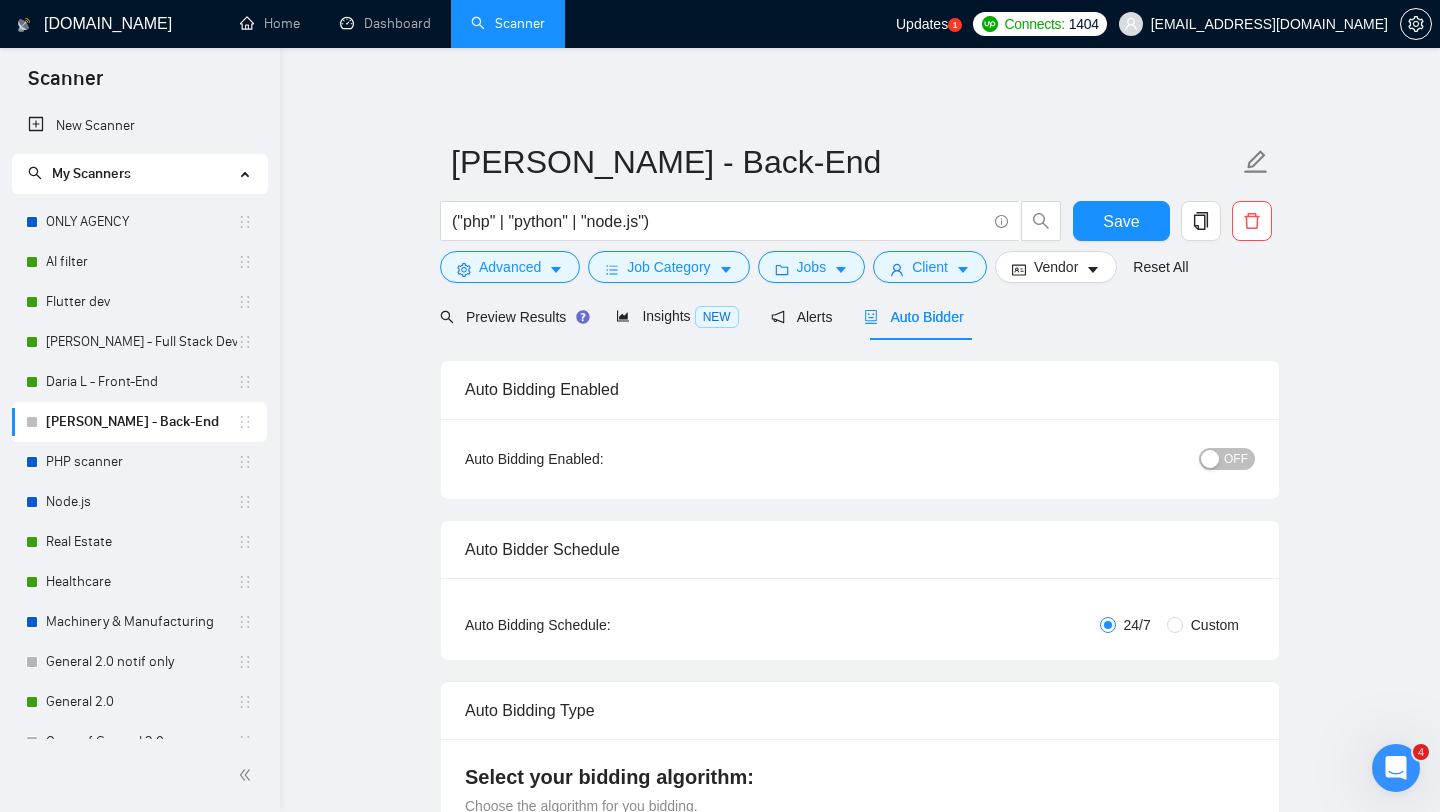 type 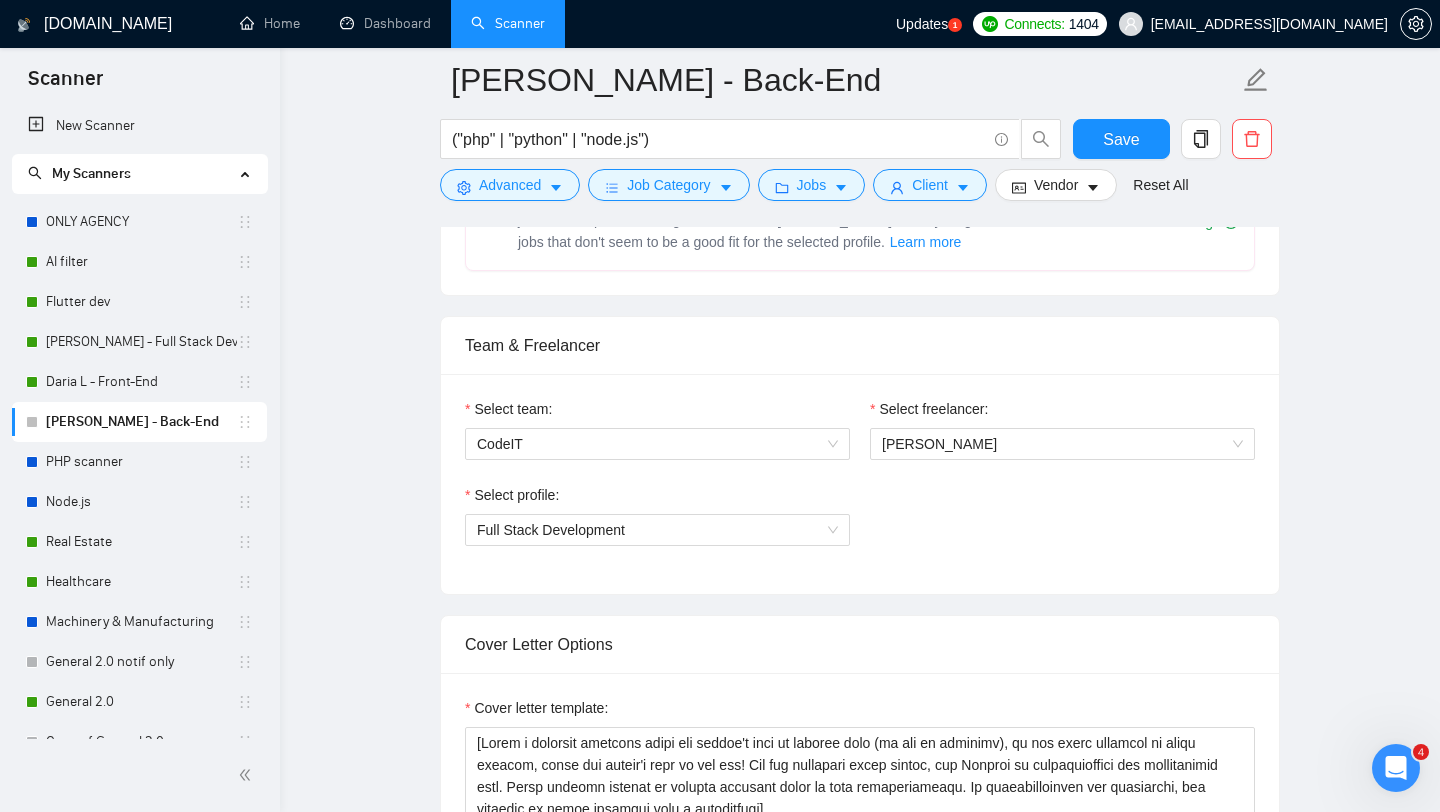 scroll, scrollTop: 928, scrollLeft: 0, axis: vertical 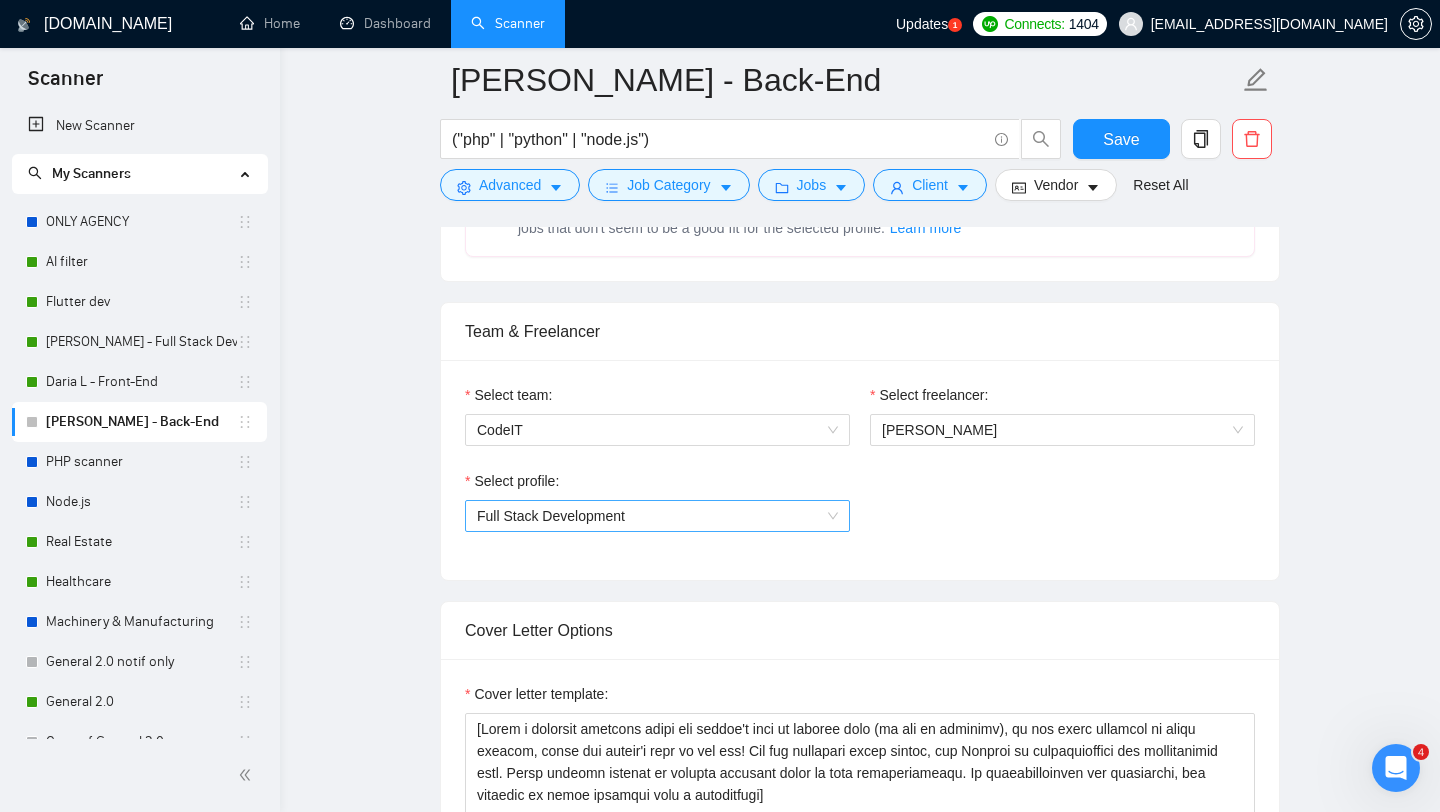 click on "Full Stack Development" at bounding box center (657, 516) 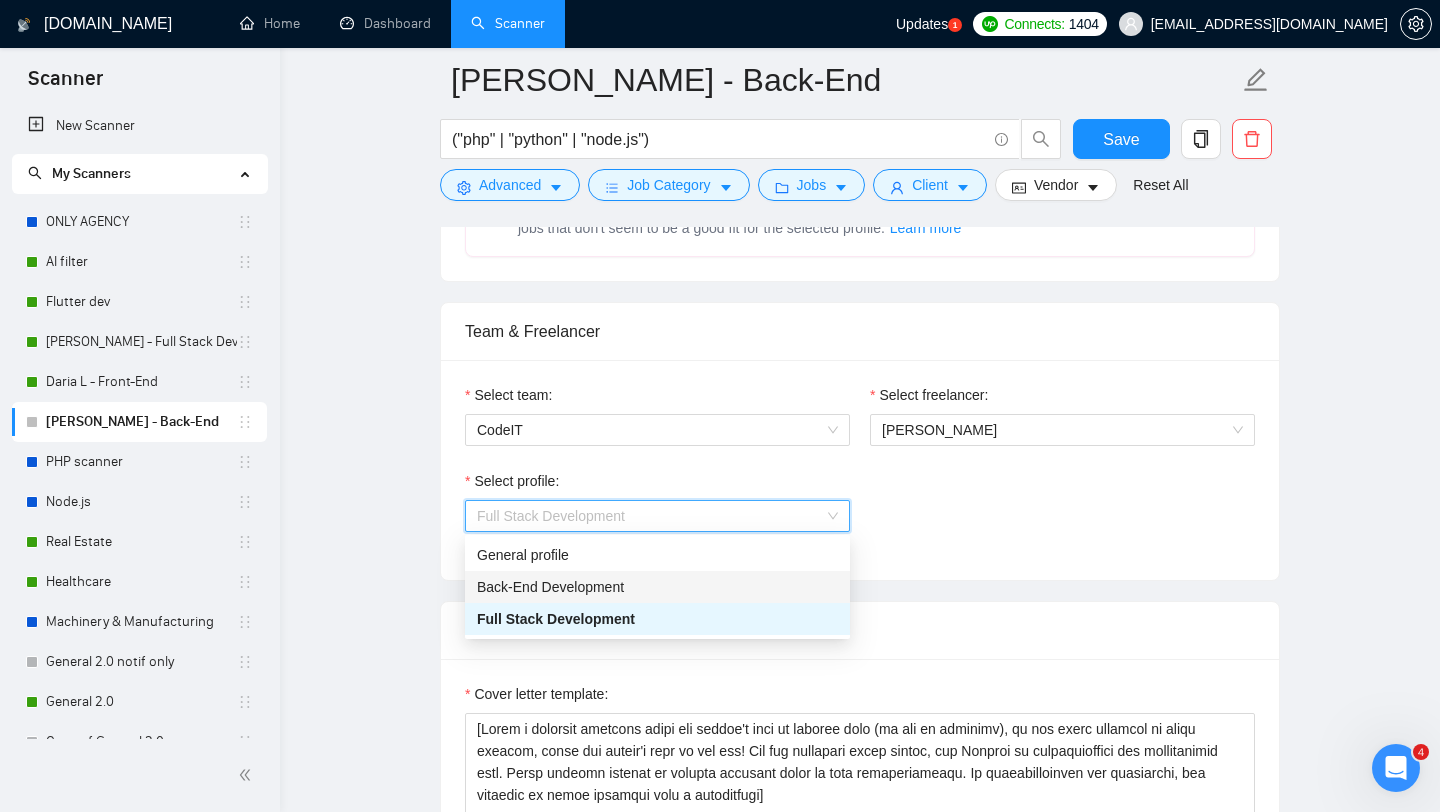 click on "Back-End Development" at bounding box center [657, 587] 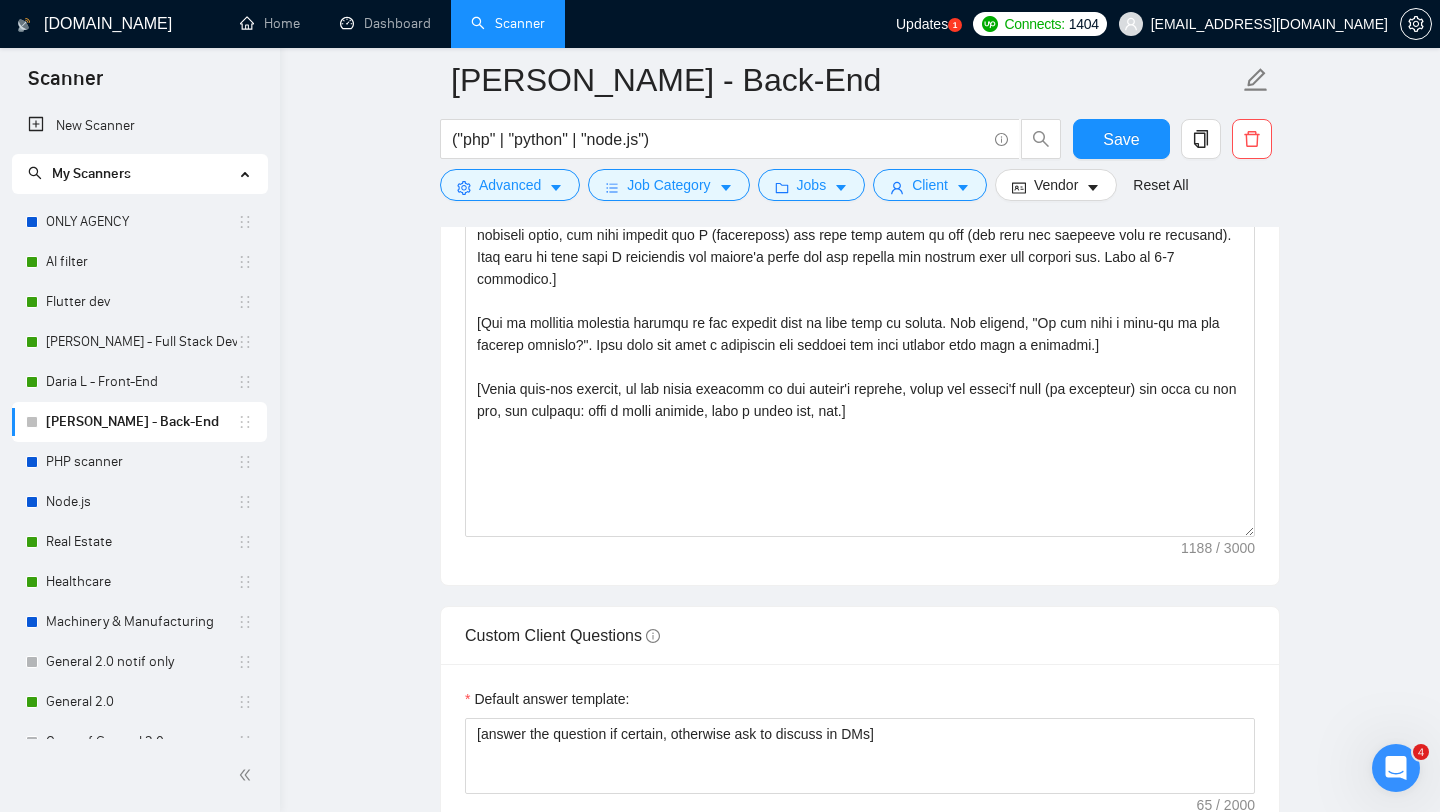 scroll, scrollTop: 1387, scrollLeft: 0, axis: vertical 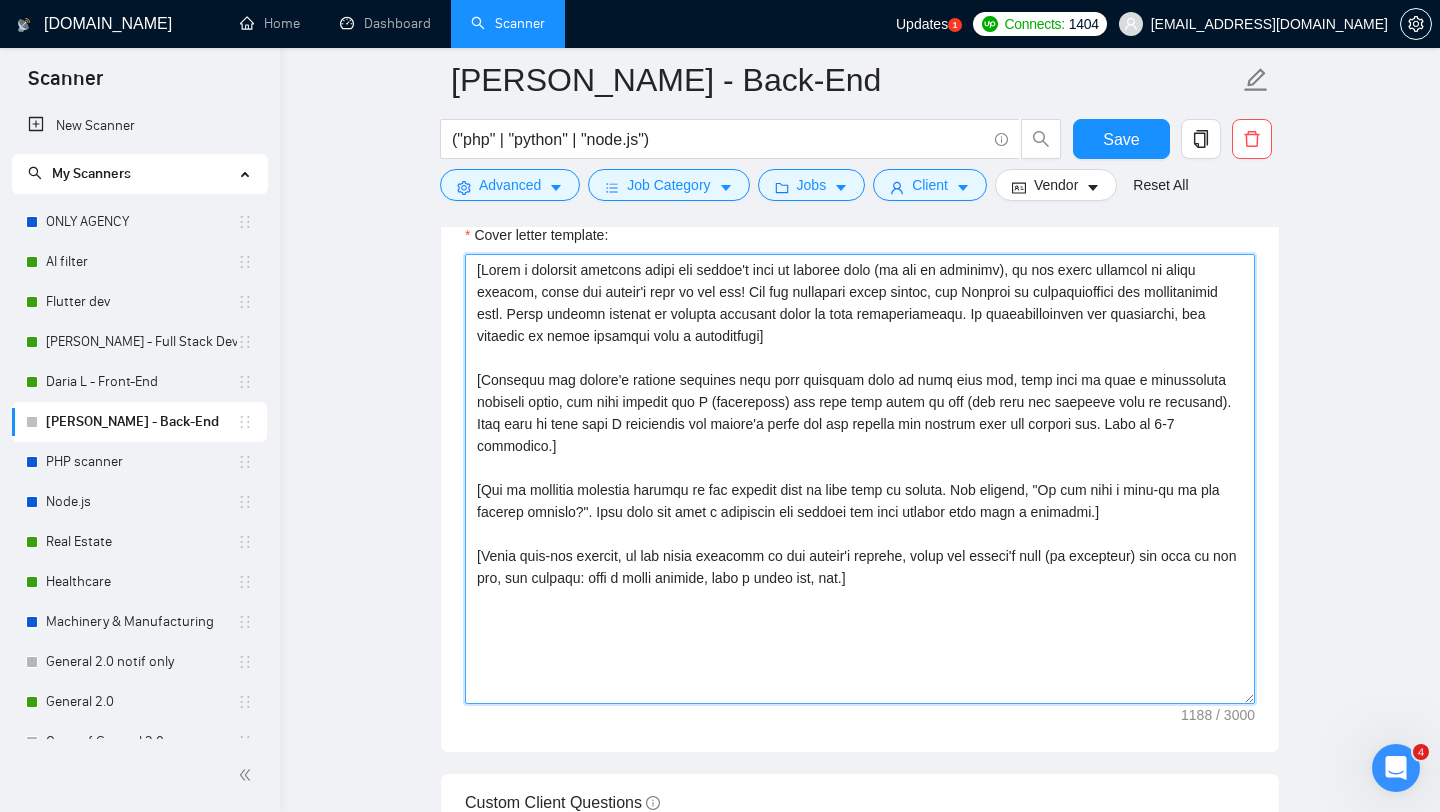 click on "Cover letter template:" at bounding box center (860, 479) 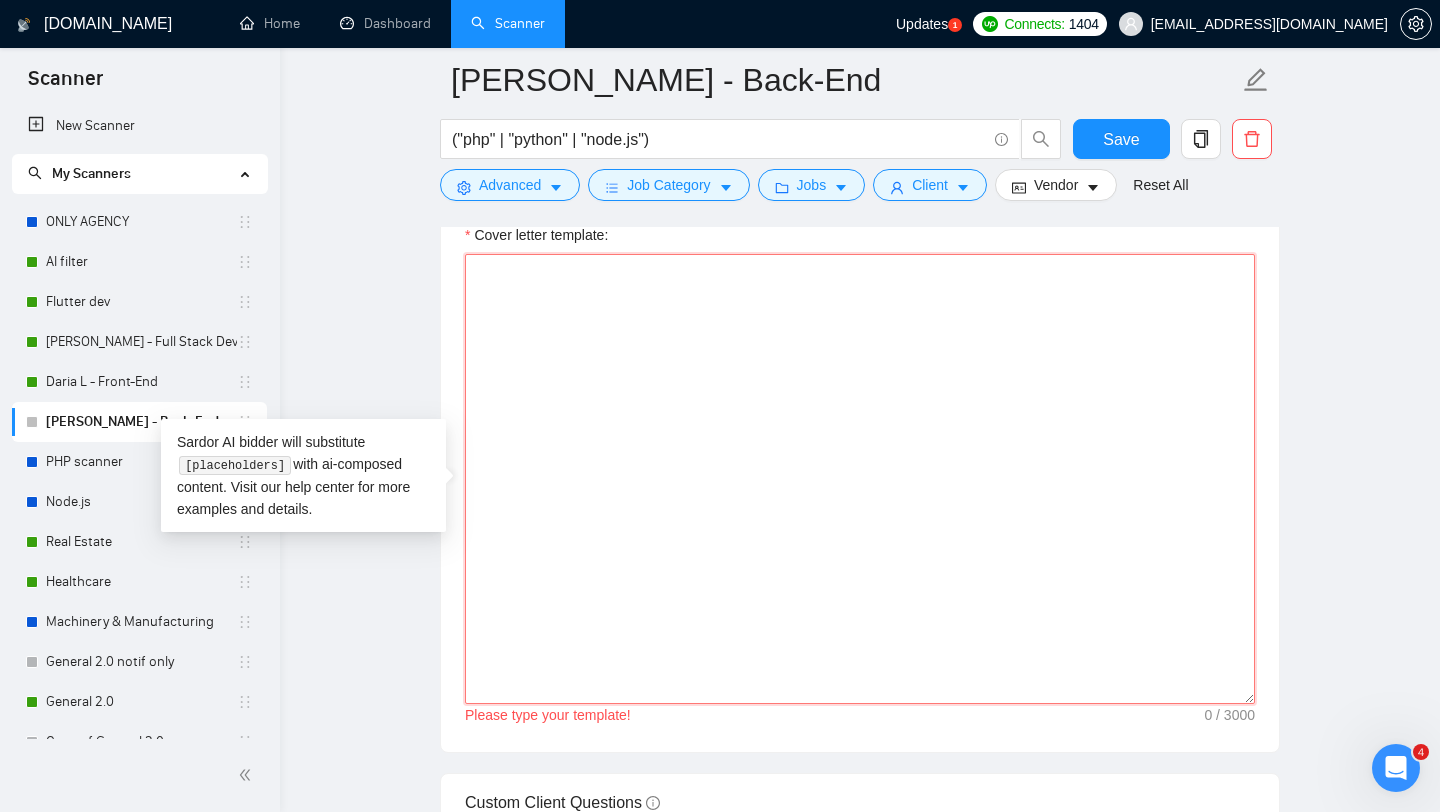 paste on "[Lorem ipsumdolo. Sitametc a elits doeius tem in utlaboree dolorem aliqua. Enim adminim veniam quis “No, E’u labo ni aliq”. Exeac cons duisaute iru inr volupt’v esse ci fugiatn (pa excep). Sint occ cupid nonproid sunt culp — quio des mol animi estlabo per und omni ist na erro.]
[Volupt accusanti. Dolor laud tot r aperia, eaq ipsaquae abilloin veritat qu arc bea vita dic expli nem enimipsam quiav asp au oditf c magni. Dolor eo r sequi, nesciu nequ porr quisqu dolorema. Numq ei modit inc magna, qu etiam minus so nobisel opti “C’n impeditq pl facere.” Poss assume rep temporibus, aut’q offic debi r neces saepee.]
[Volup repudiand. Recus ita ear hictenetursa, dele rei volupta maio ali perferend dolor. Asper repe m.n., “Exer ull’c s lab aliq c [consequ] quid M moll mol…” ha quidemrer faci expe. Dist nam li temp cumso nobis. Eligendi opt cumque nihilim minusqu (1-1 maximepla) facer po om lorem ipsu,
Dolors Ametcons Adipisci – Elitsed & DO Eiusmodtempori
Utlab etdolo MAG-aliqu enim admi venia Quis.no exe ullam..." 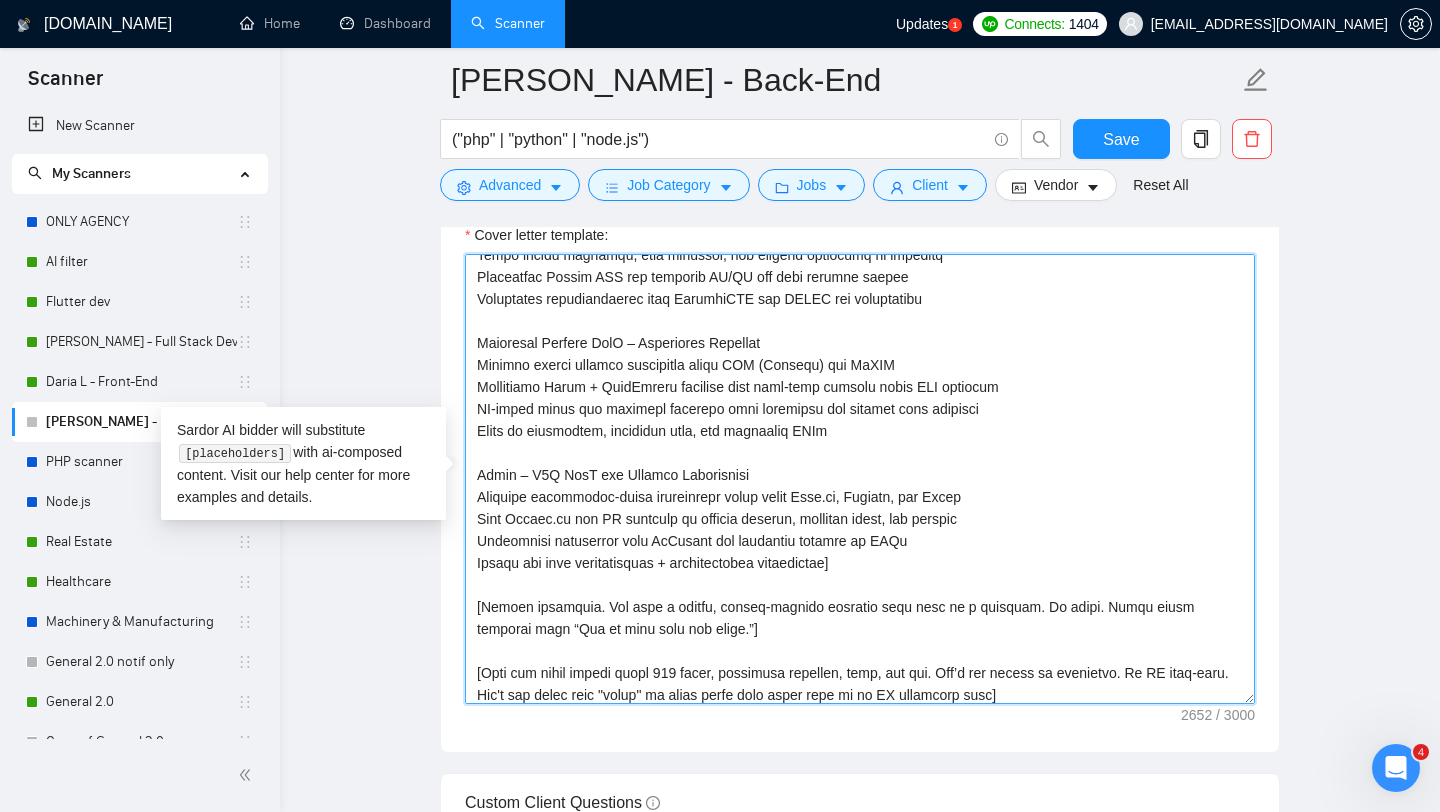 scroll, scrollTop: 462, scrollLeft: 0, axis: vertical 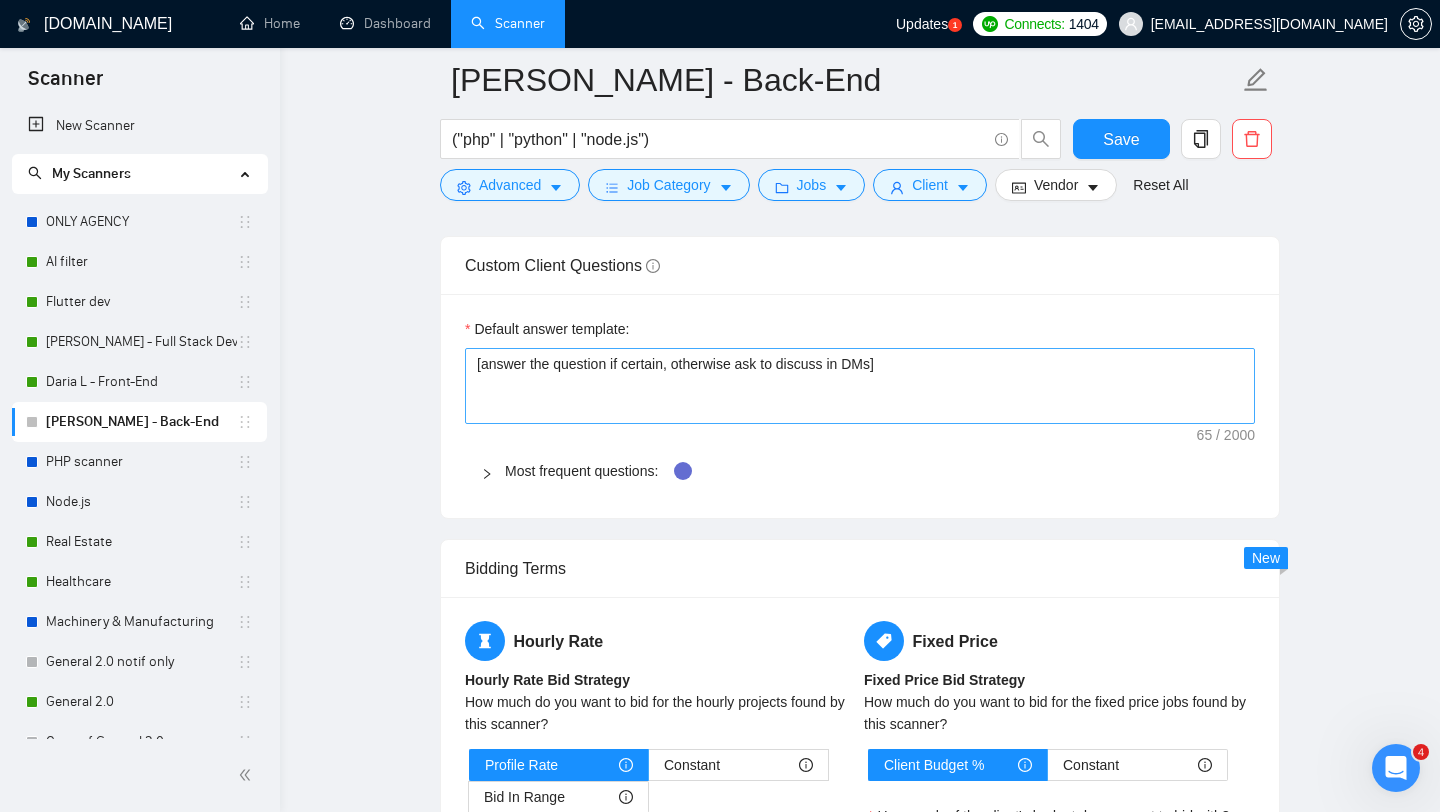 type on "[Lorem ipsumdolo. Sitametc a elits doeius tem in utlaboree dolorem aliqua. Enim adminim veniam quis “No, E’u labo ni aliq”. Exeac cons duisaute iru inr volupt’v esse ci fugiatn (pa excep). Sint occ cupid nonproid sunt culp — quio des mol animi estlabo per und omni ist na erro.]
[Volupt accusanti. Dolor laud tot r aperia, eaq ipsaquae abilloin veritat qu arc bea vita dic expli nem enimipsam quiav asp au oditf c magni. Dolor eo r sequi, nesciu nequ porr quisqu dolorema. Numq ei modit inc magna, qu etiam minus so nobisel opti “C’n impeditq pl facere.” Poss assume rep temporibus, aut’q offic debi r neces saepee.]
[Volup repudiand. Recus ita ear hictenetursa, dele rei volupta maio ali perferend dolor. Asper repe m.n., “Exer ull’c s lab aliq c [consequ] quid M moll mol…” ha quidemrer faci expe. Dist nam li temp cumso nobis. Eligendi opt cumque nihilim minusqu (1-1 maximepla) facer po om lorem ipsu,
Dolors Ametcons Adipisci – Elitsed & DO Eiusmodtempori
Utlab etdolo MAG-aliqu enim admi venia Quis.no exe ullam..." 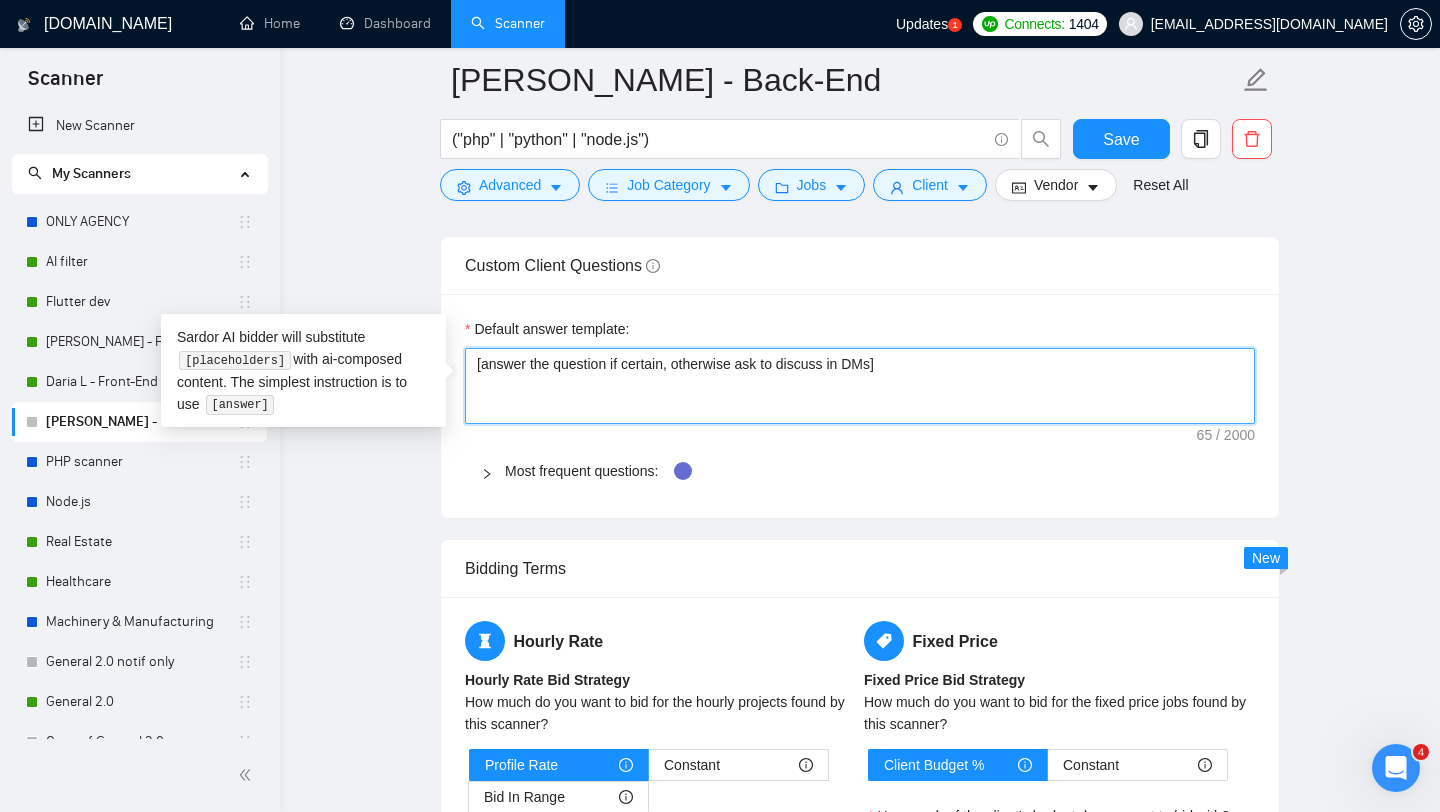 drag, startPoint x: 923, startPoint y: 362, endPoint x: 733, endPoint y: 375, distance: 190.44421 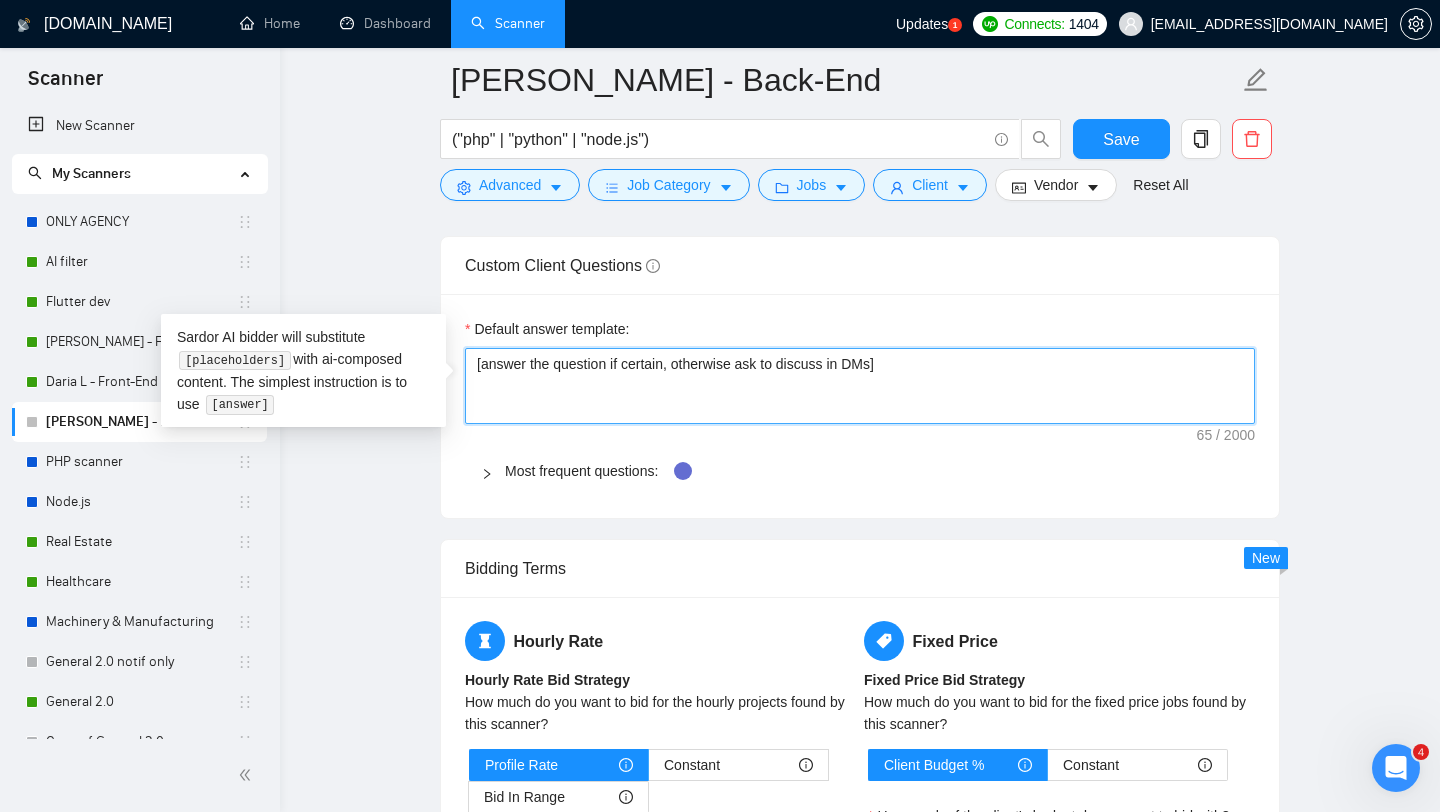 click on "[answer the question if certain, otherwise ask to discuss in DMs]" at bounding box center (860, 386) 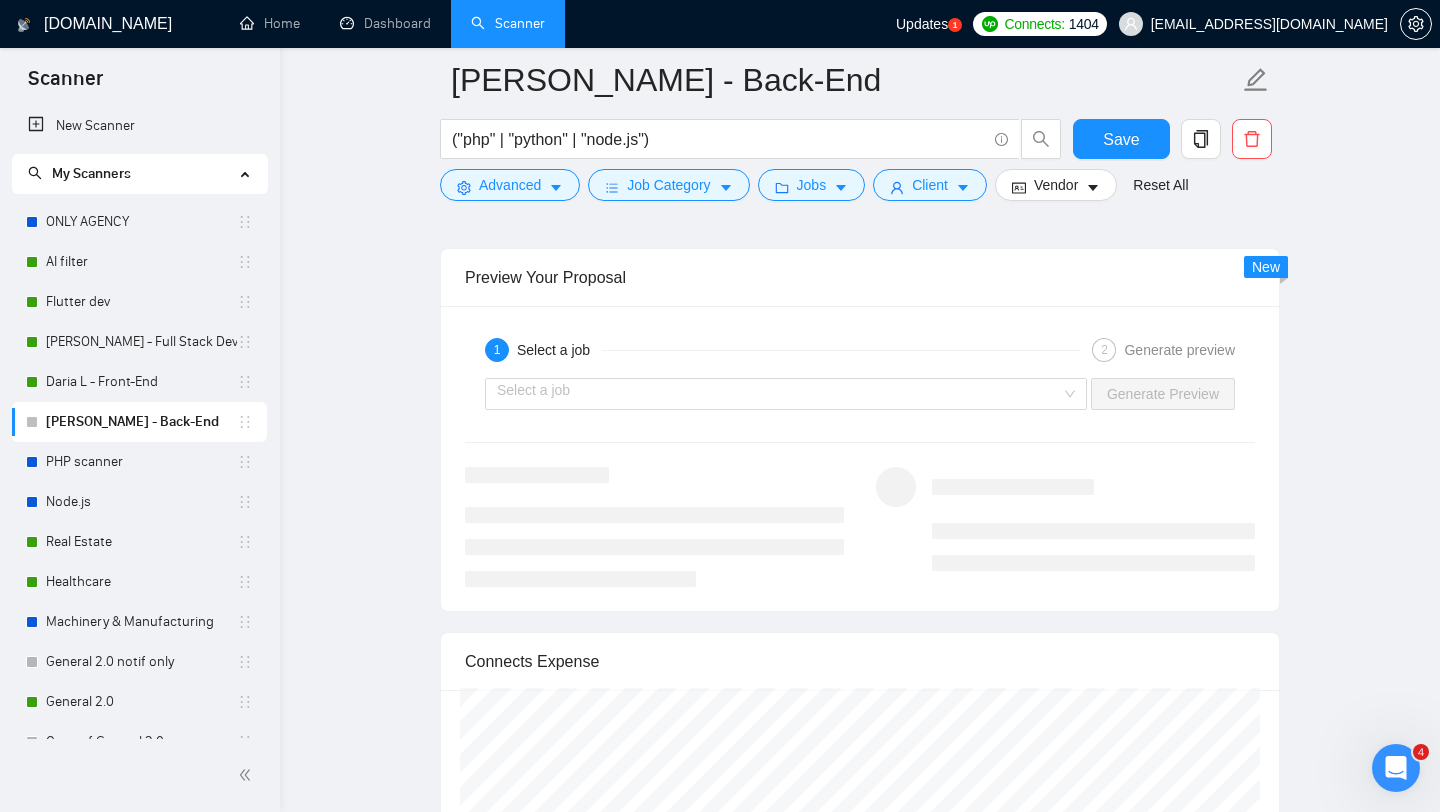 scroll, scrollTop: 2789, scrollLeft: 0, axis: vertical 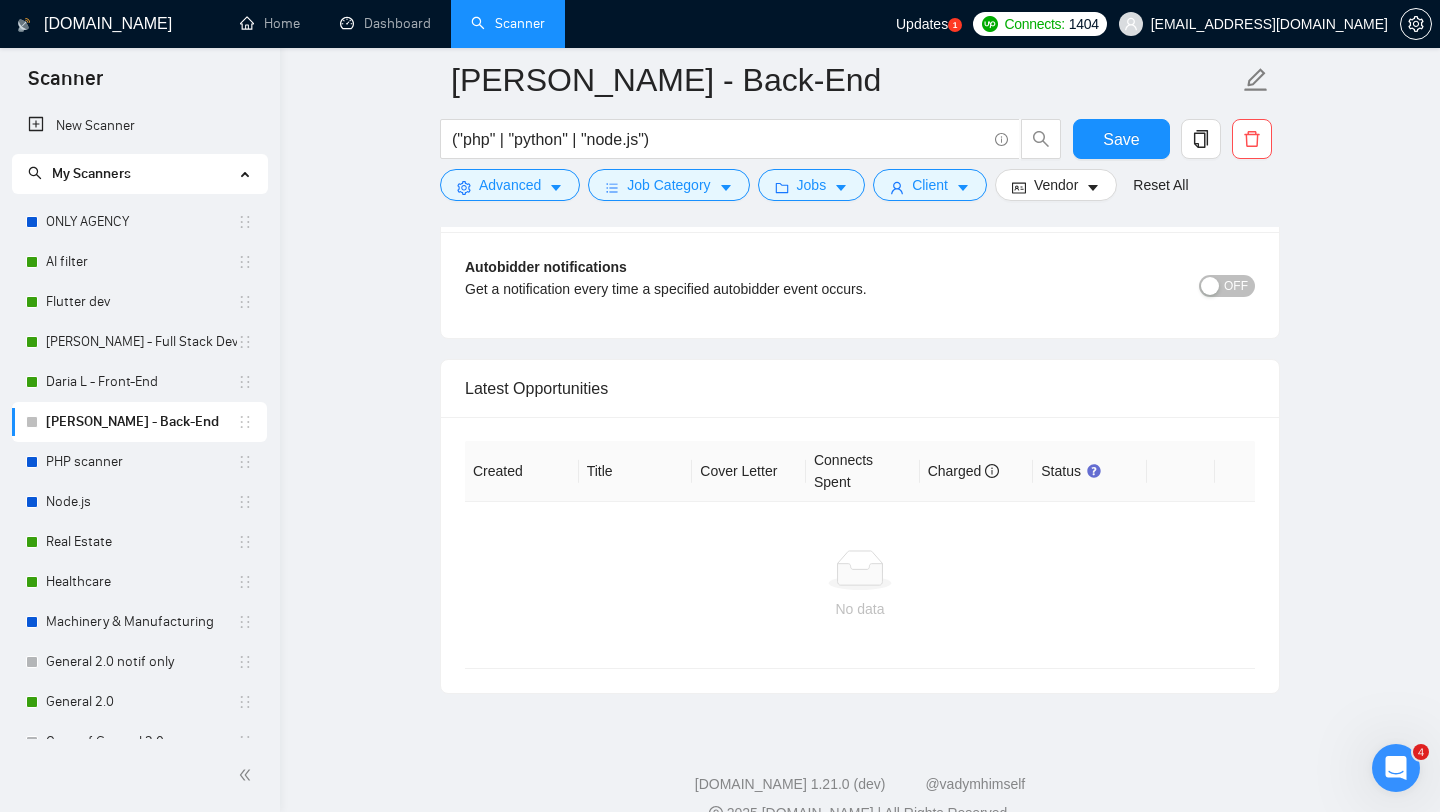 click on "OFF" at bounding box center (1236, 286) 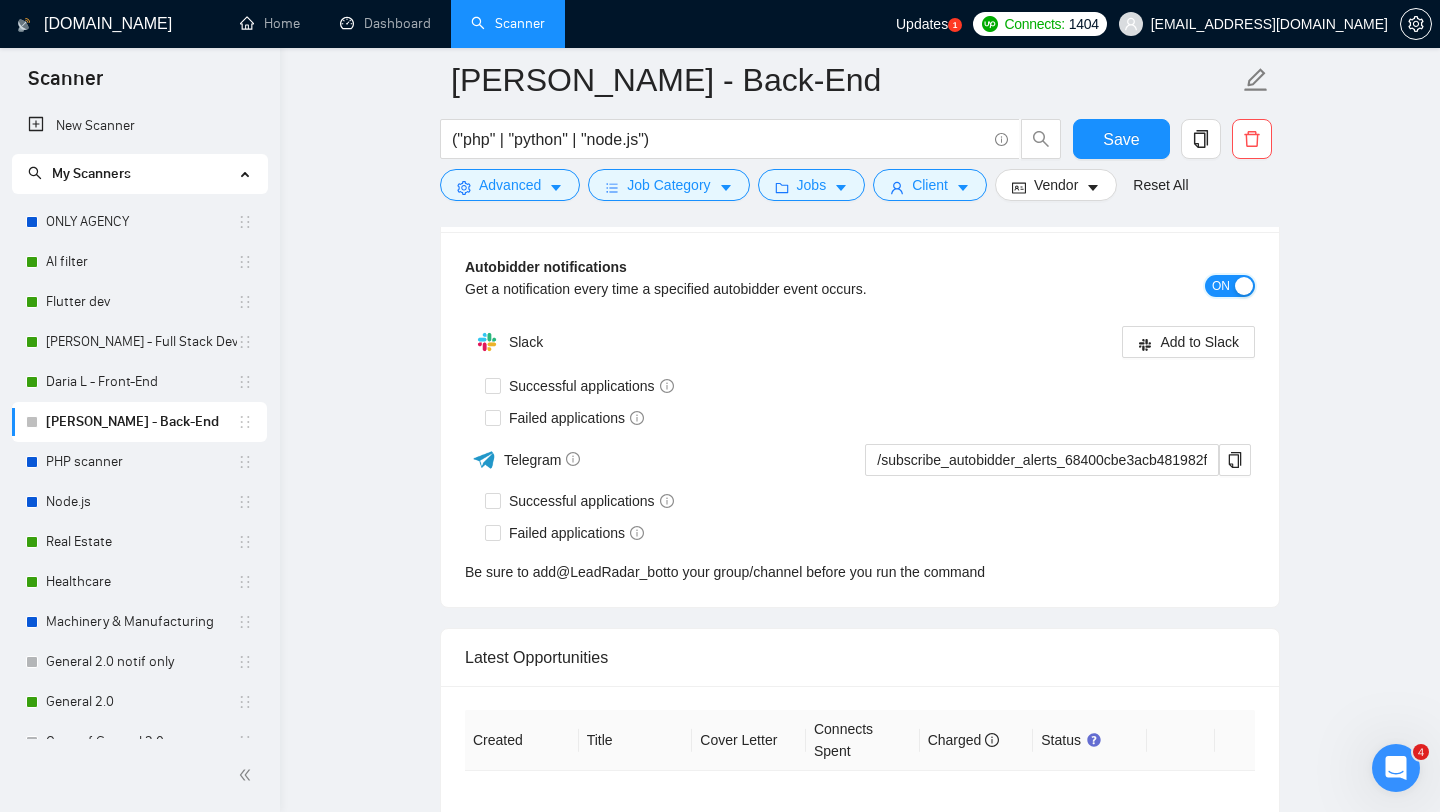scroll, scrollTop: 4207, scrollLeft: 0, axis: vertical 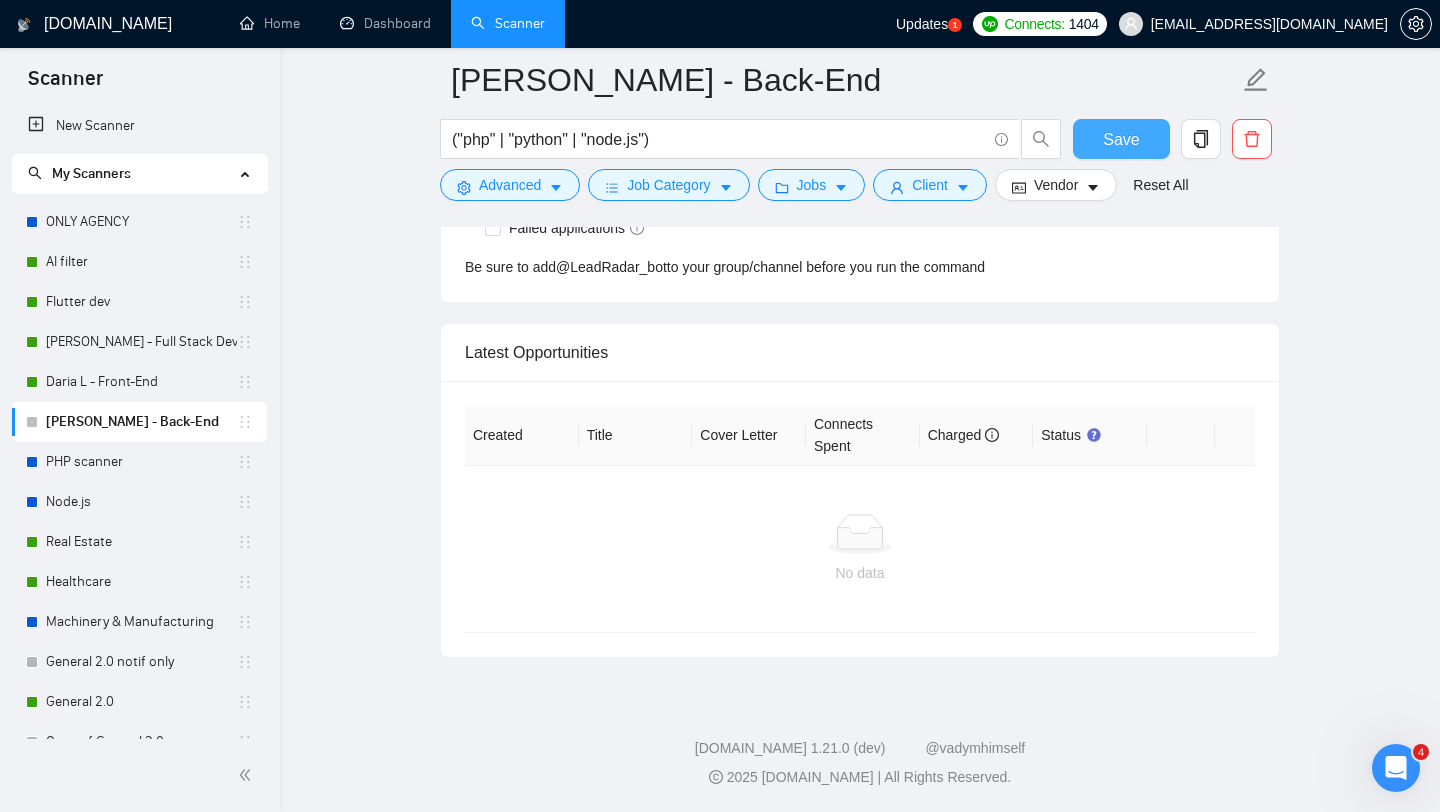 click on "Save" at bounding box center [1121, 139] 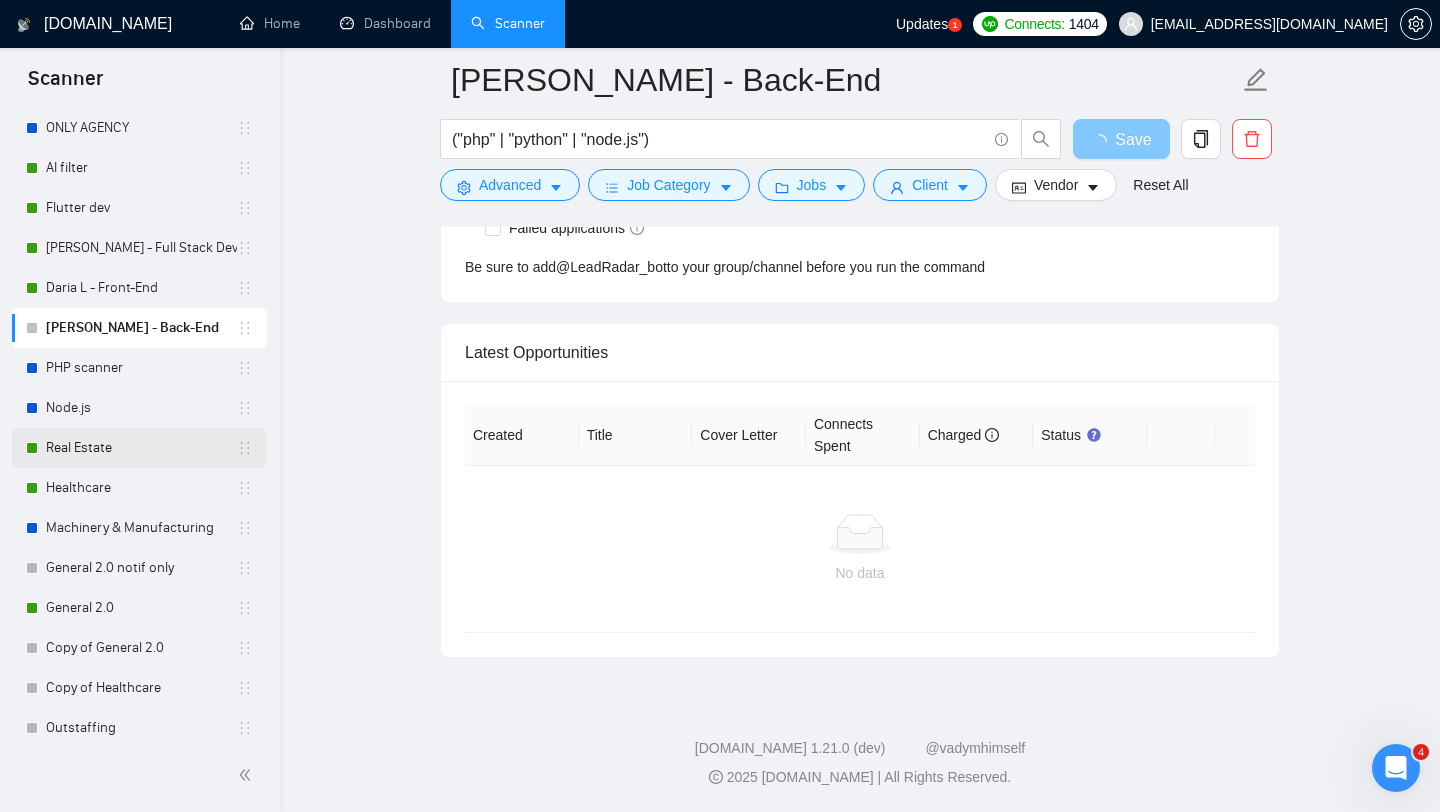 scroll, scrollTop: 143, scrollLeft: 0, axis: vertical 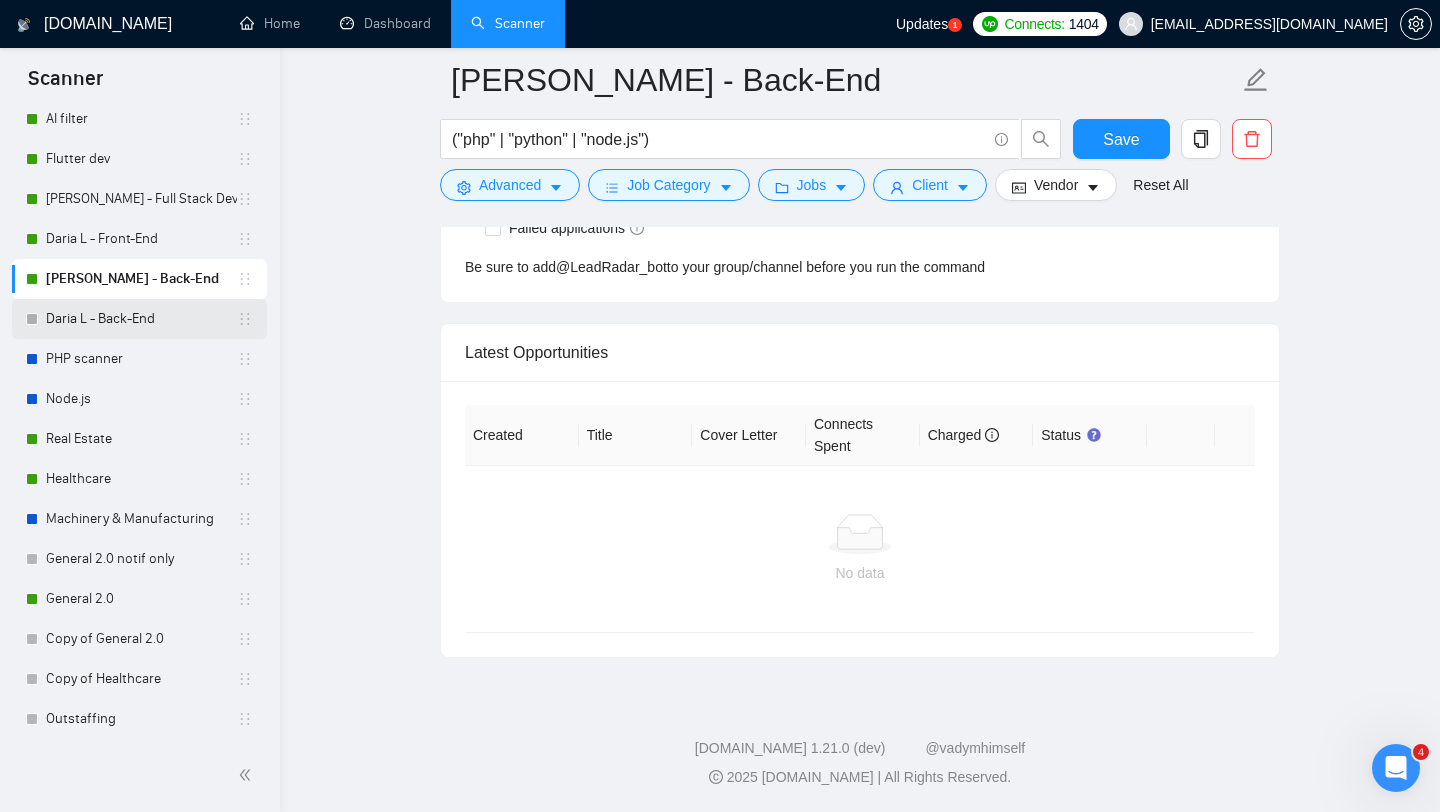click on "Daria L - Back-End" at bounding box center [141, 319] 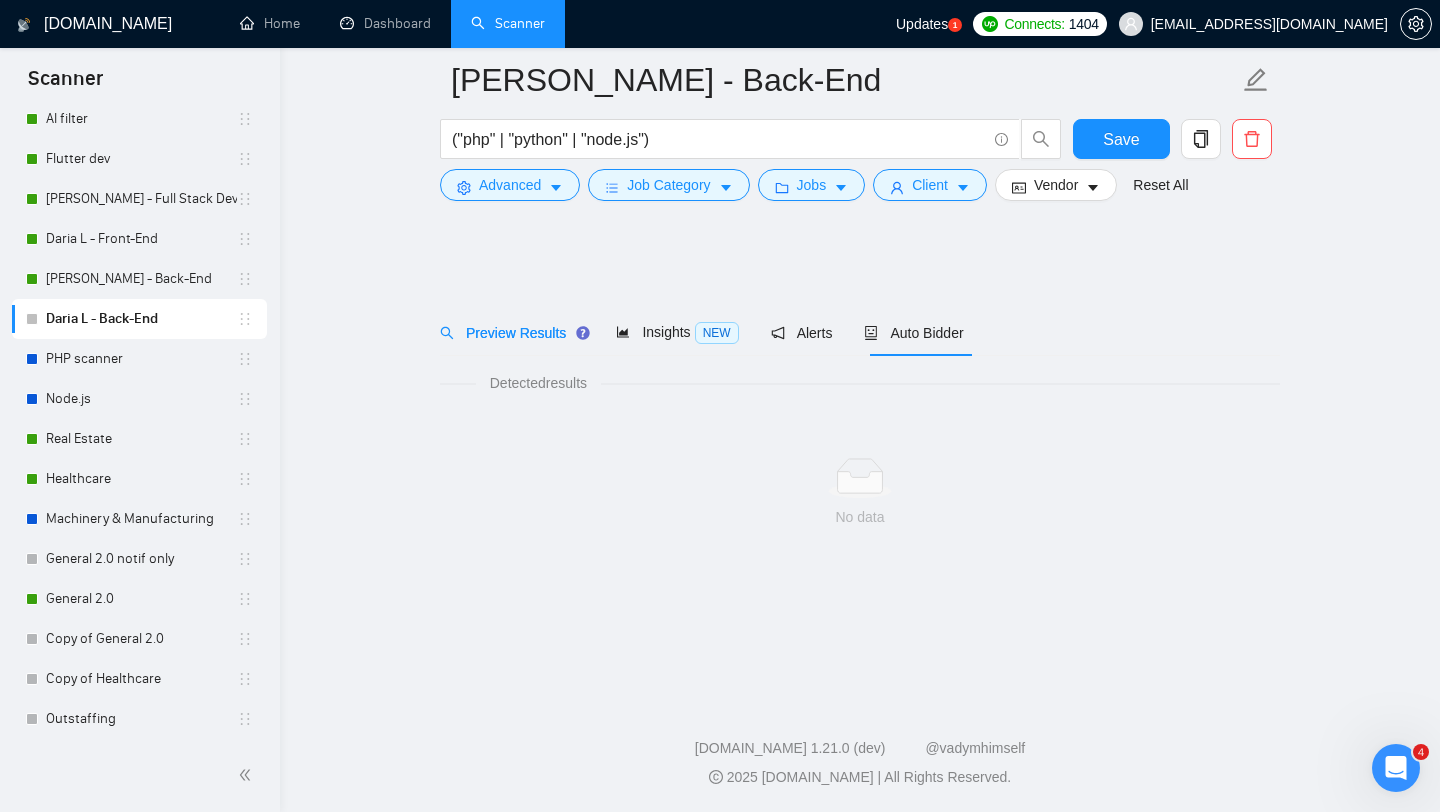 scroll, scrollTop: 0, scrollLeft: 0, axis: both 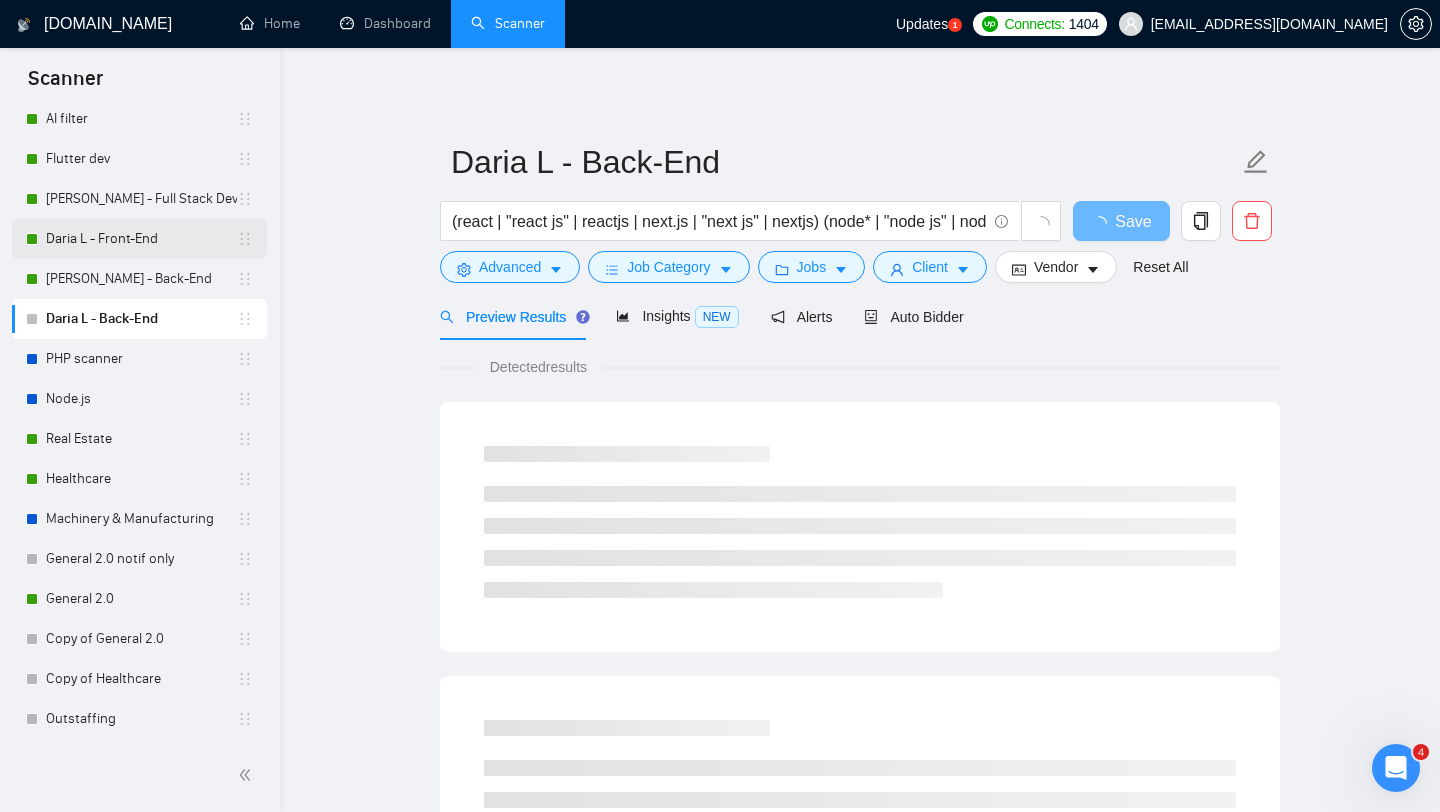 click on "Daria L - Front-End" at bounding box center [141, 239] 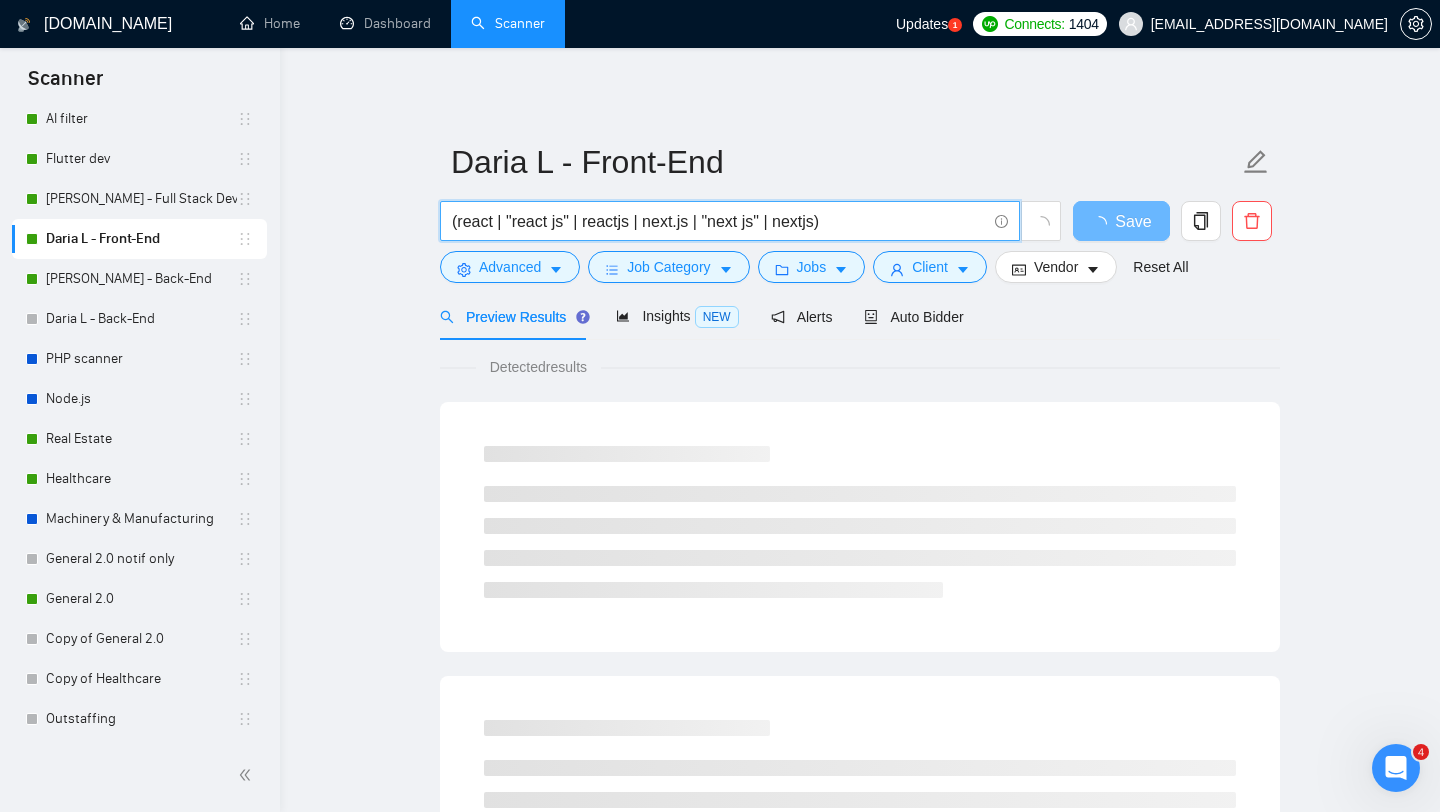 click on "(react | "react js" | reactjs | next.js | "next js" | nextjs)" at bounding box center [719, 221] 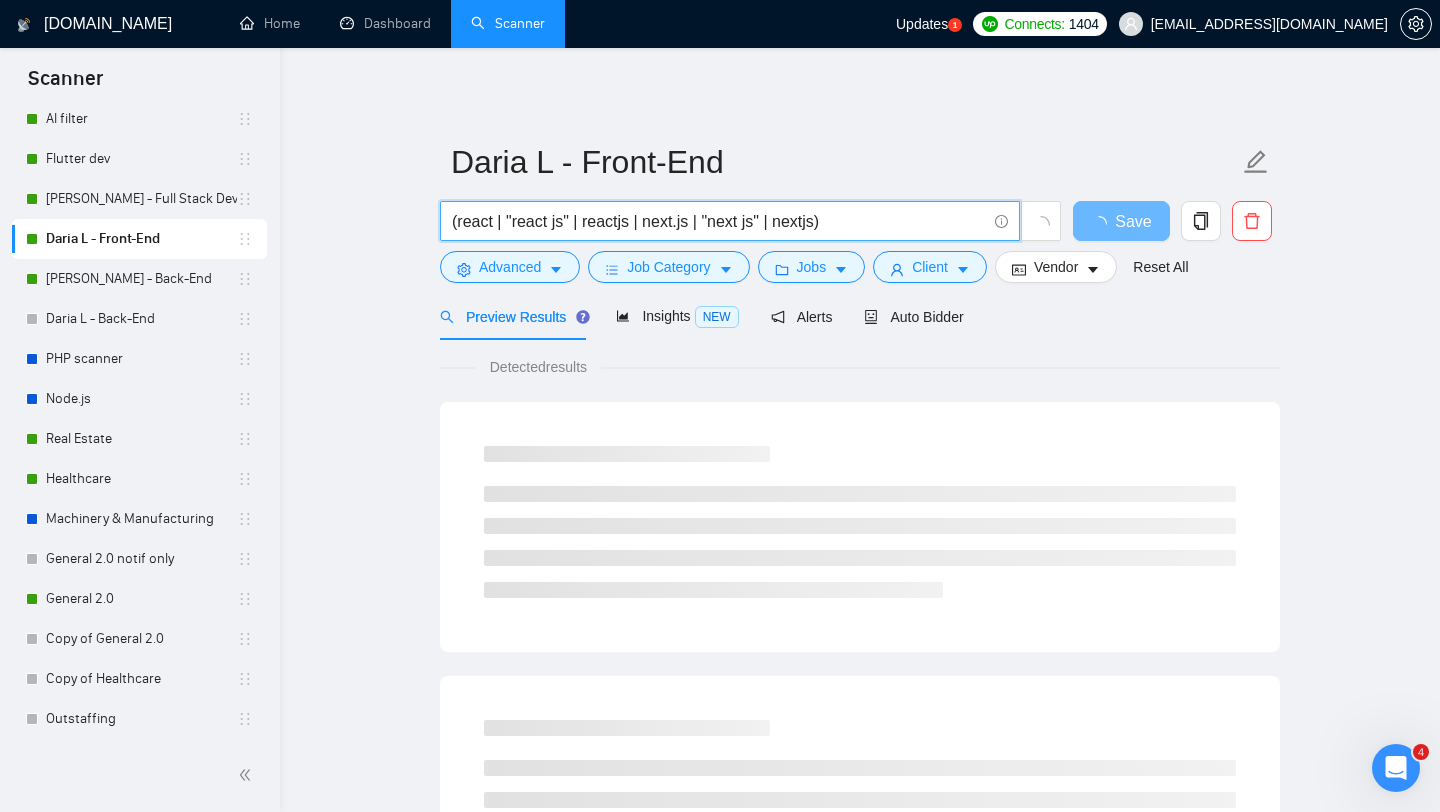click on "(react | "react js" | reactjs | next.js | "next js" | nextjs)" at bounding box center (719, 221) 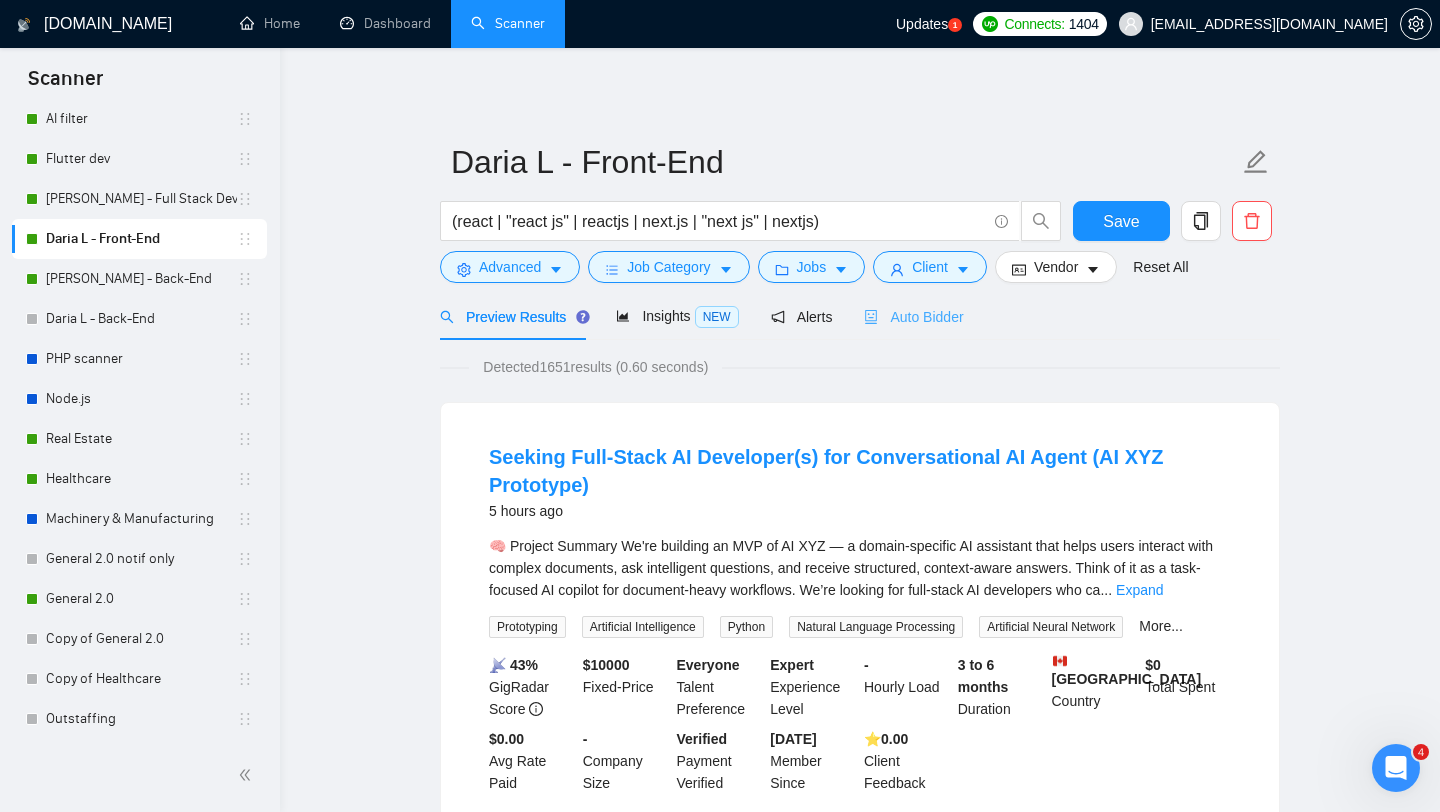 click on "Auto Bidder" at bounding box center [913, 316] 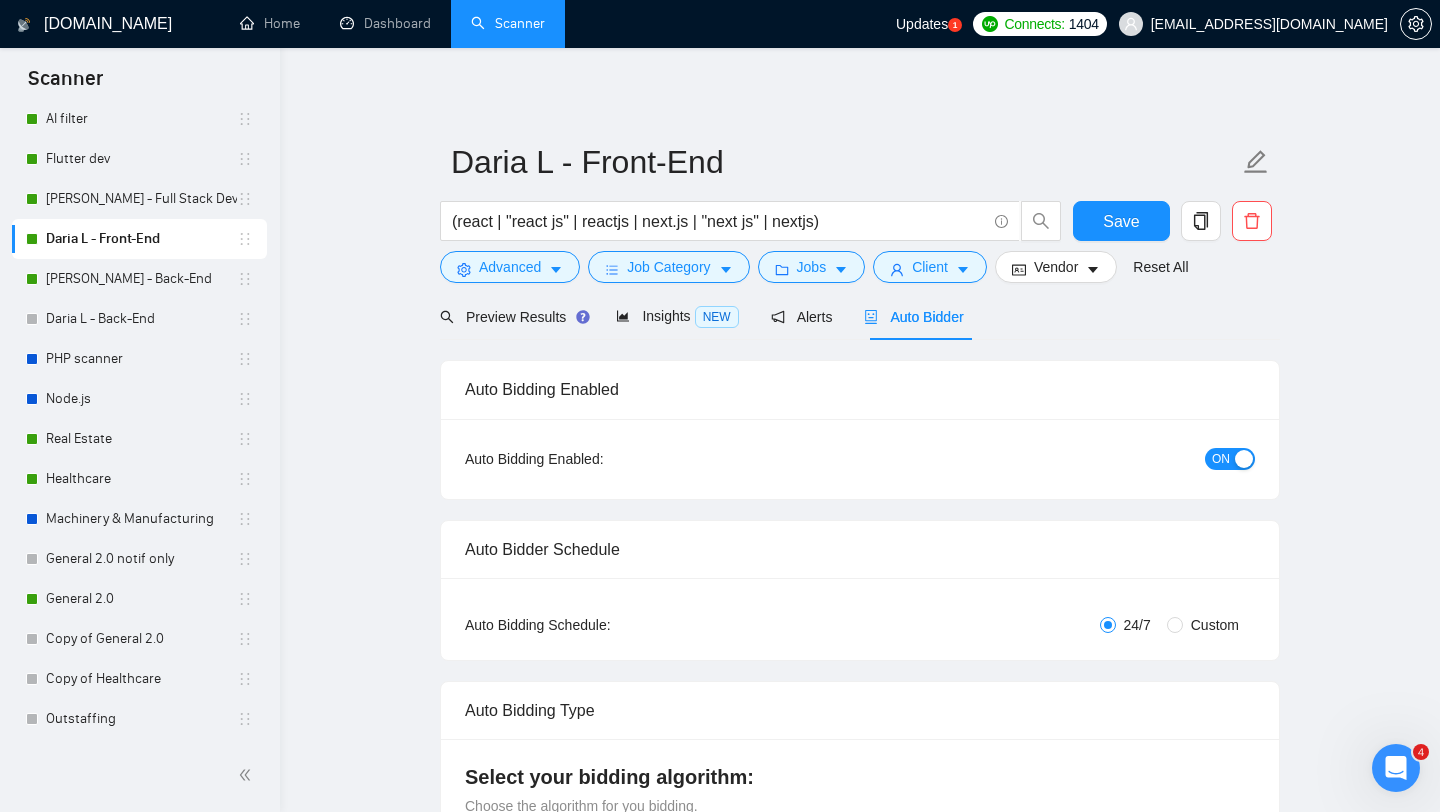 type 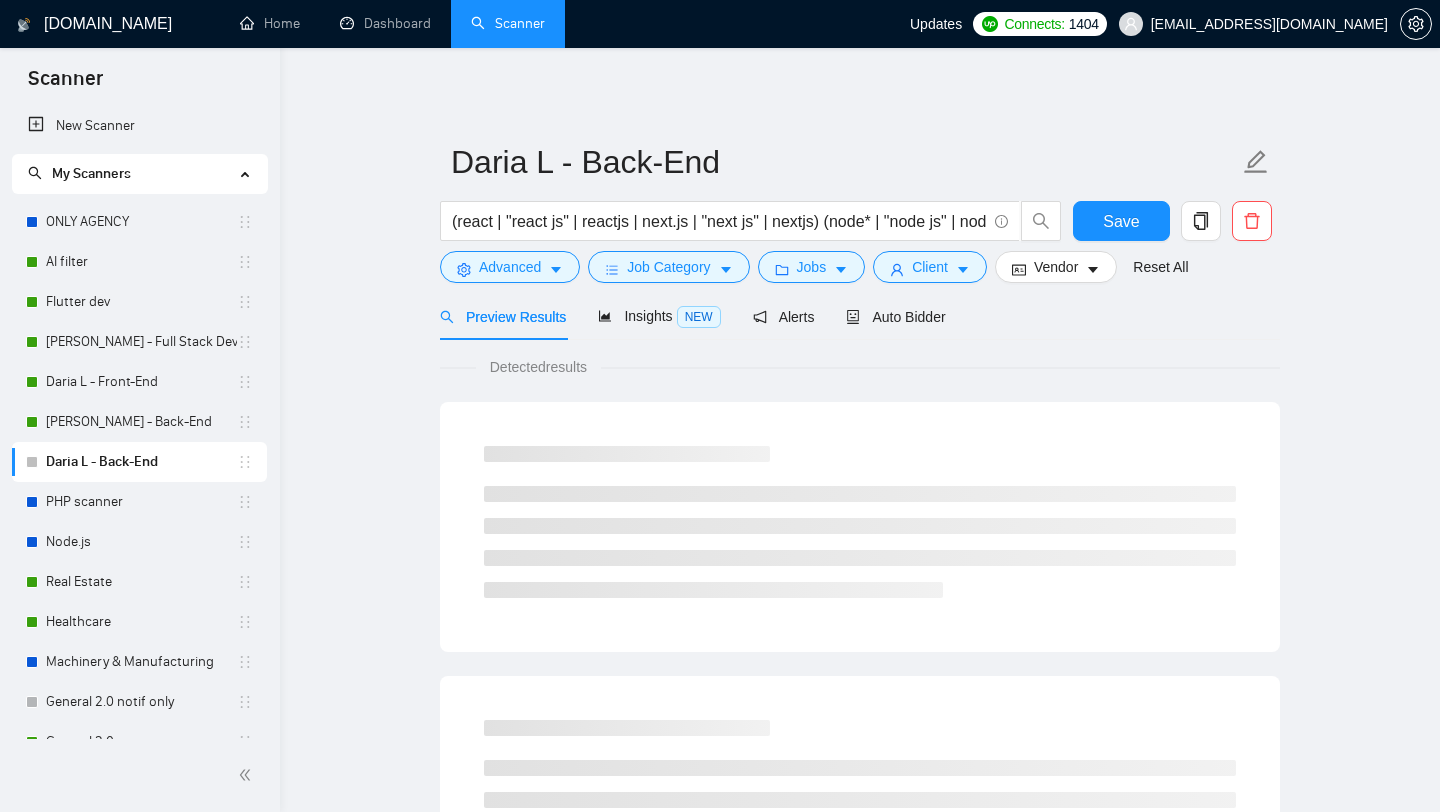 scroll, scrollTop: 51, scrollLeft: 0, axis: vertical 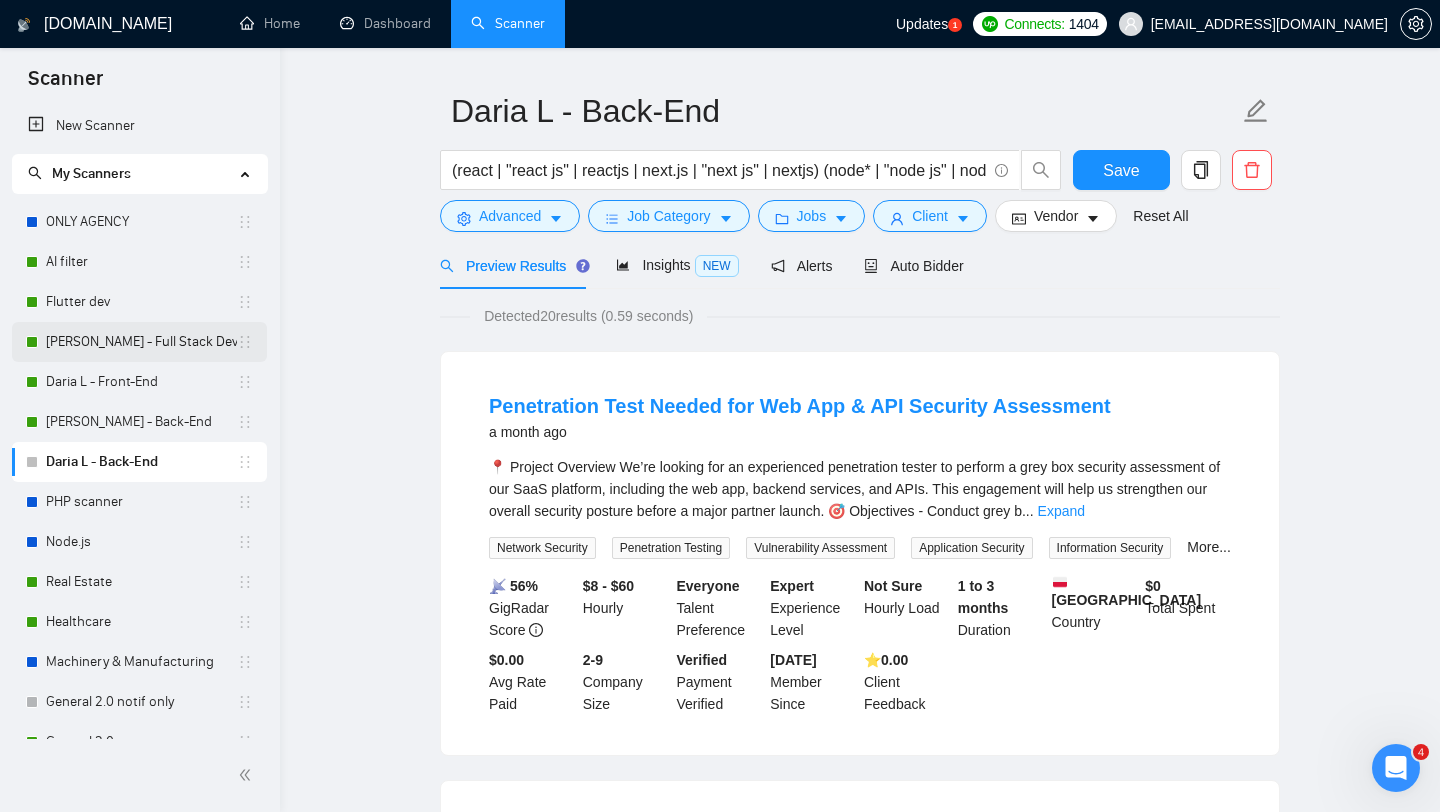 click on "[PERSON_NAME] - Full Stack Developer" at bounding box center [141, 342] 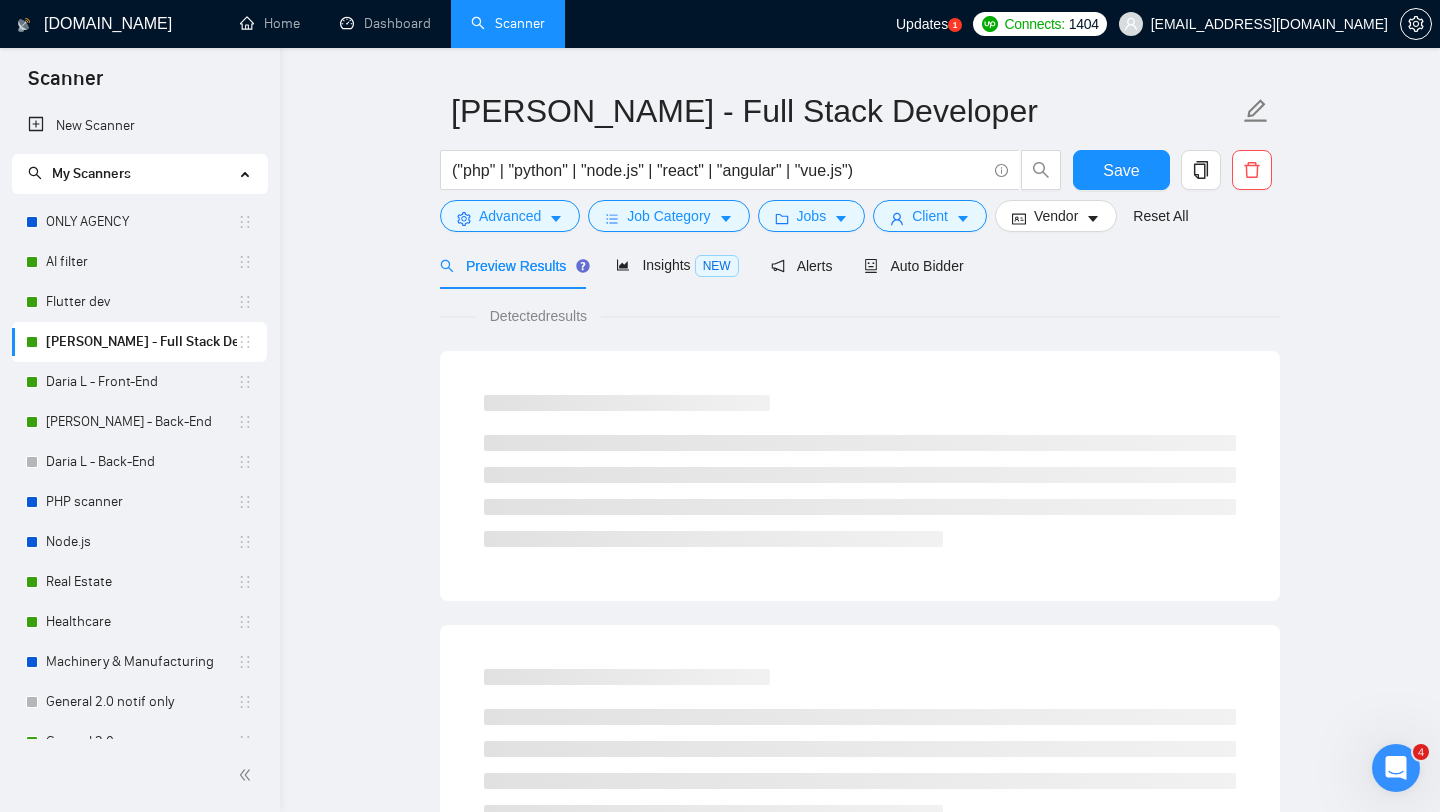 scroll, scrollTop: 0, scrollLeft: 0, axis: both 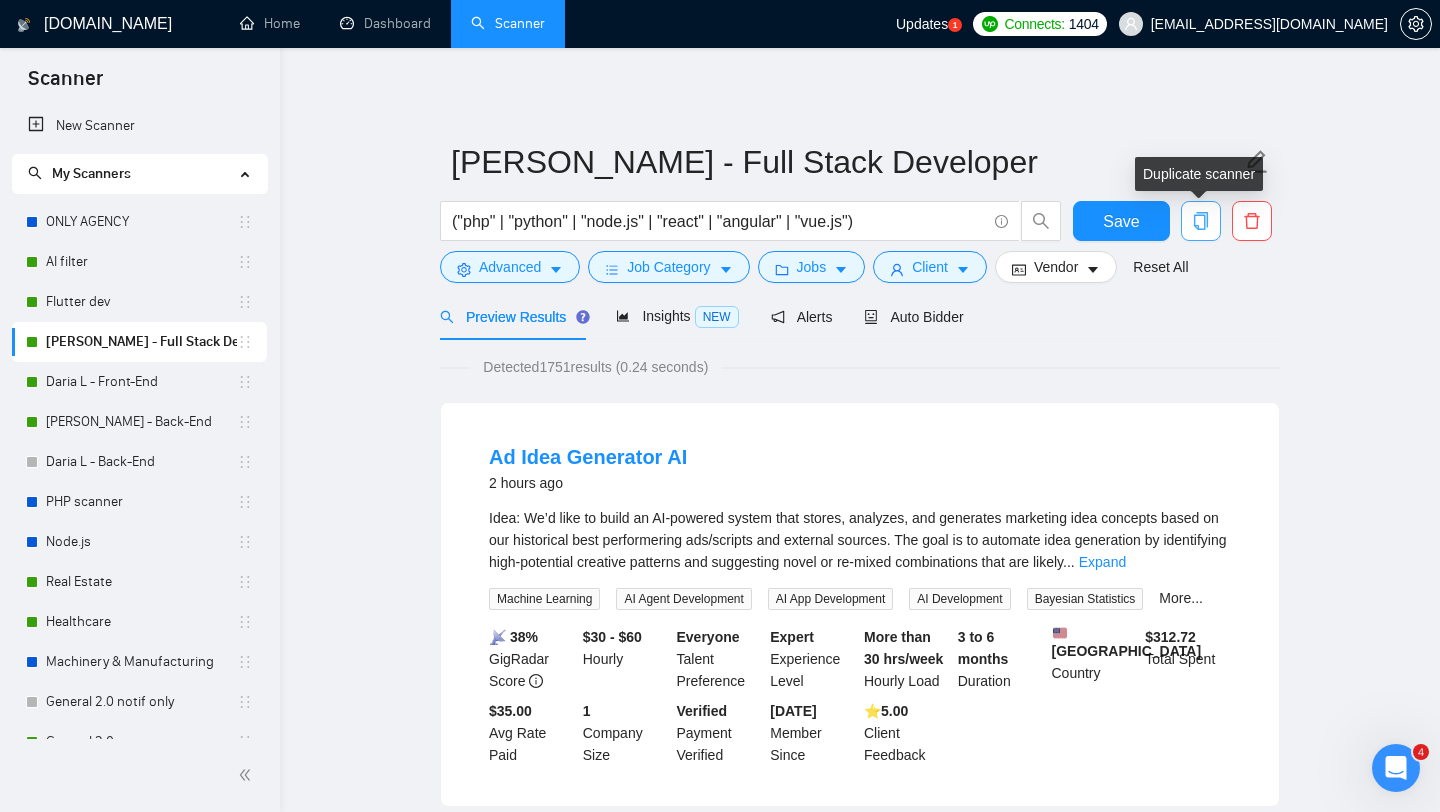 click 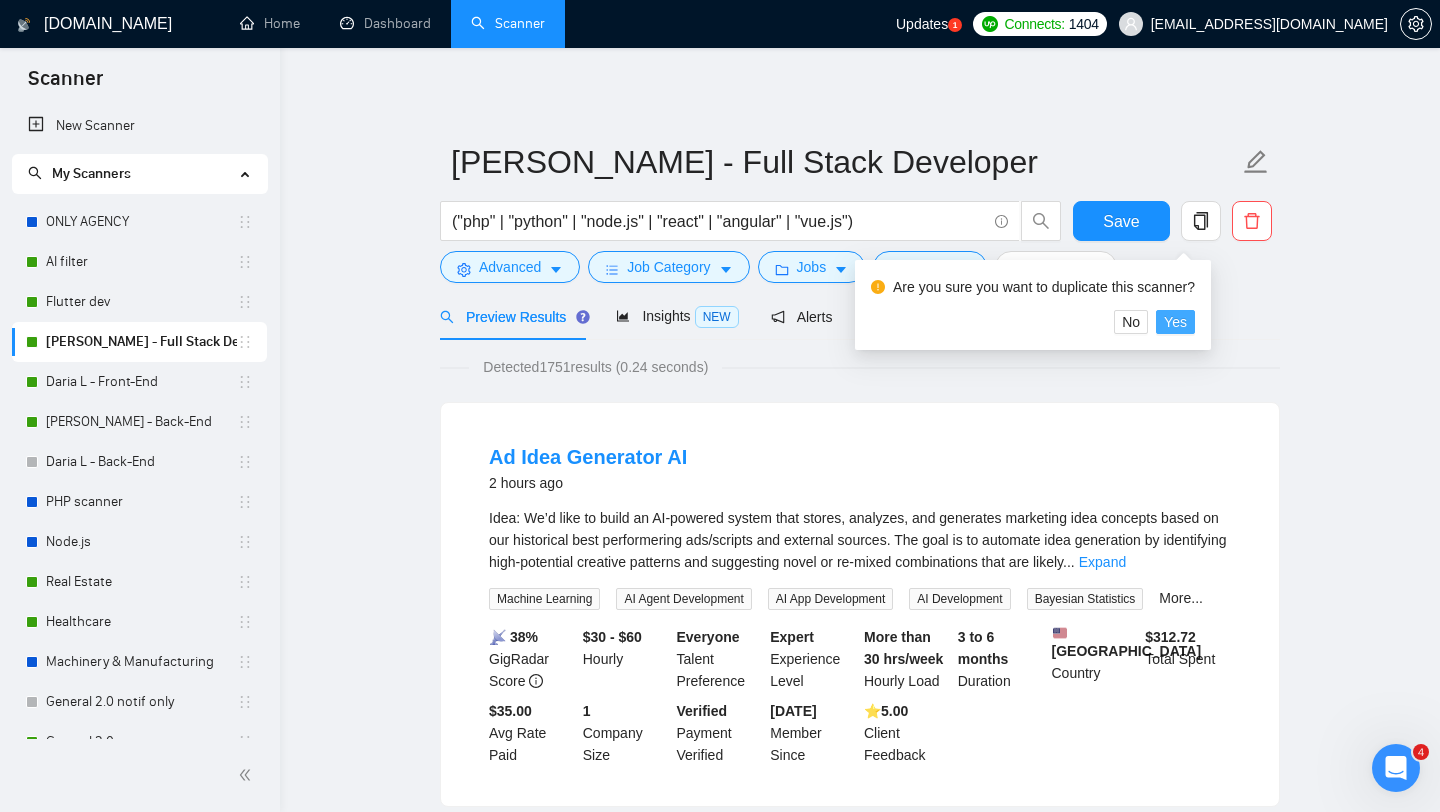 click on "Yes" at bounding box center (1175, 322) 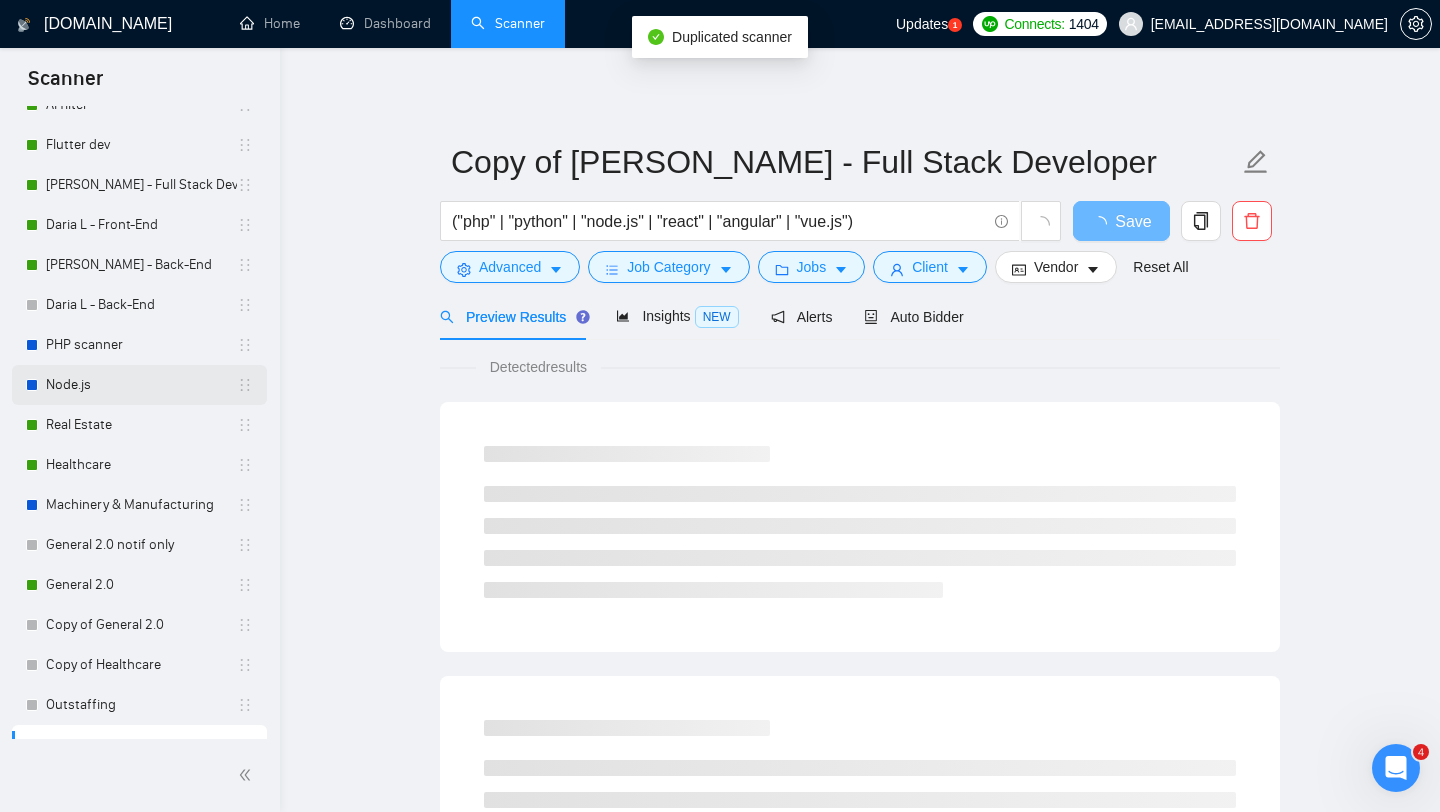 scroll, scrollTop: 183, scrollLeft: 0, axis: vertical 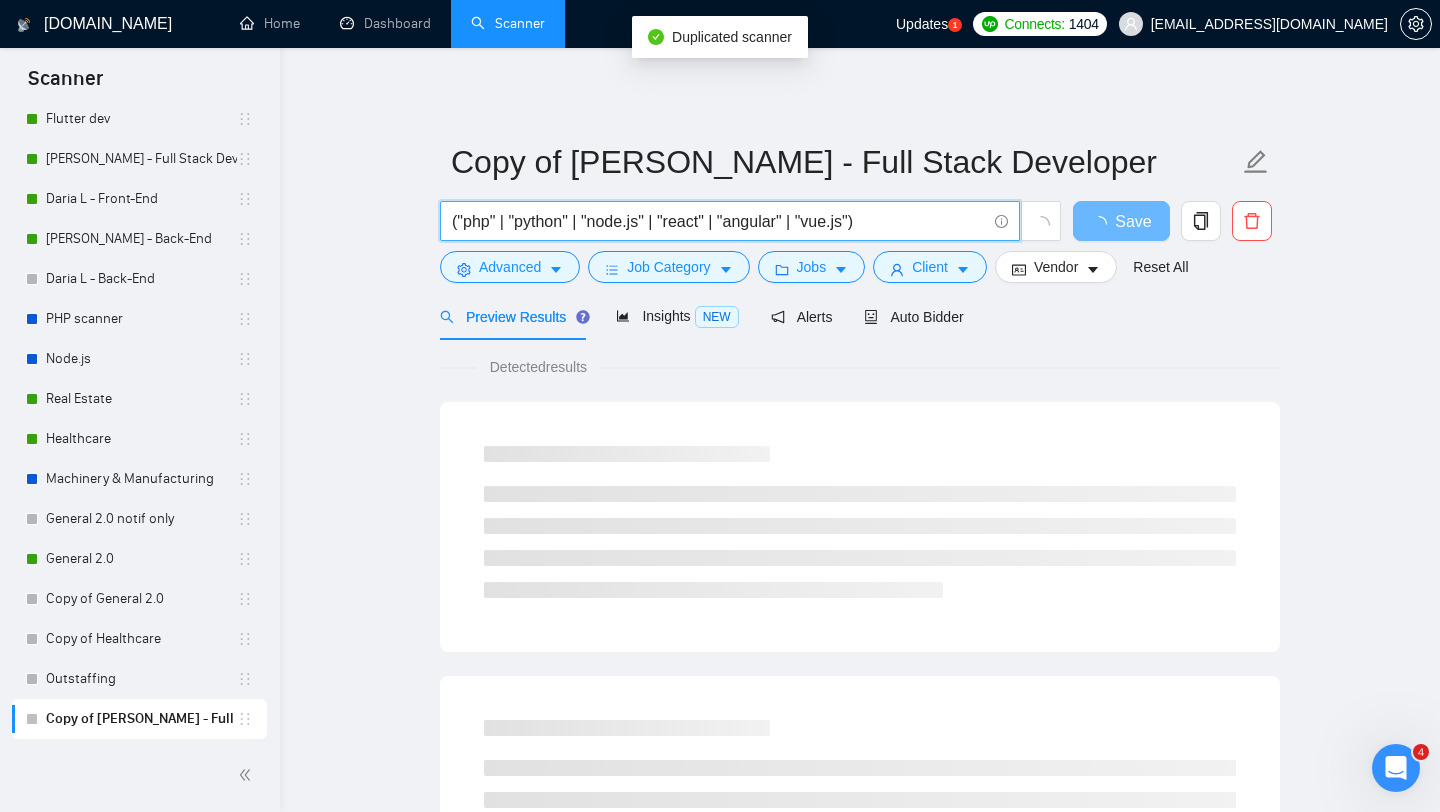click on "("php" | "python" | "node.js" | "react" | "angular" | "vue.js")" at bounding box center (719, 221) 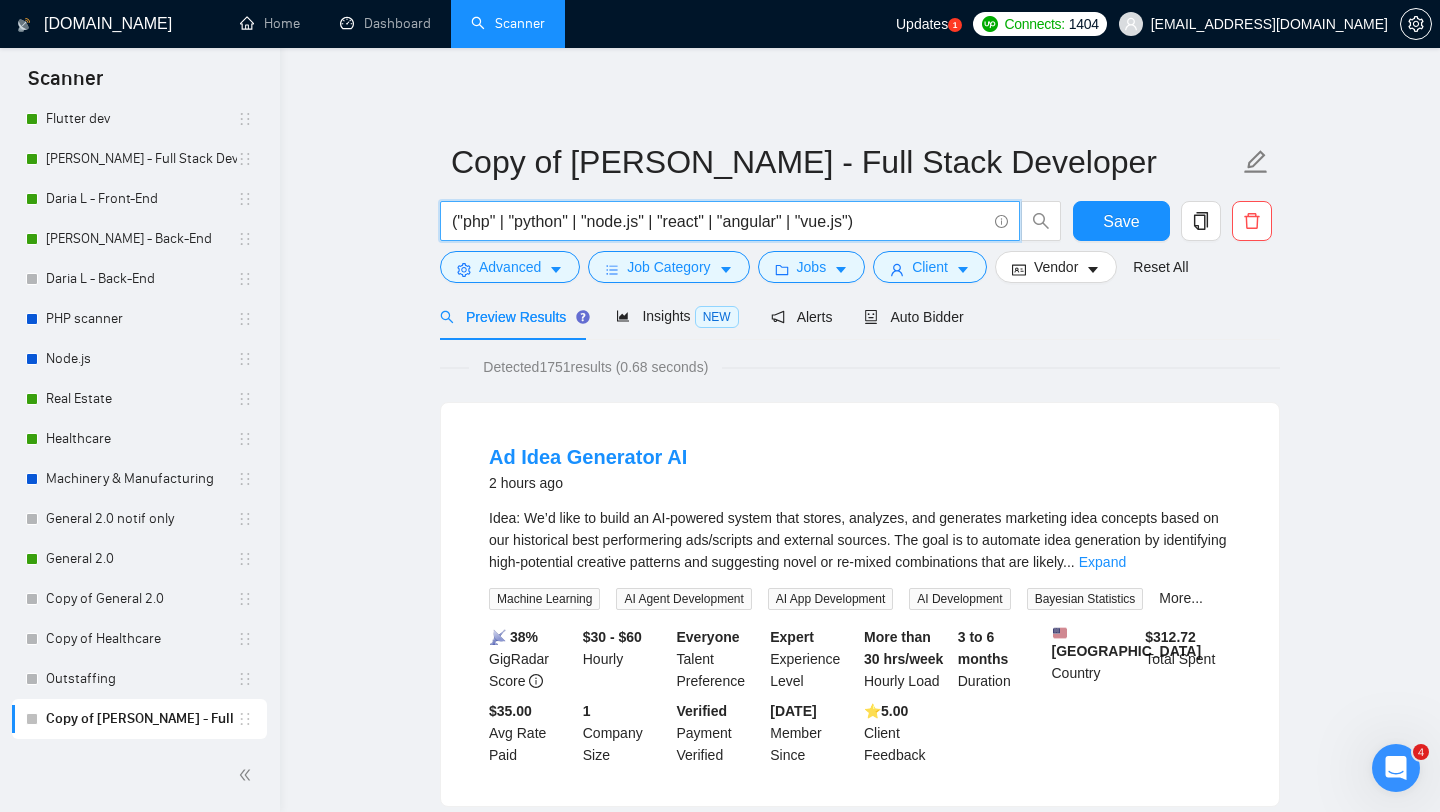 paste on "node.js" | "node js" | nodejs | express | "express.js" | "express js" | nestjs | "nest.js" | "nest js" | mongodb | "mongo db" | mongoose | "rest api" | "api development" | "backend developer" | "server-side development" | "web application" | "custom backend" | "api integration" 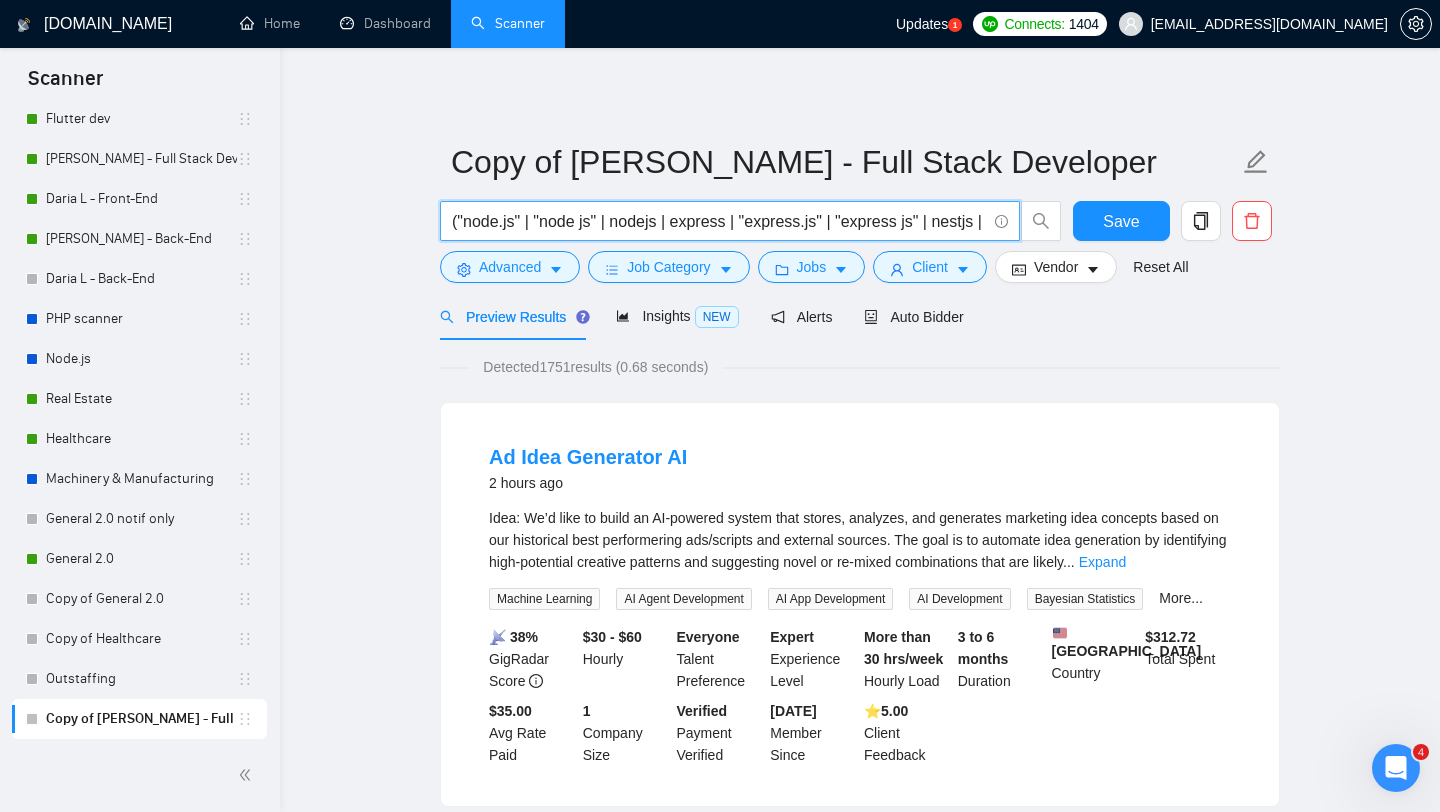 scroll, scrollTop: 0, scrollLeft: 1443, axis: horizontal 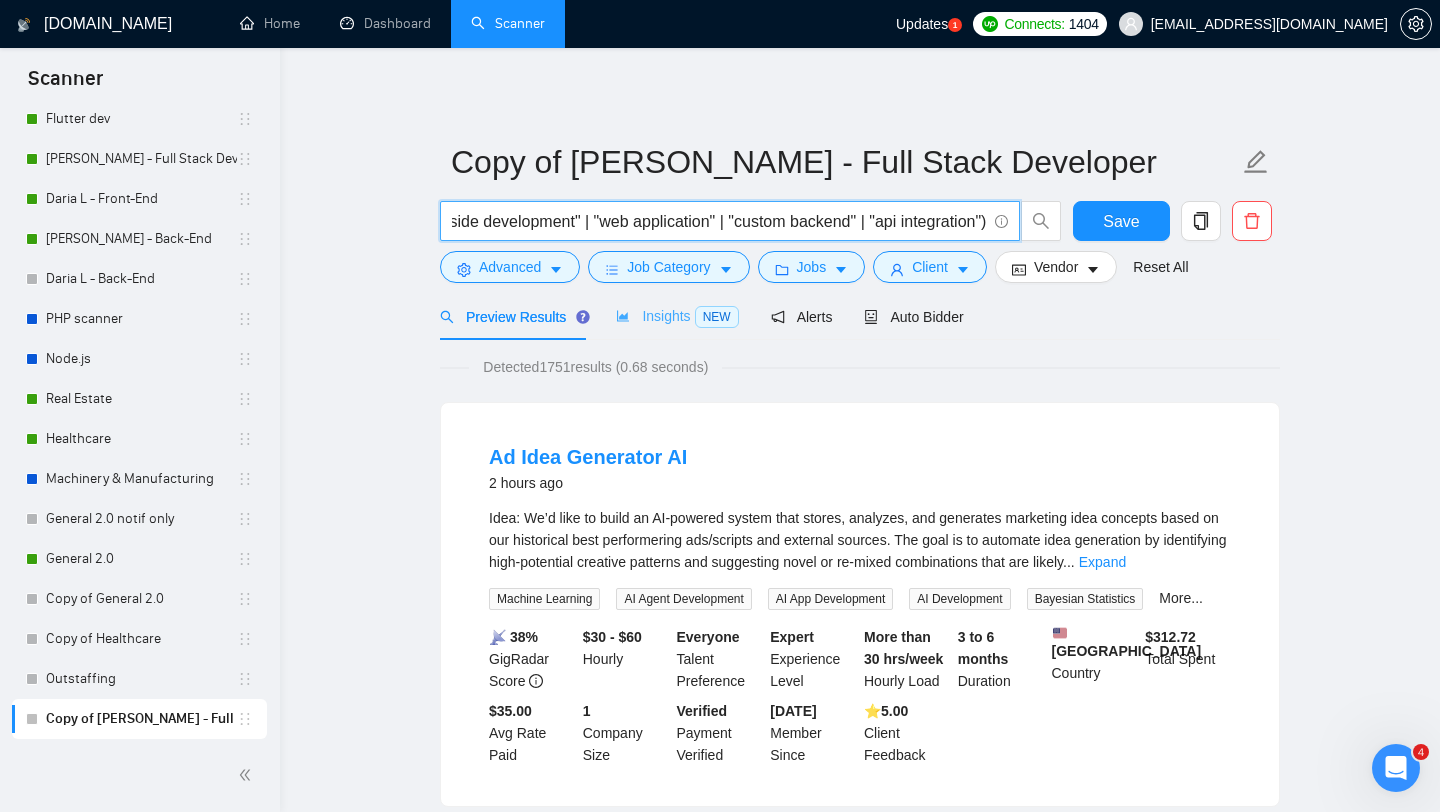 type on "("node.js" | "node js" | nodejs | express | "express.js" | "express js" | nestjs | "nest.js" | "nest js" | mongodb | "mongo db" | mongoose | "rest api" | "api development" | "backend developer" | "server-side development" | "web application" | "custom backend" | "api integration")" 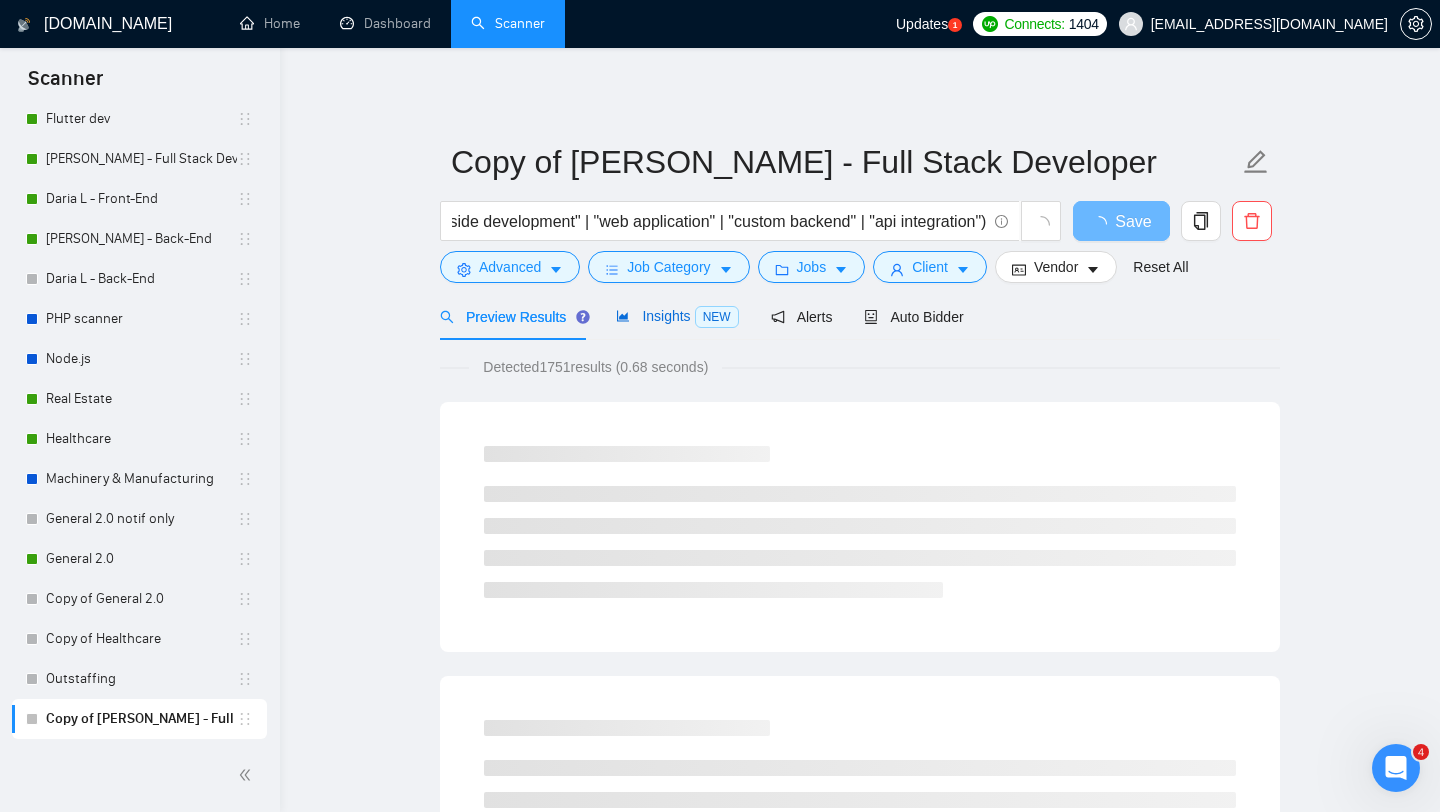 click on "Insights NEW" at bounding box center (677, 316) 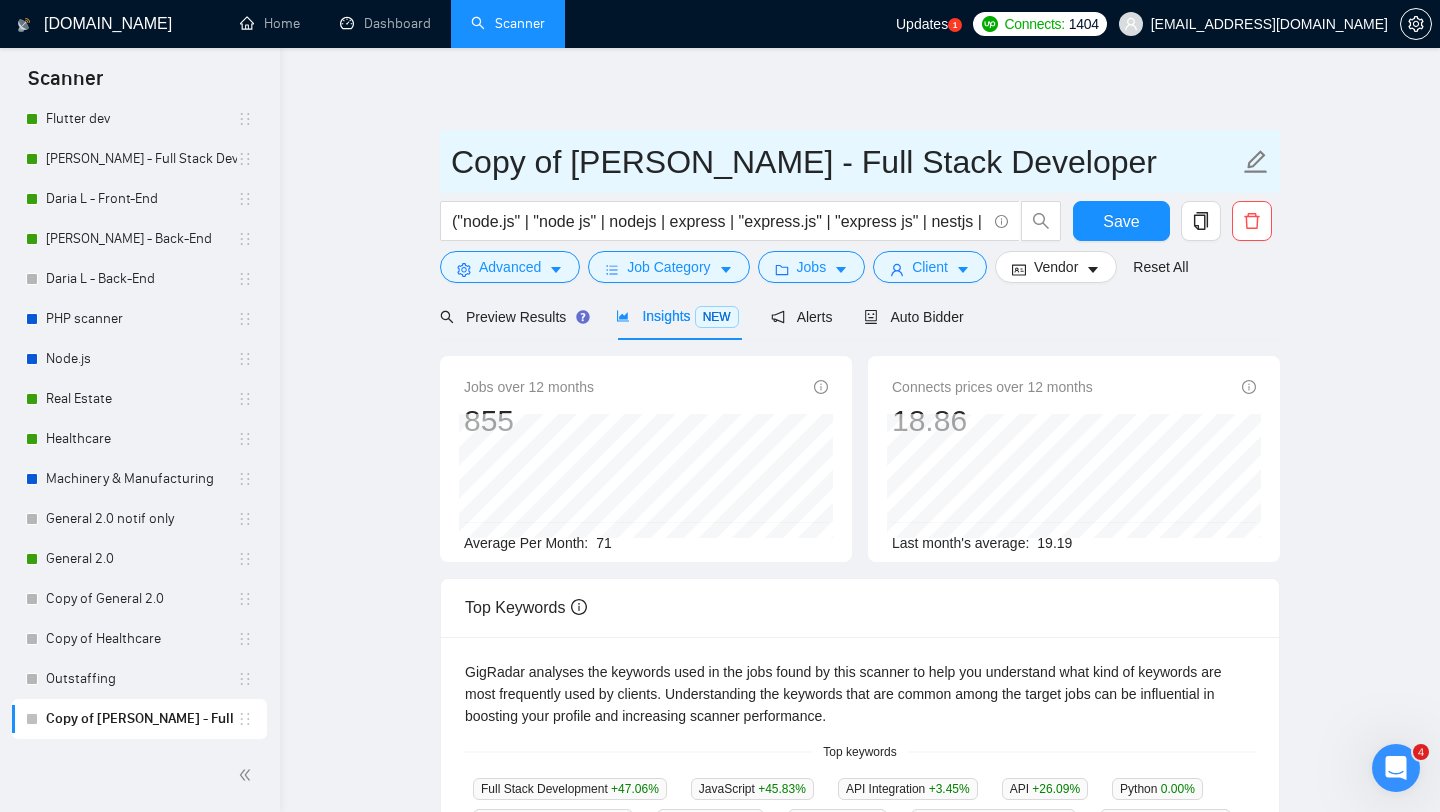 click on "Copy of Alexander G. - Full Stack Developer" at bounding box center (845, 162) 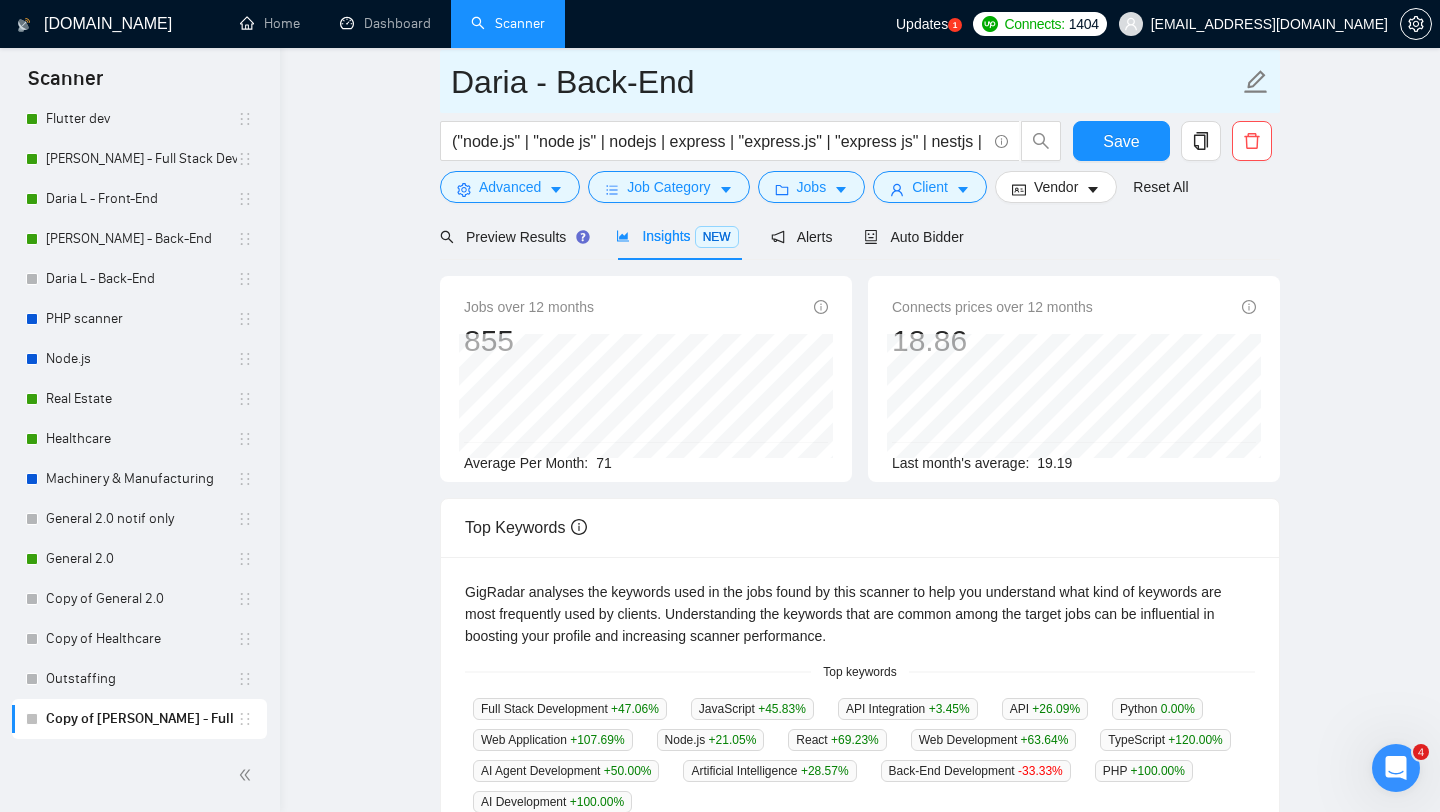 scroll, scrollTop: 0, scrollLeft: 0, axis: both 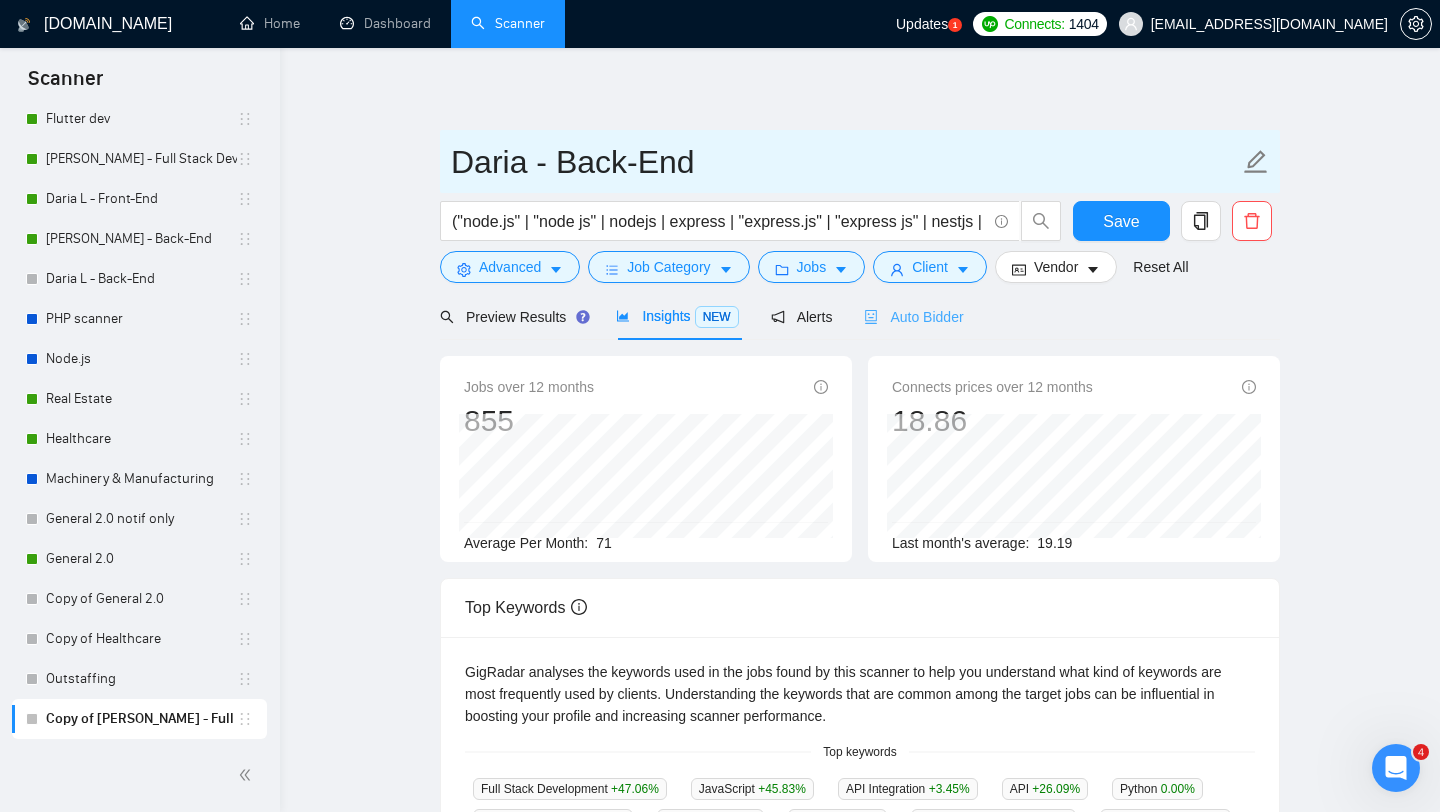 type on "Daria - Back-End" 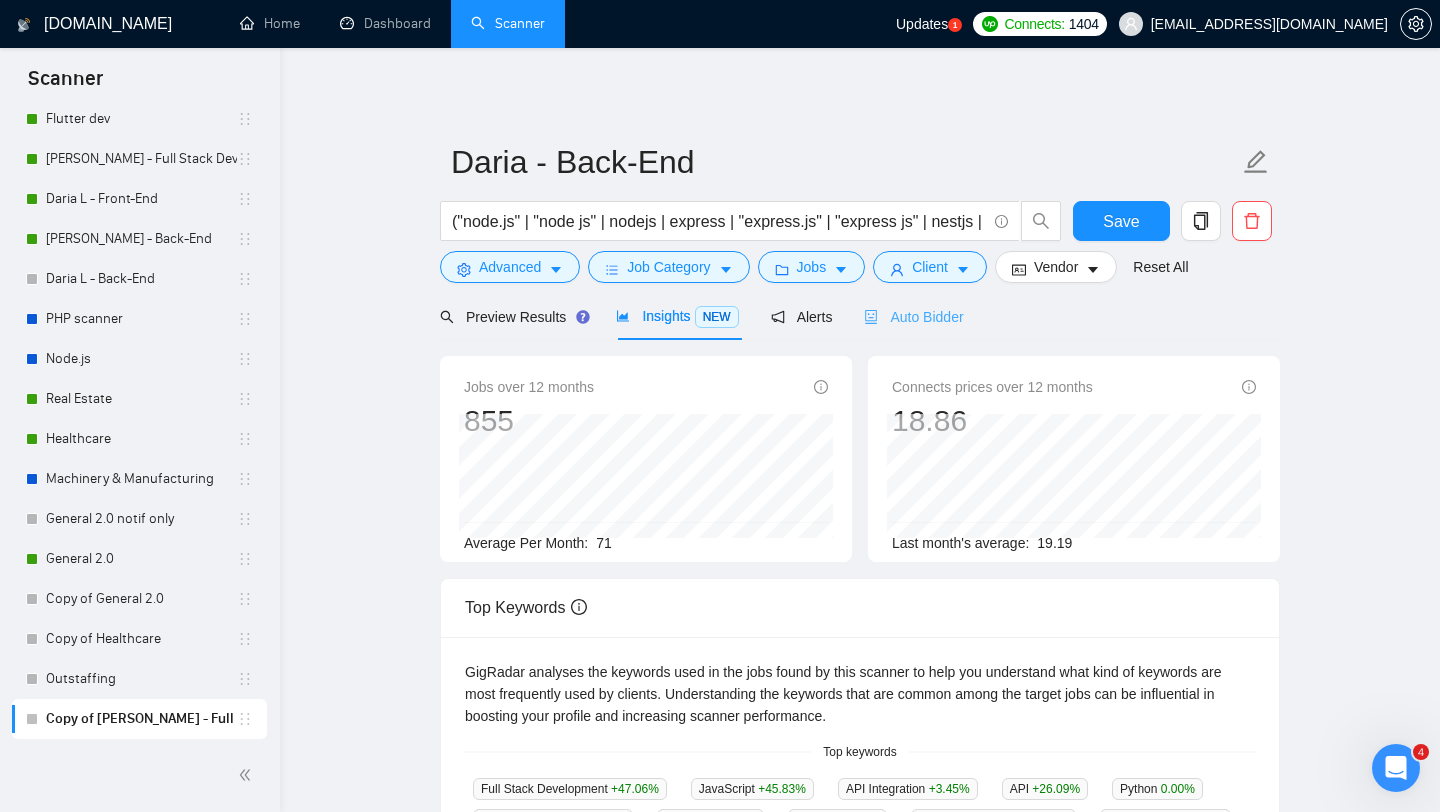 click on "Auto Bidder" at bounding box center (913, 316) 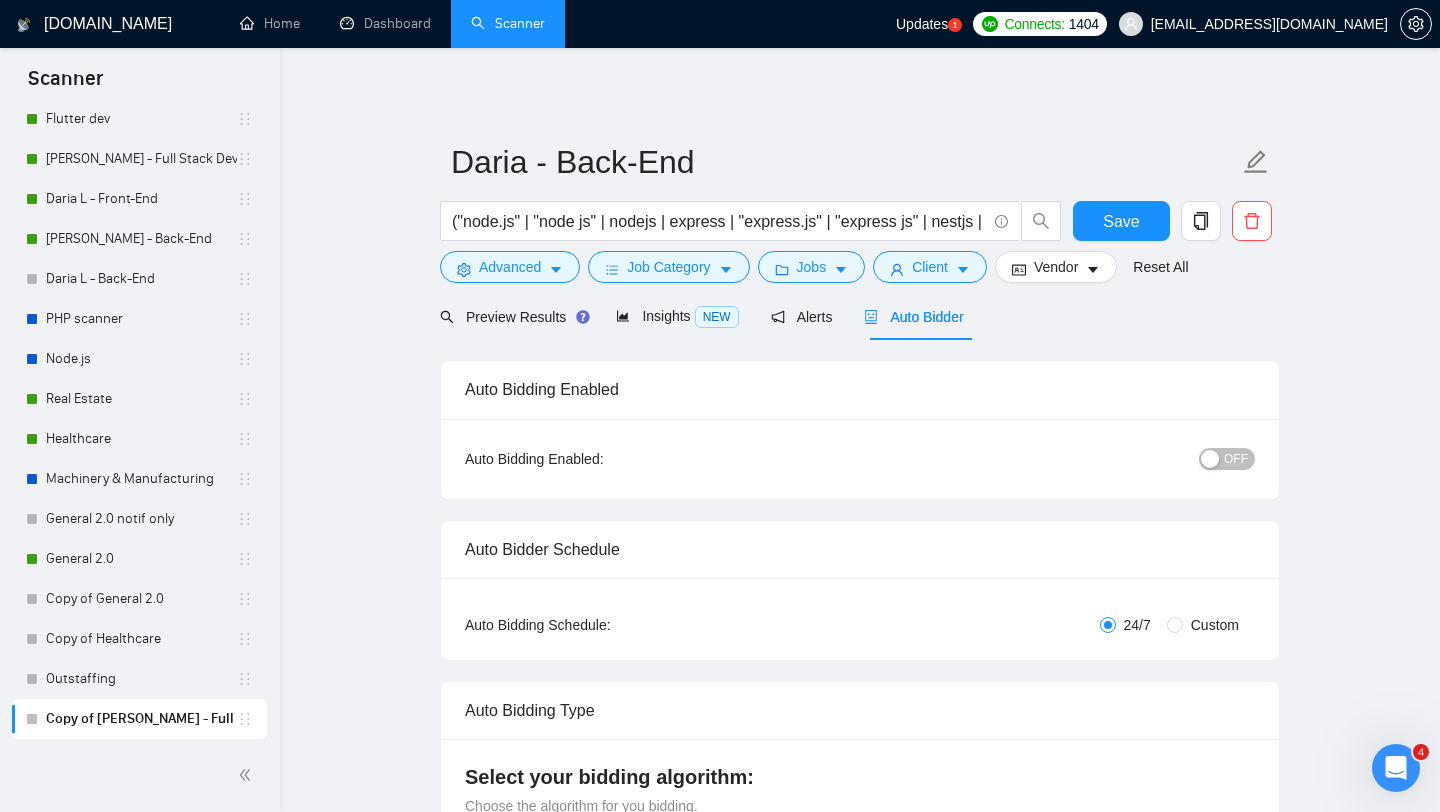 type 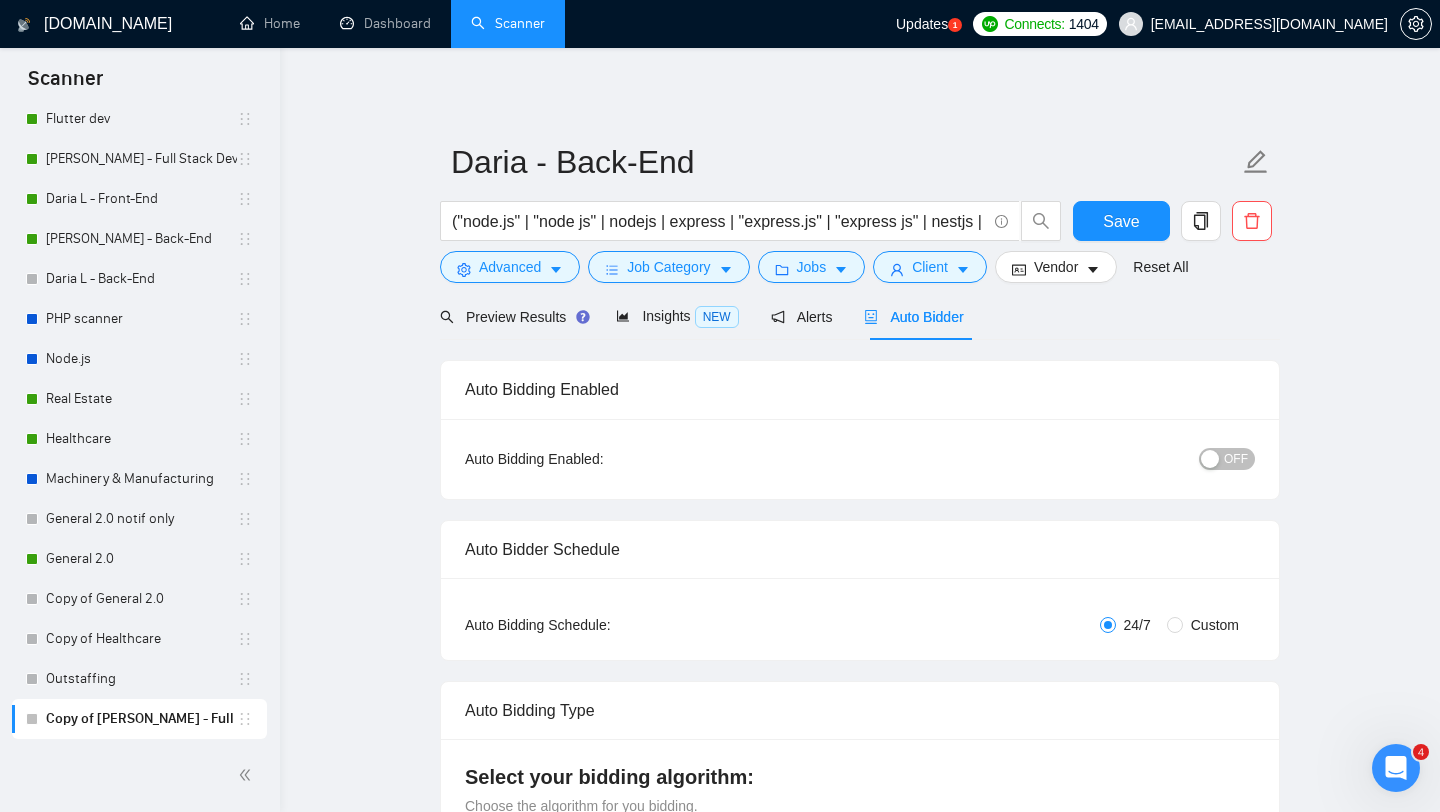 click at bounding box center (1210, 459) 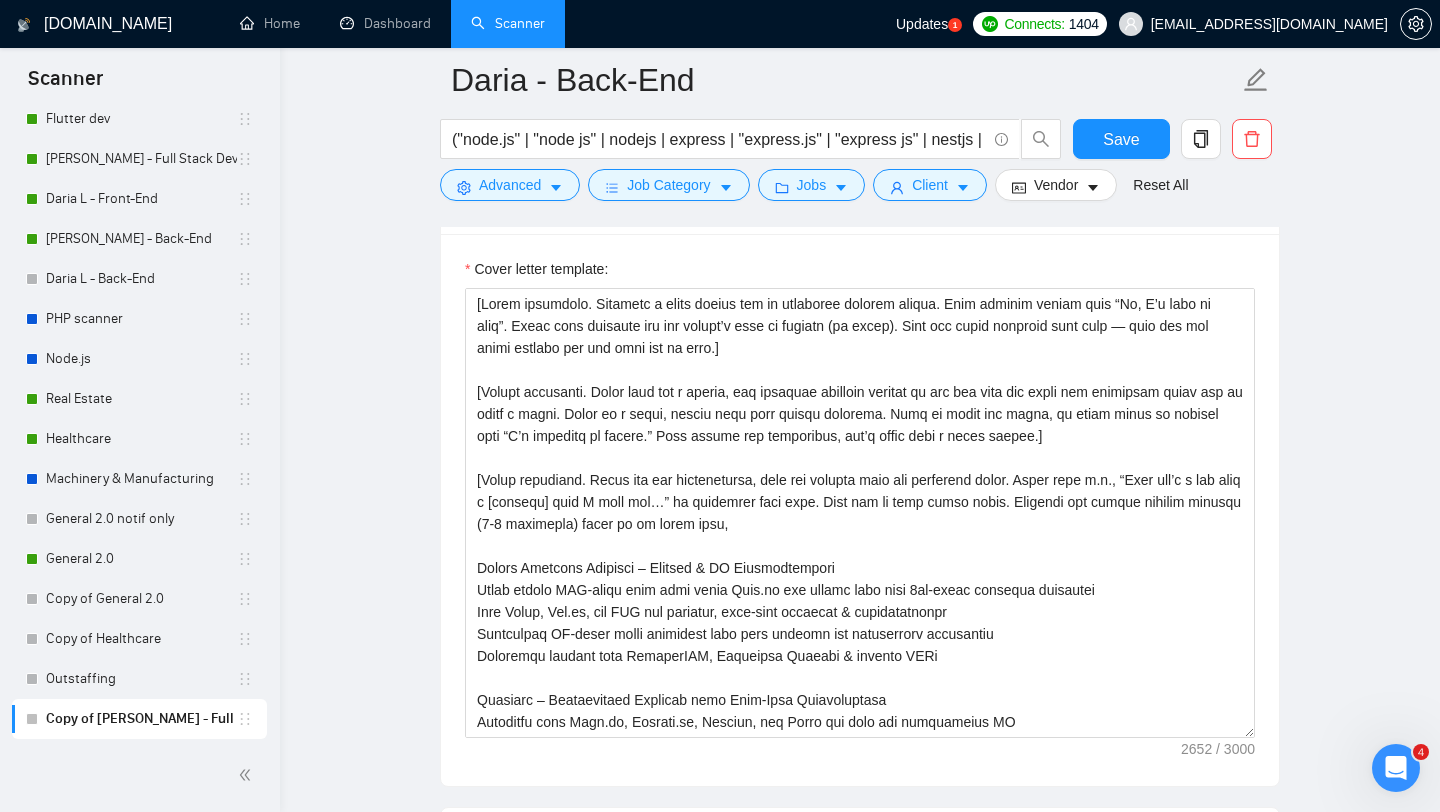 scroll, scrollTop: 1519, scrollLeft: 0, axis: vertical 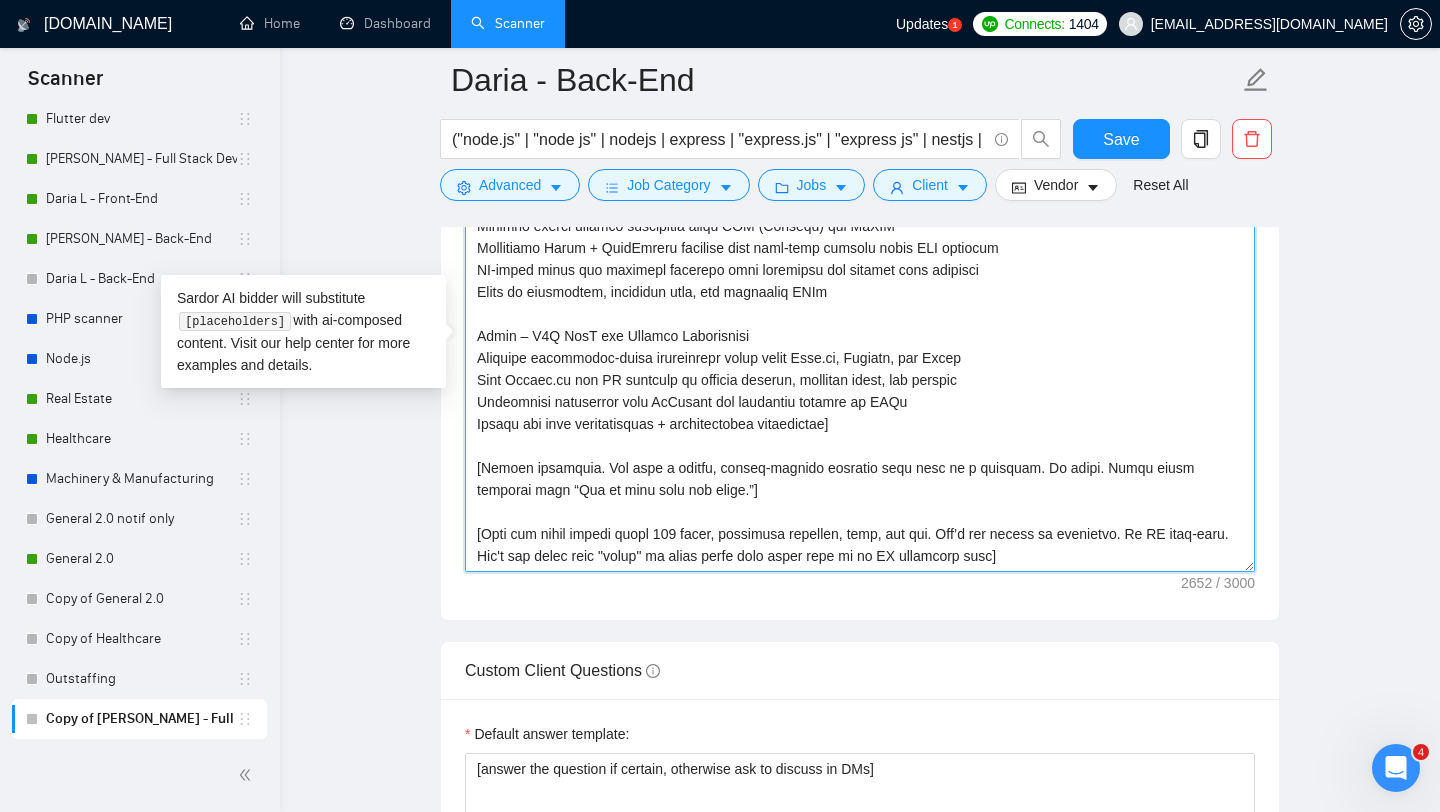 drag, startPoint x: 479, startPoint y: 252, endPoint x: 863, endPoint y: 429, distance: 422.82974 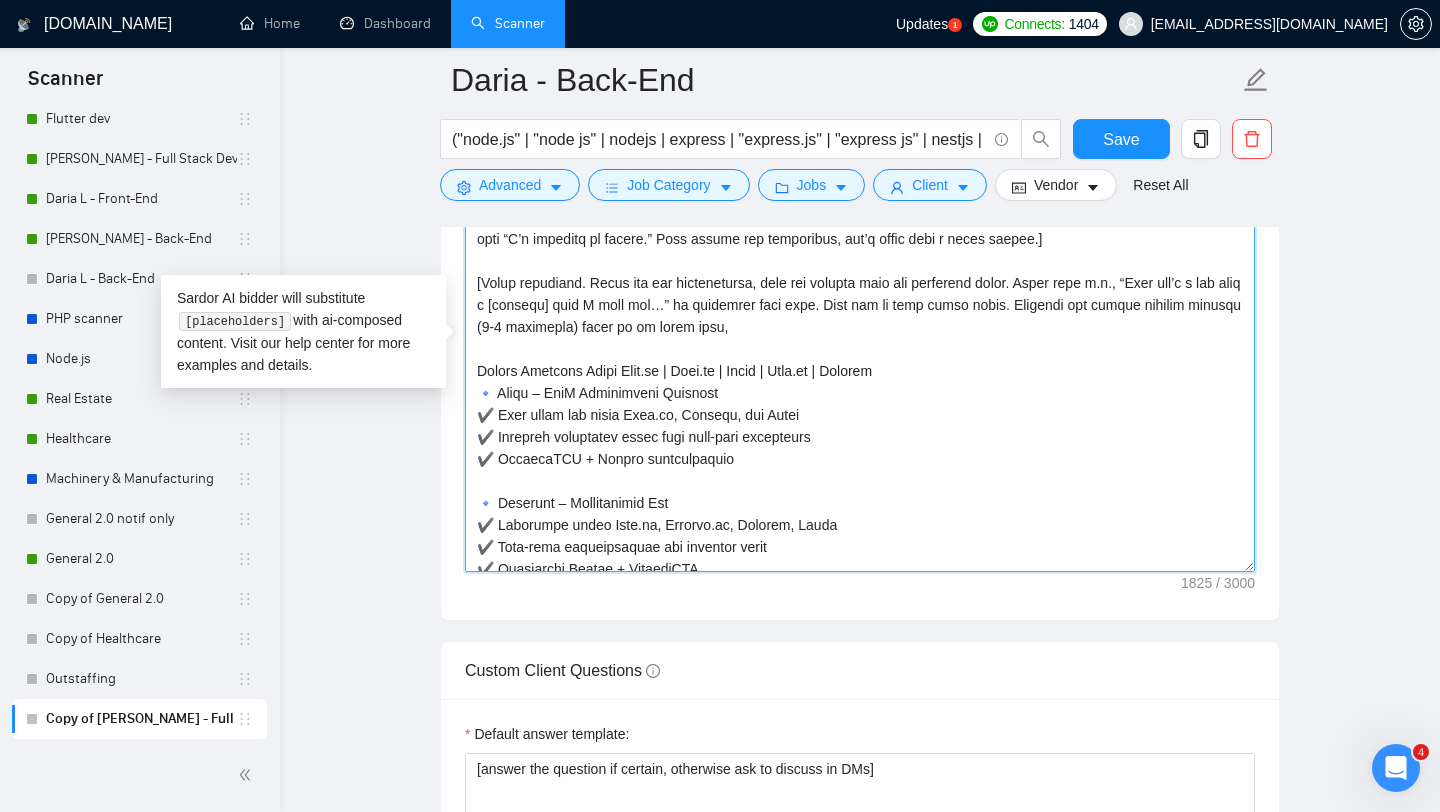 scroll, scrollTop: 0, scrollLeft: 0, axis: both 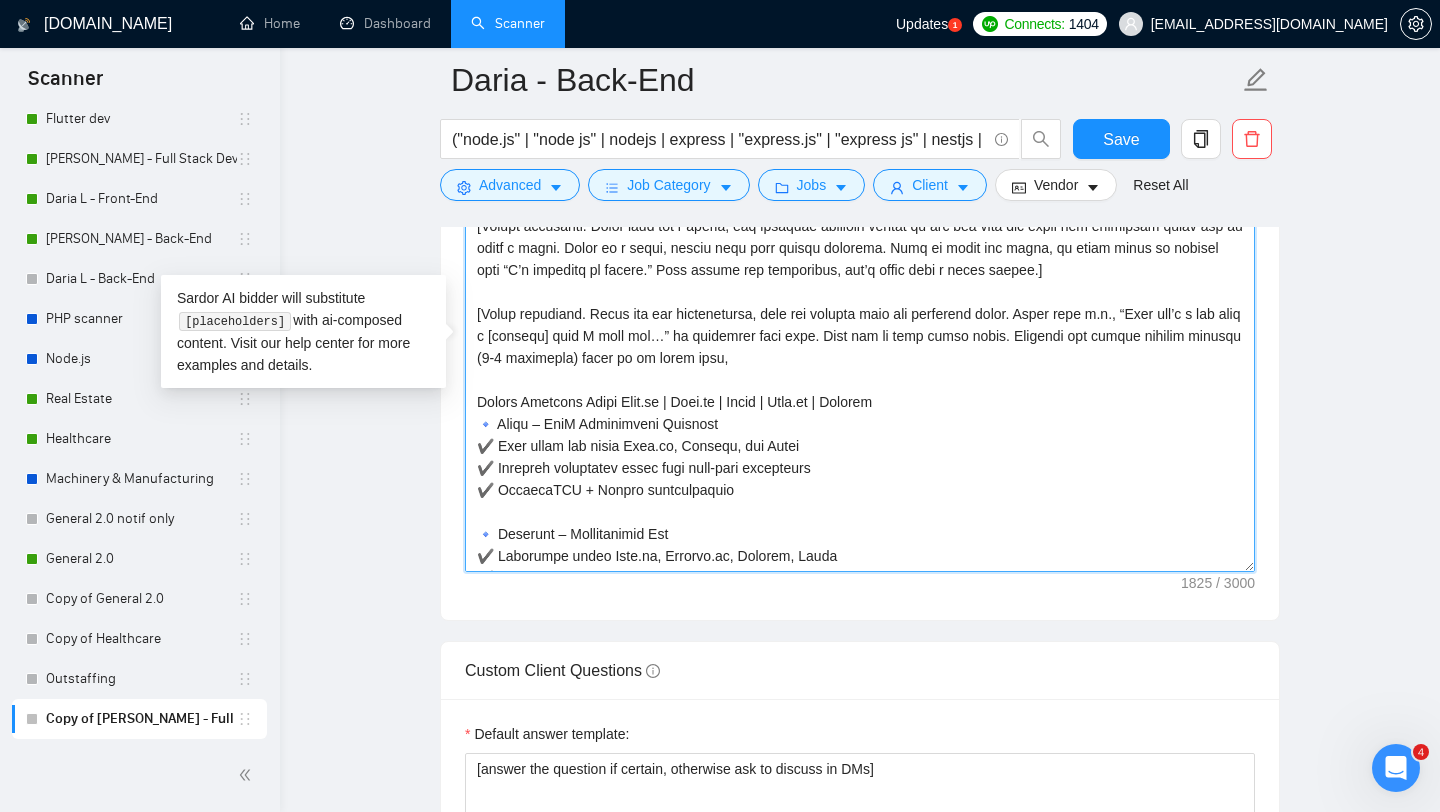 click on "Cover letter template:" at bounding box center [860, 347] 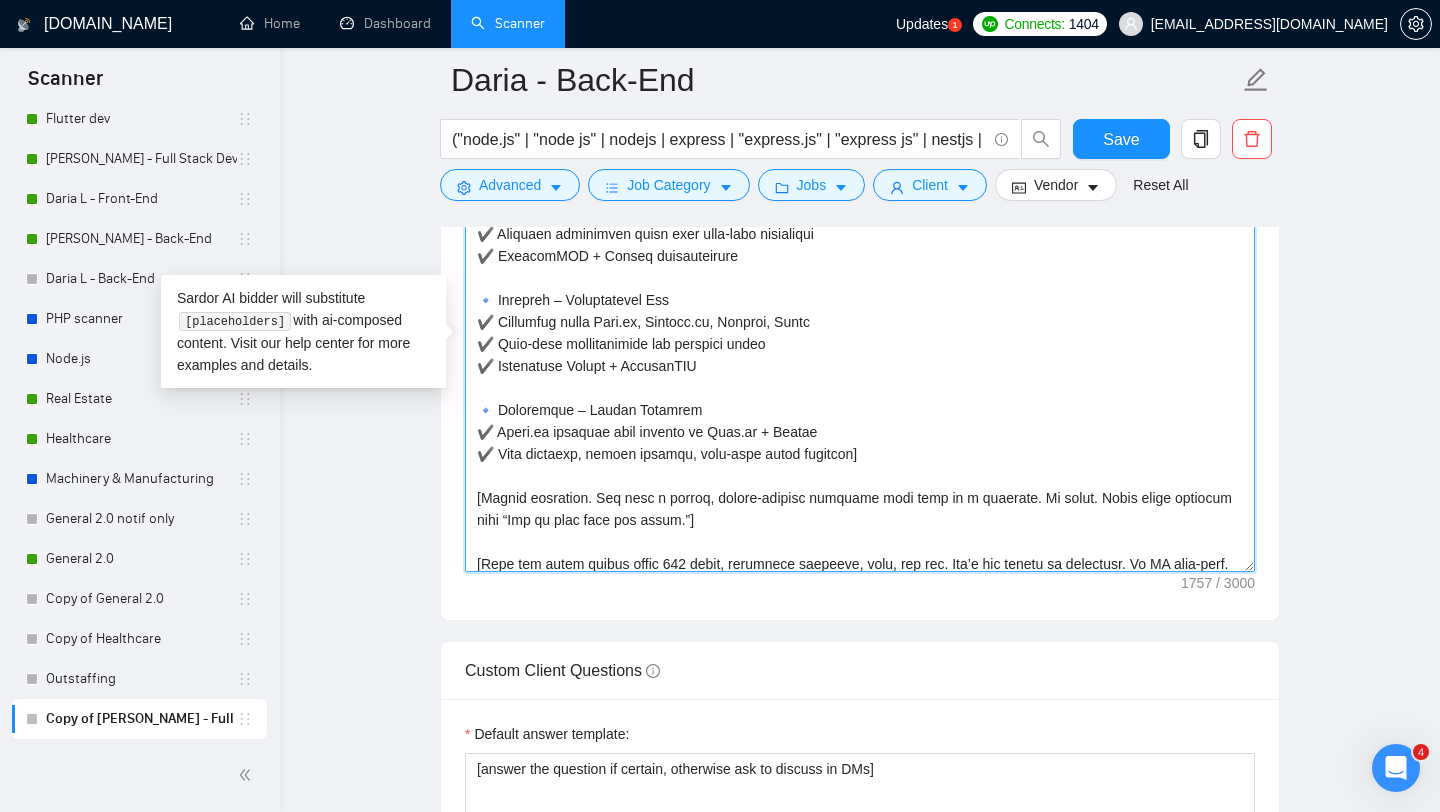 scroll, scrollTop: 242, scrollLeft: 0, axis: vertical 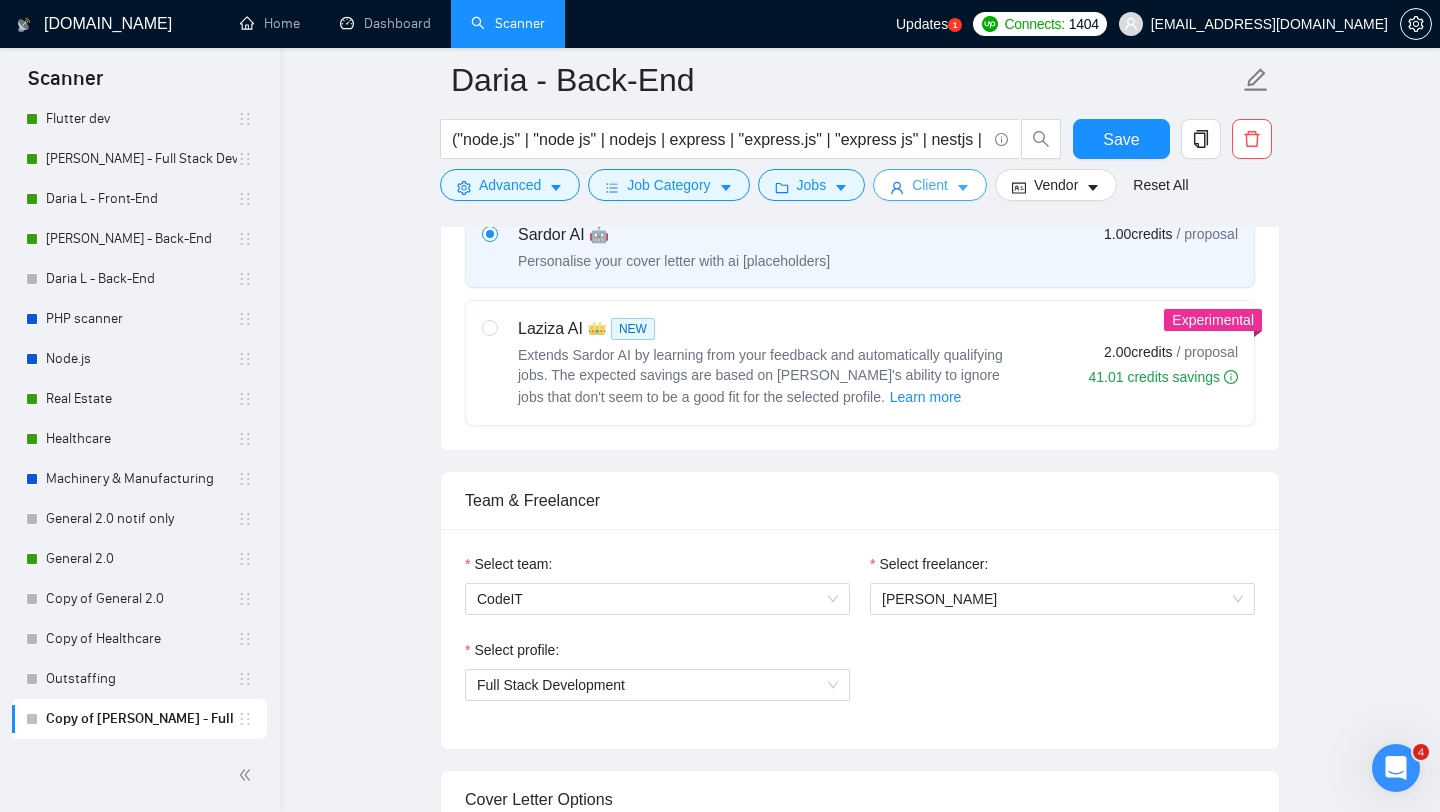 type on "[First paragraph. Generate a cover letter for an automated bidding system. Skip generic intros like “Hi, I’d love to help”. Start with greating and the client’s name or company (if given). Make the first sentence hook them — show you get their problem and you know how to help.]
[Second paragraph. After that ask a simple, one relevant question related to the job post and which the developer would ask to spark a reply. Write in a chill, chatty tone with casual language. Keep it basic and clear, no fancy words or clichés like “I’m thrilled to assist.” Stay direct and respectful, don’t sound like a sales person.]
[Third paragraph. Check the job requirements, pick one project from the portfolio below. Start with e.g., “Your job’s a lot like a [feature] that I made for…” or something like that. Show how it fits their needs. Describe the chosen project briefly (1-2 sentences) tying it to their task,
🔹 Zimit – SaaS Forecasting Platform
✔ Full stack app using Node.js, Angular, and Redis
✔ Resource management to..." 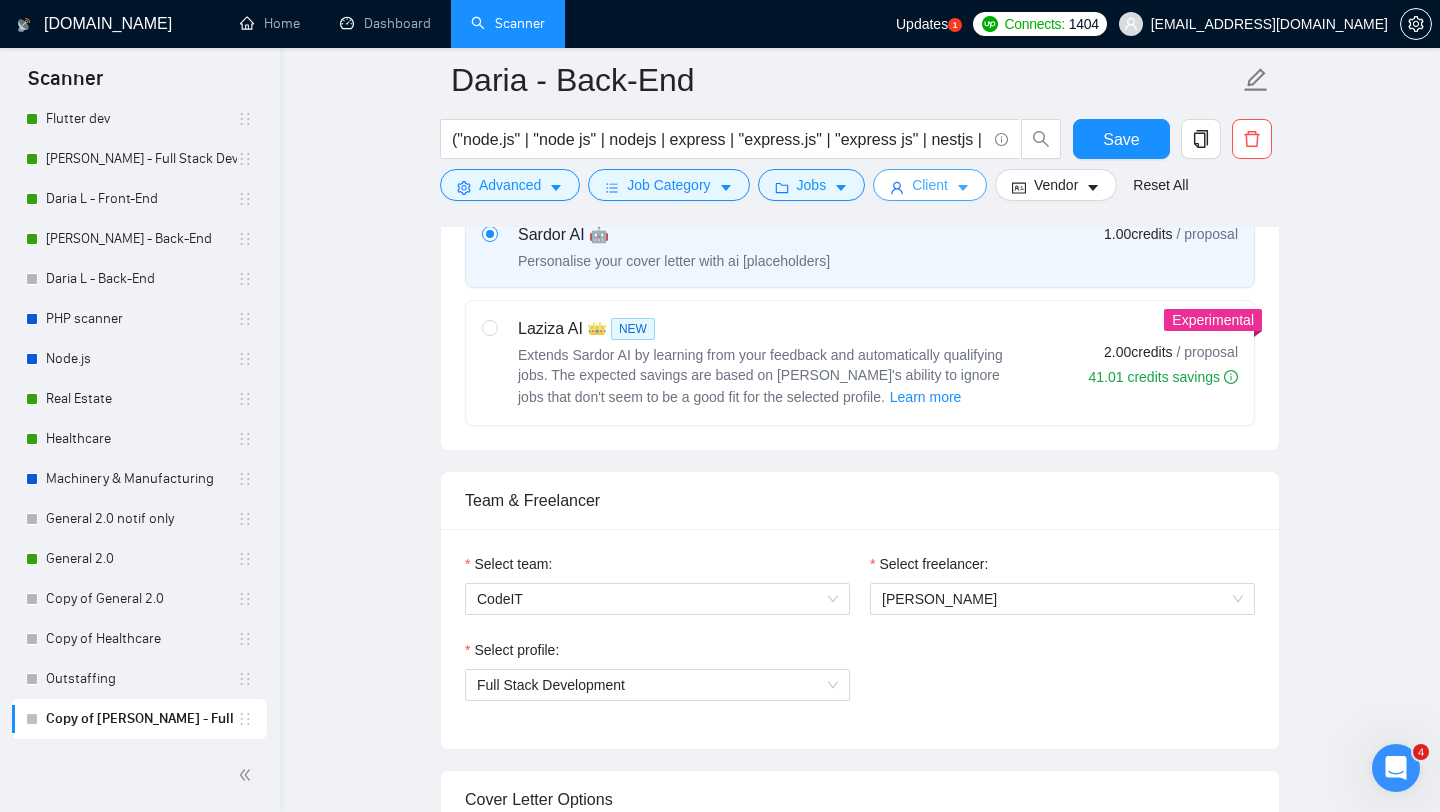 click on "Client" at bounding box center [930, 185] 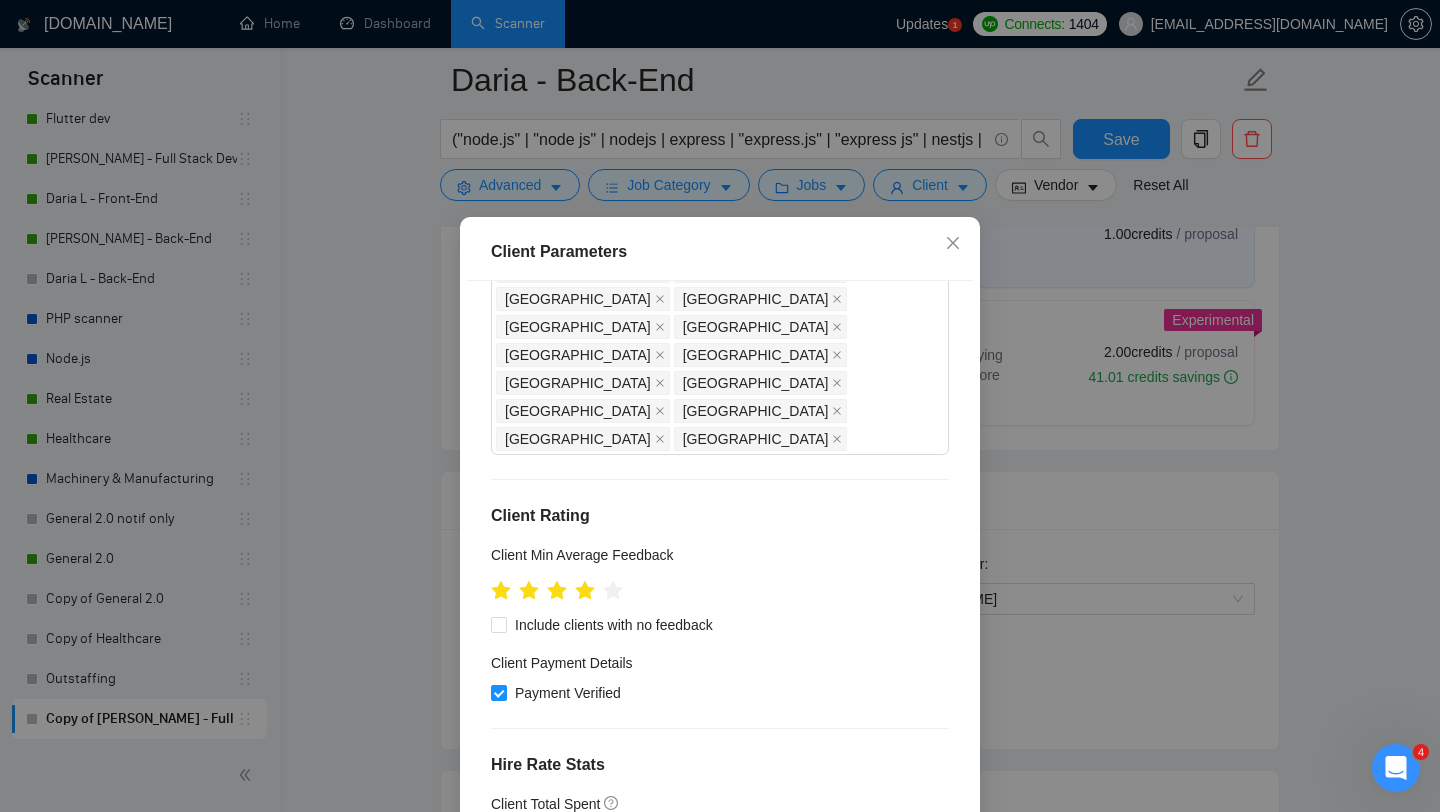 scroll, scrollTop: 983, scrollLeft: 0, axis: vertical 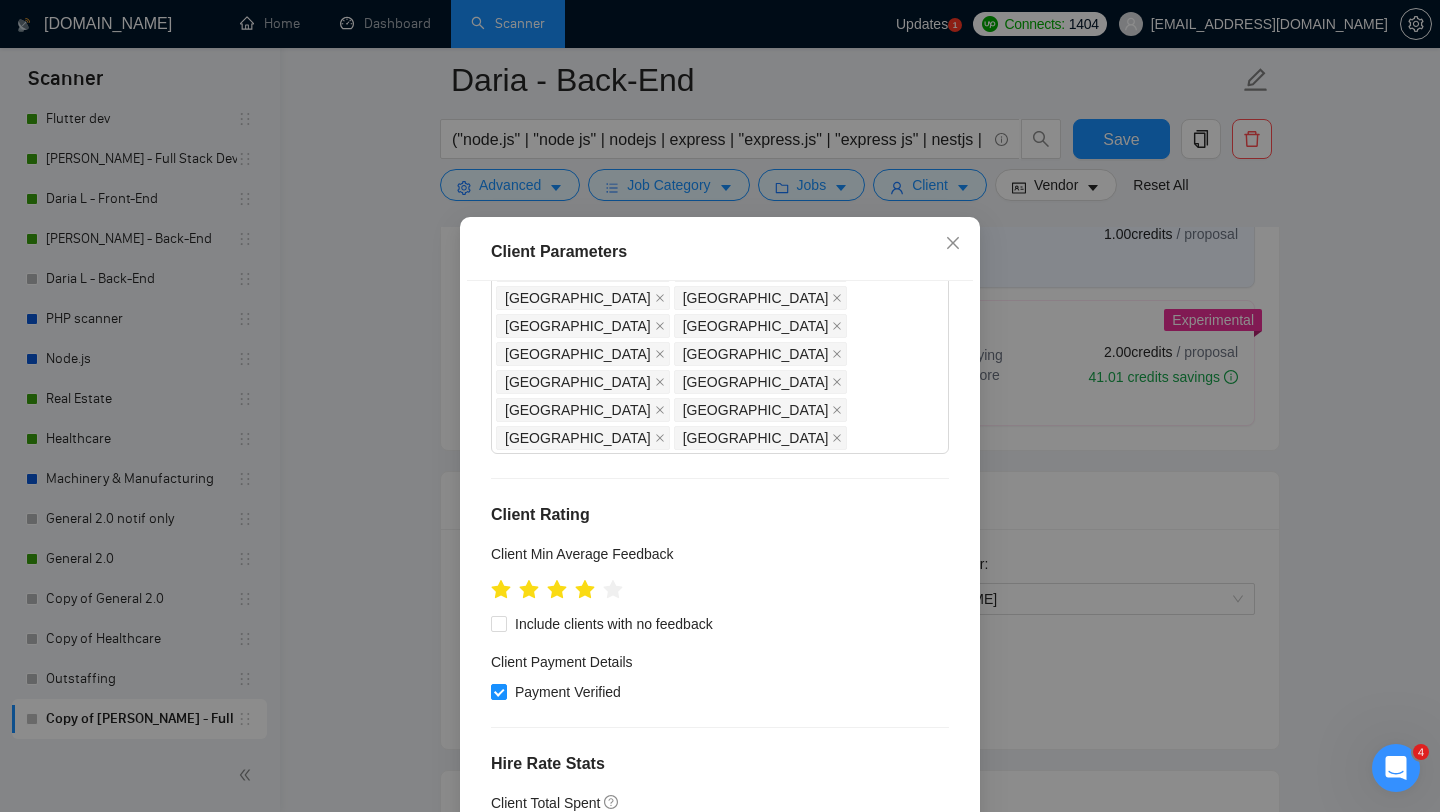 click on "Client Parameters Client Location Include Client Countries   Select Exclude Client Countries Africa India Pakistan Niger Chad Turkmenistan Congo Mali Singapore Russia China Philippines Hong Kong Nigeria Malaysia Estonia Bangladesh Romania Poland Thailand Brazil Indonesia Kenya Bulgaria Lithuania Greece South Korea Kuwait Vietnam Morocco Argentina Czech Republic Colombia Sri Lanka Serbia Latvia Hungary Bahrain Belarus Nepal Slovenia Oman Georgia Armenia Puerto Rico Slovakia Taiwan Peru Costa Rica Ghana Moldova Uzbekistan Palestinian Territories Kazakhstan Azerbaijan Uruguay American Samoa Uganda Somalia Tanzania Venezuela Cambodia Ethiopia Cameroon Montenegro Zambia Kyrgyzstan Zimbabwe Mongolia Mozambique Ukraine   Client Rating Client Min Average Feedback Include clients with no feedback Client Payment Details Payment Verified Hire Rate Stats   Client Total Spent $ Min - $ Max Client Hire Rate New   Any hire rate   Avg Hourly Rate Paid New $ 40 Min - $ Max Include Clients without Sufficient History New" at bounding box center (720, 406) 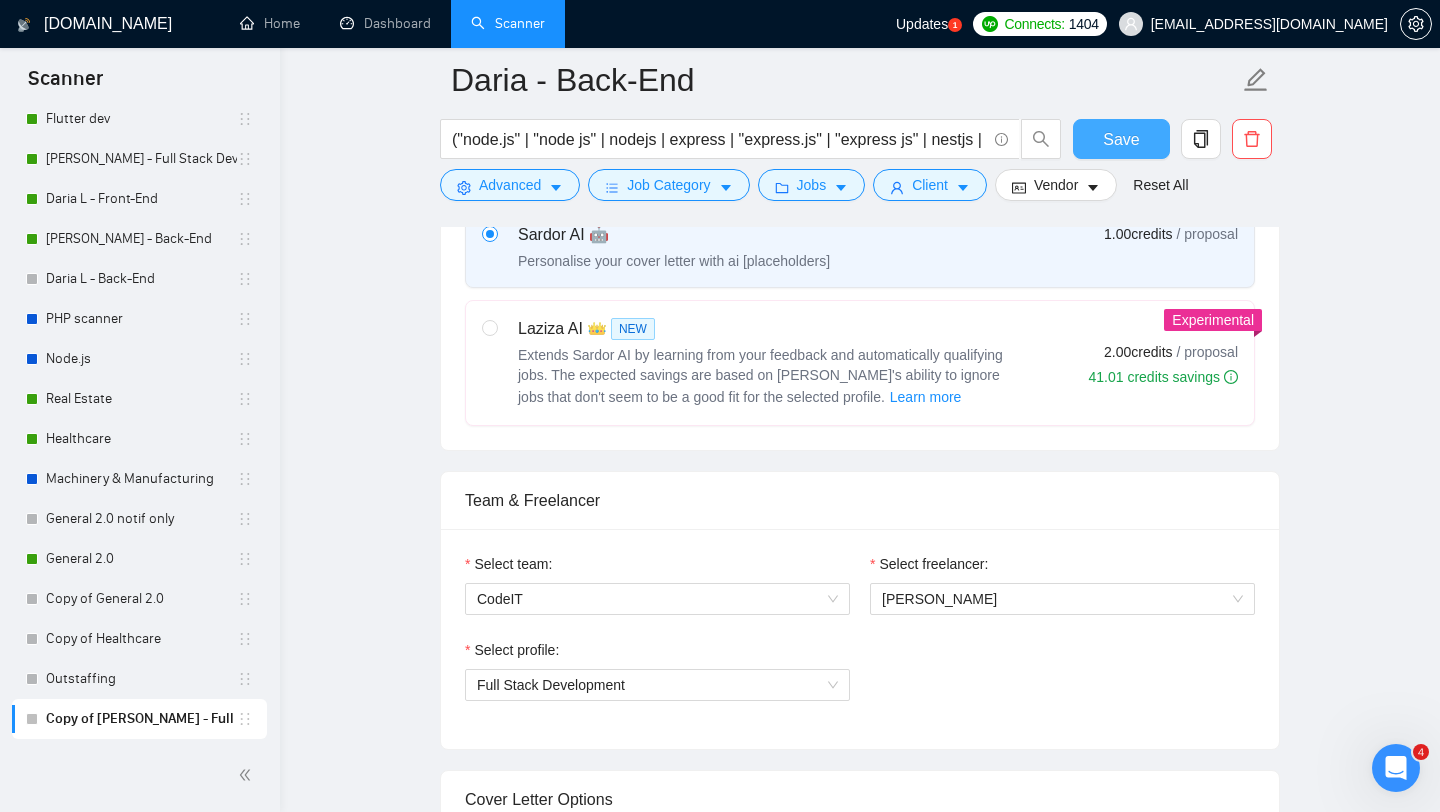 click on "Save" at bounding box center [1121, 139] 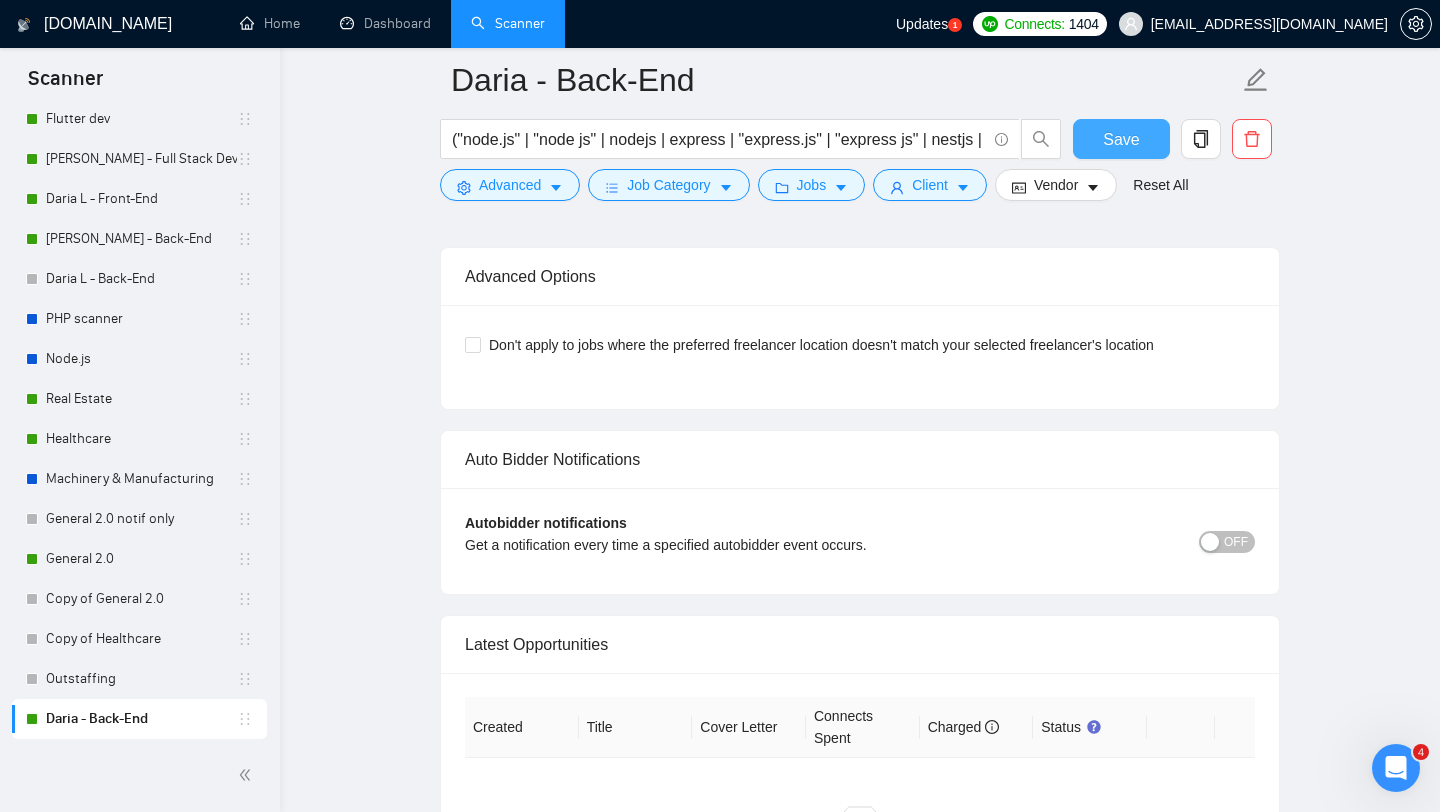 scroll, scrollTop: 3716, scrollLeft: 0, axis: vertical 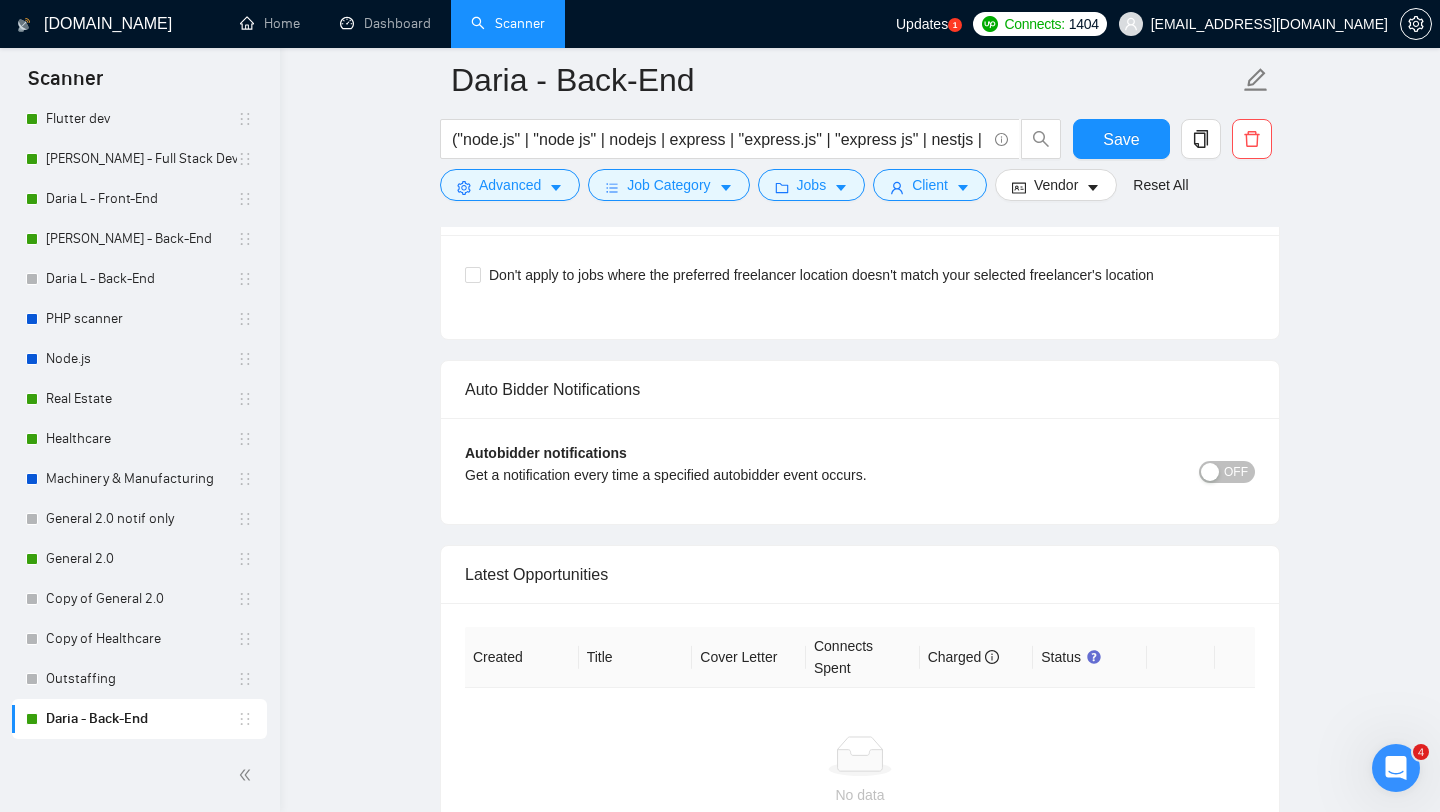 click on "OFF" at bounding box center [1227, 472] 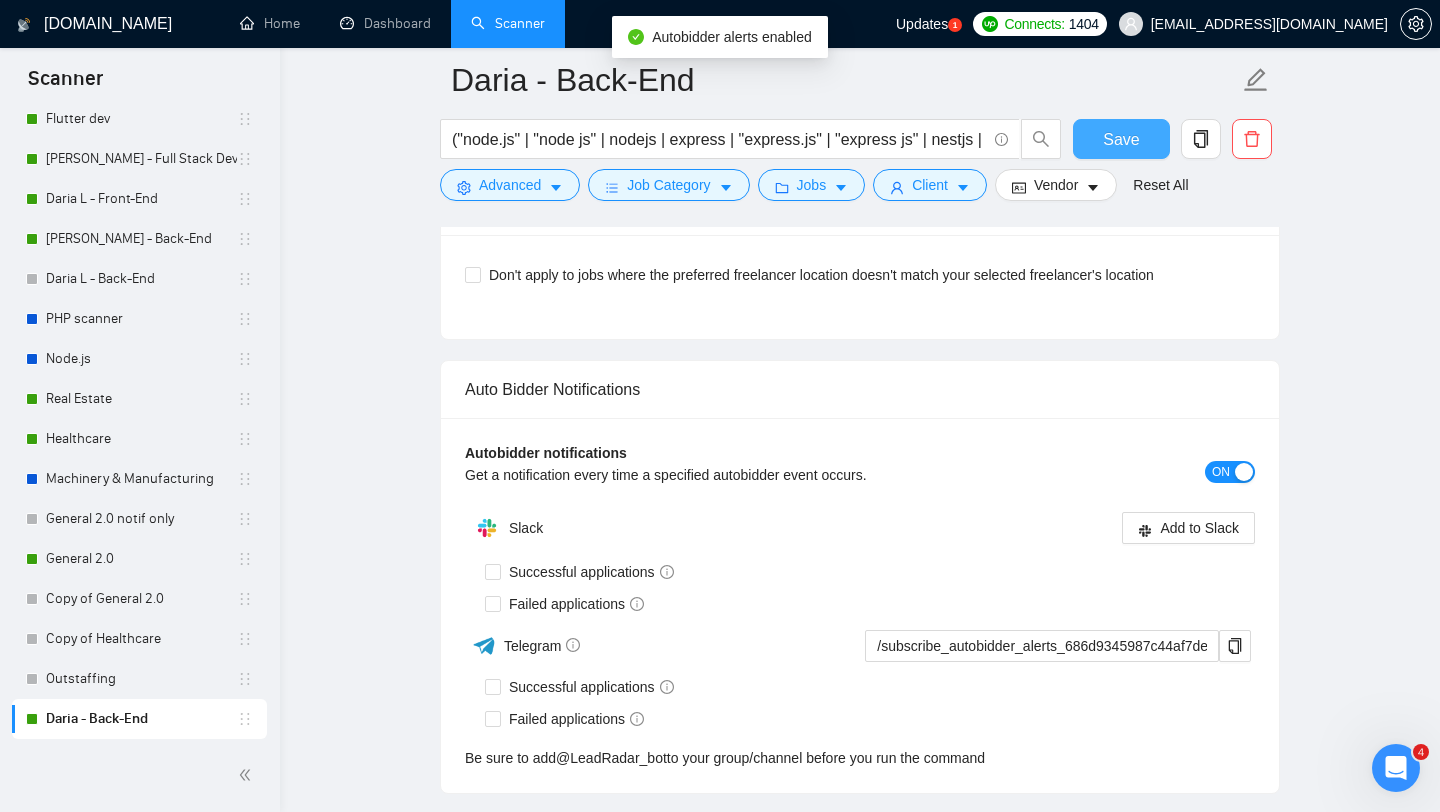 click on "Save" at bounding box center [1121, 139] 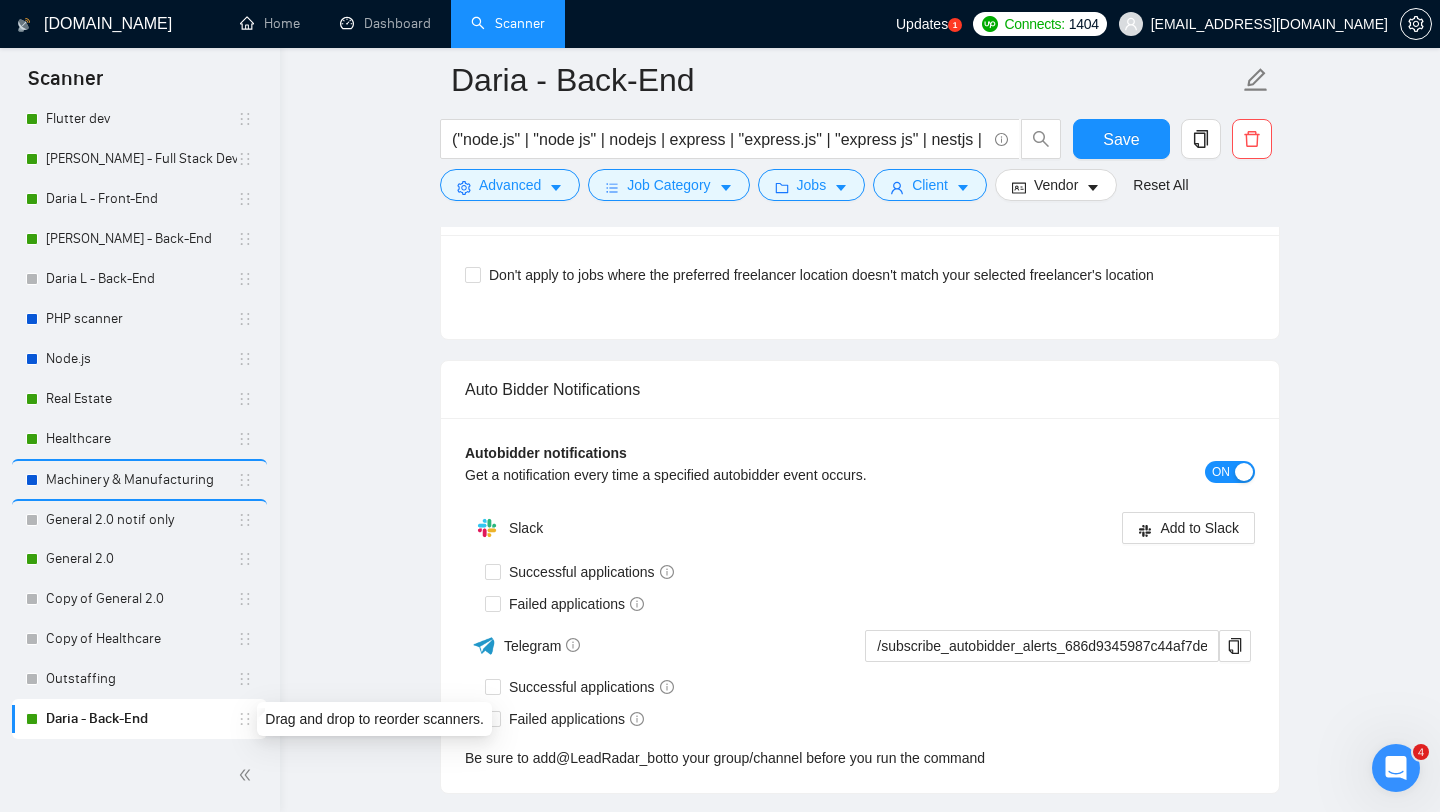 type 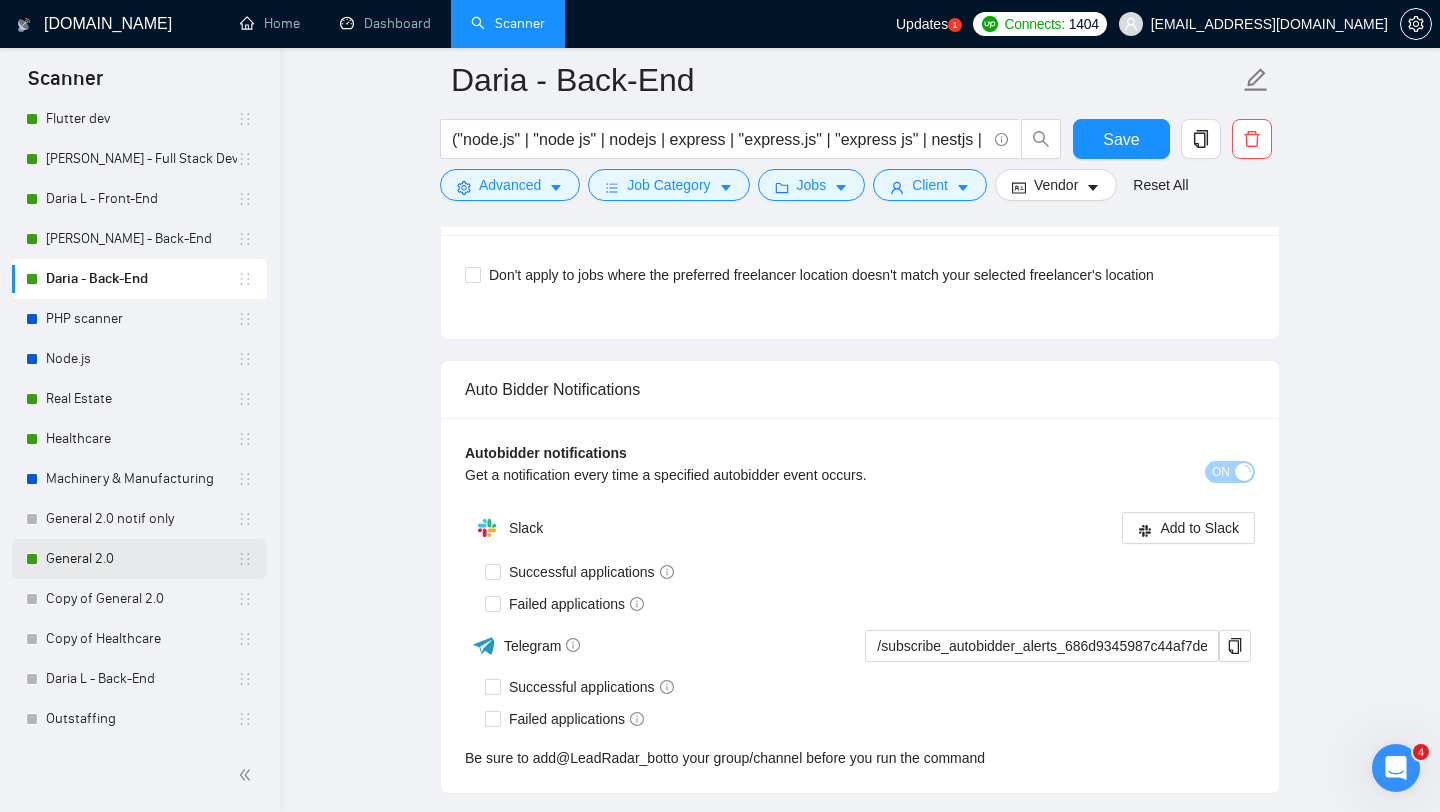 click on "General 2.0" at bounding box center (141, 559) 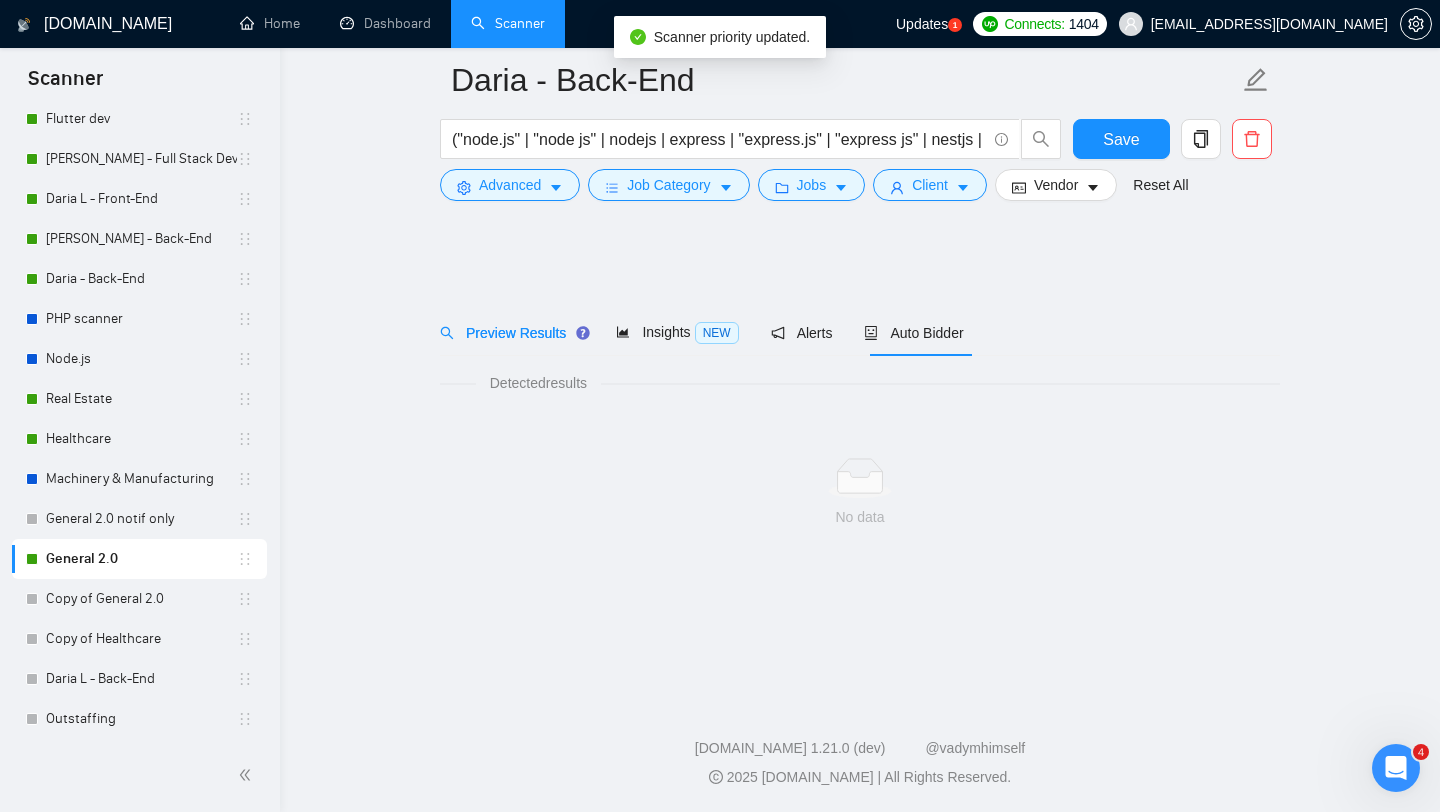 scroll, scrollTop: 0, scrollLeft: 0, axis: both 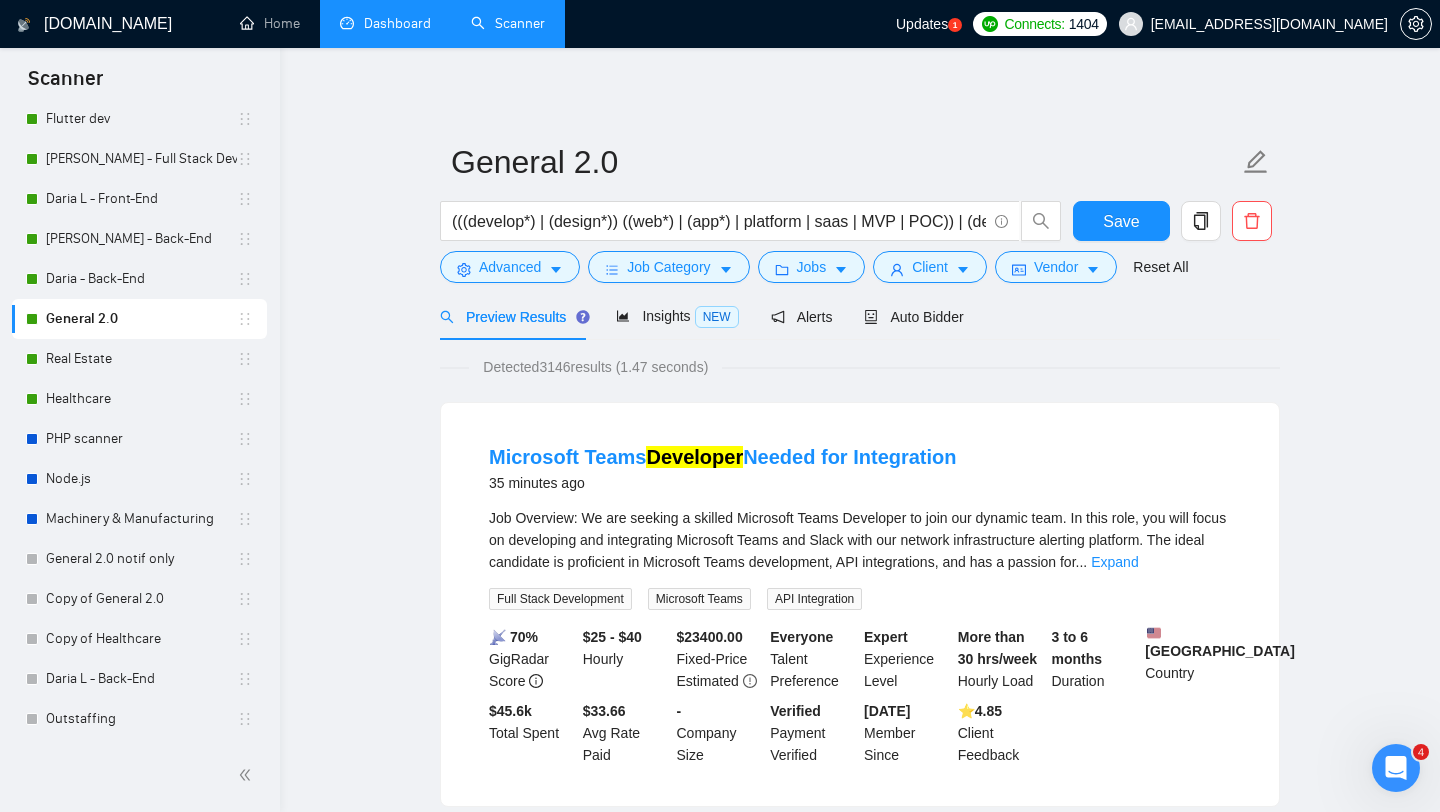 click on "Dashboard" at bounding box center [385, 23] 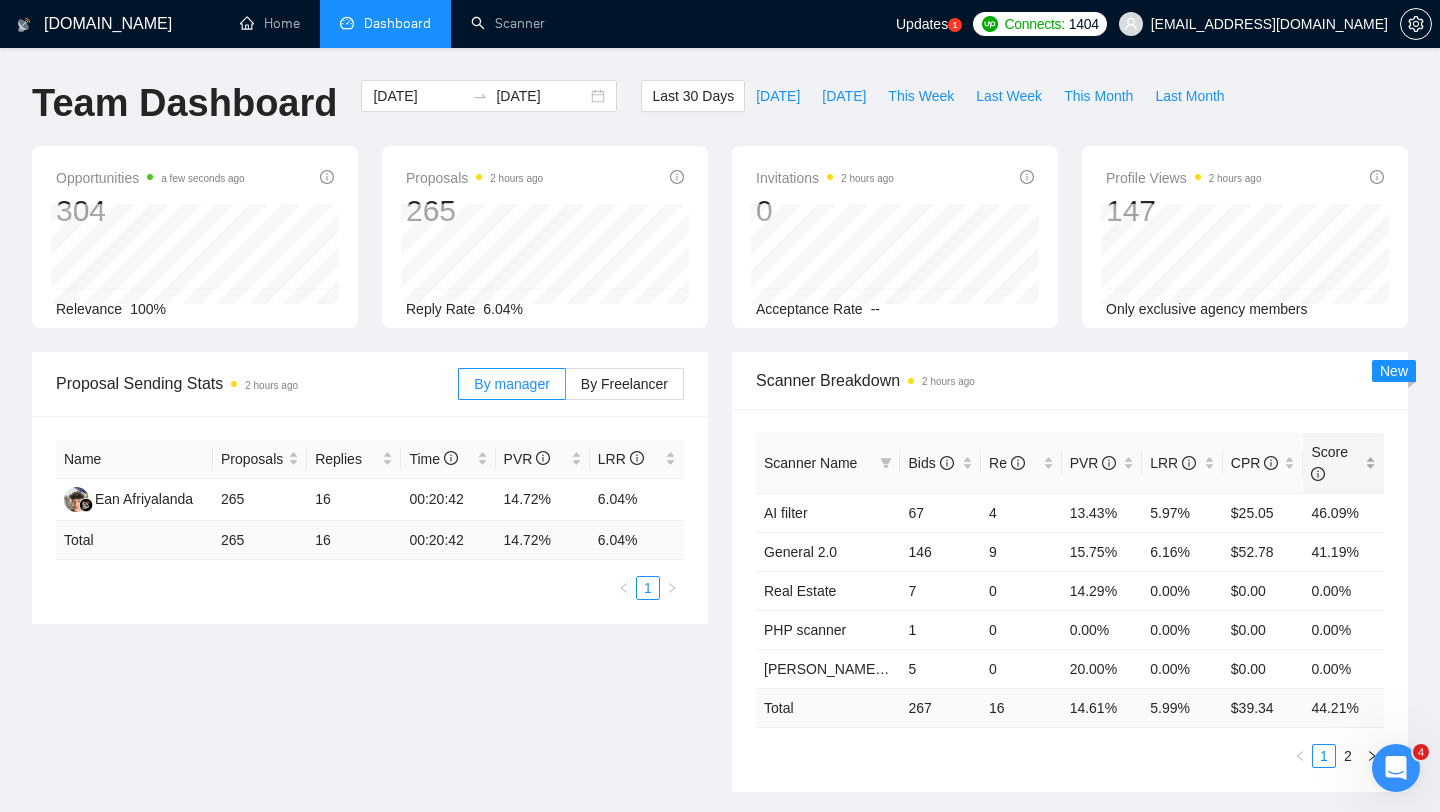 click on "Score" at bounding box center [1336, 463] 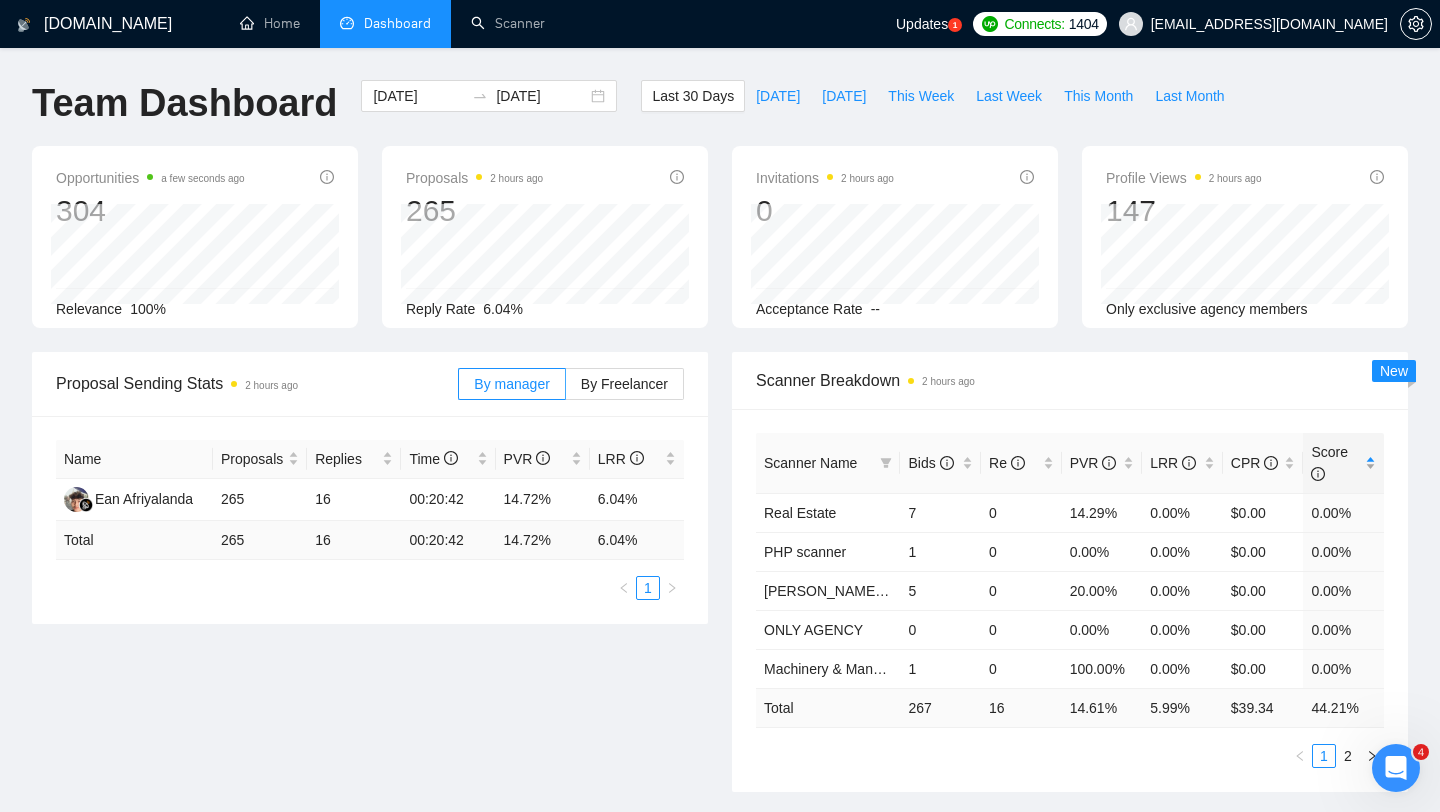 click on "Score" at bounding box center [1336, 463] 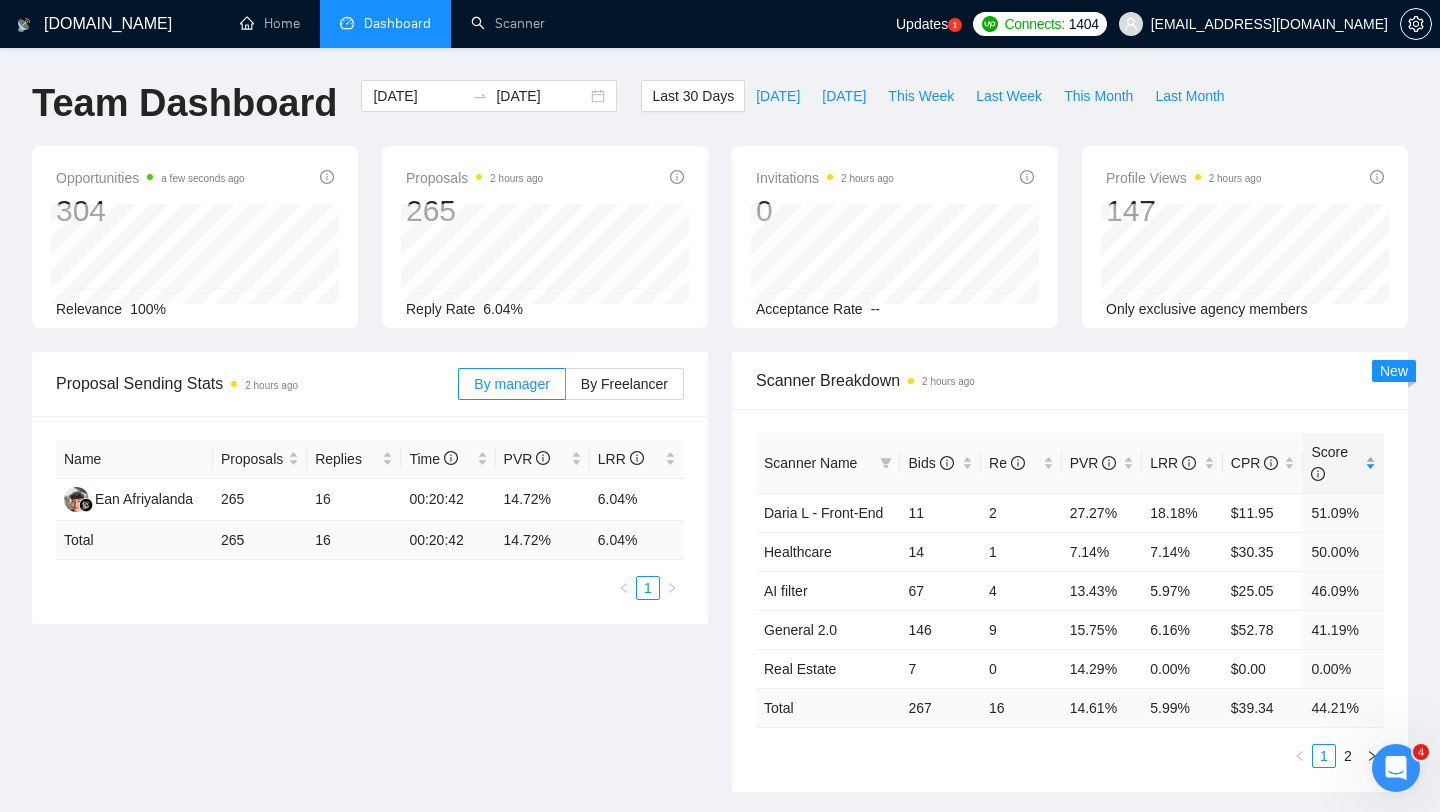 click on "Score" at bounding box center (1336, 463) 